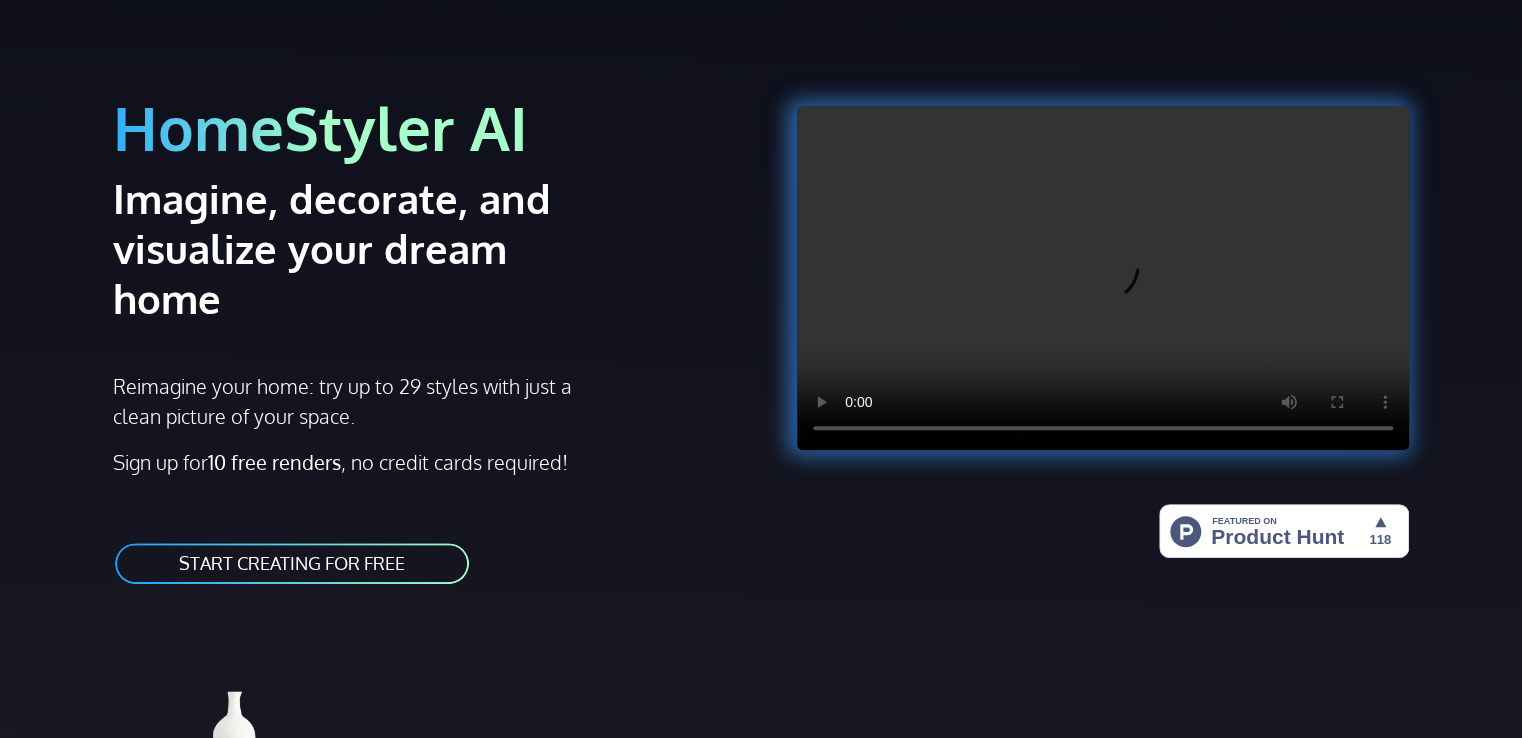 scroll, scrollTop: 100, scrollLeft: 0, axis: vertical 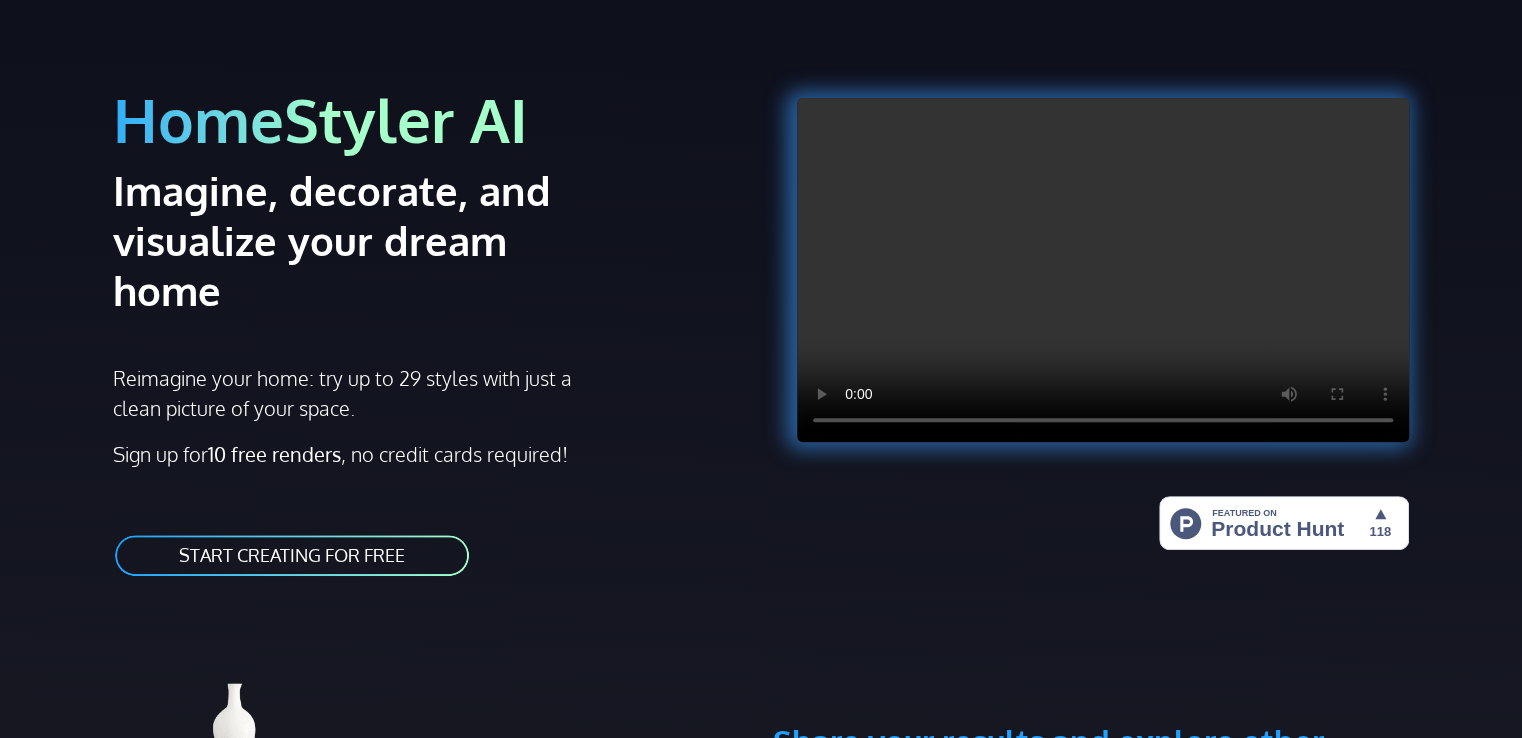 click on "START CREATING FOR FREE" at bounding box center [292, 555] 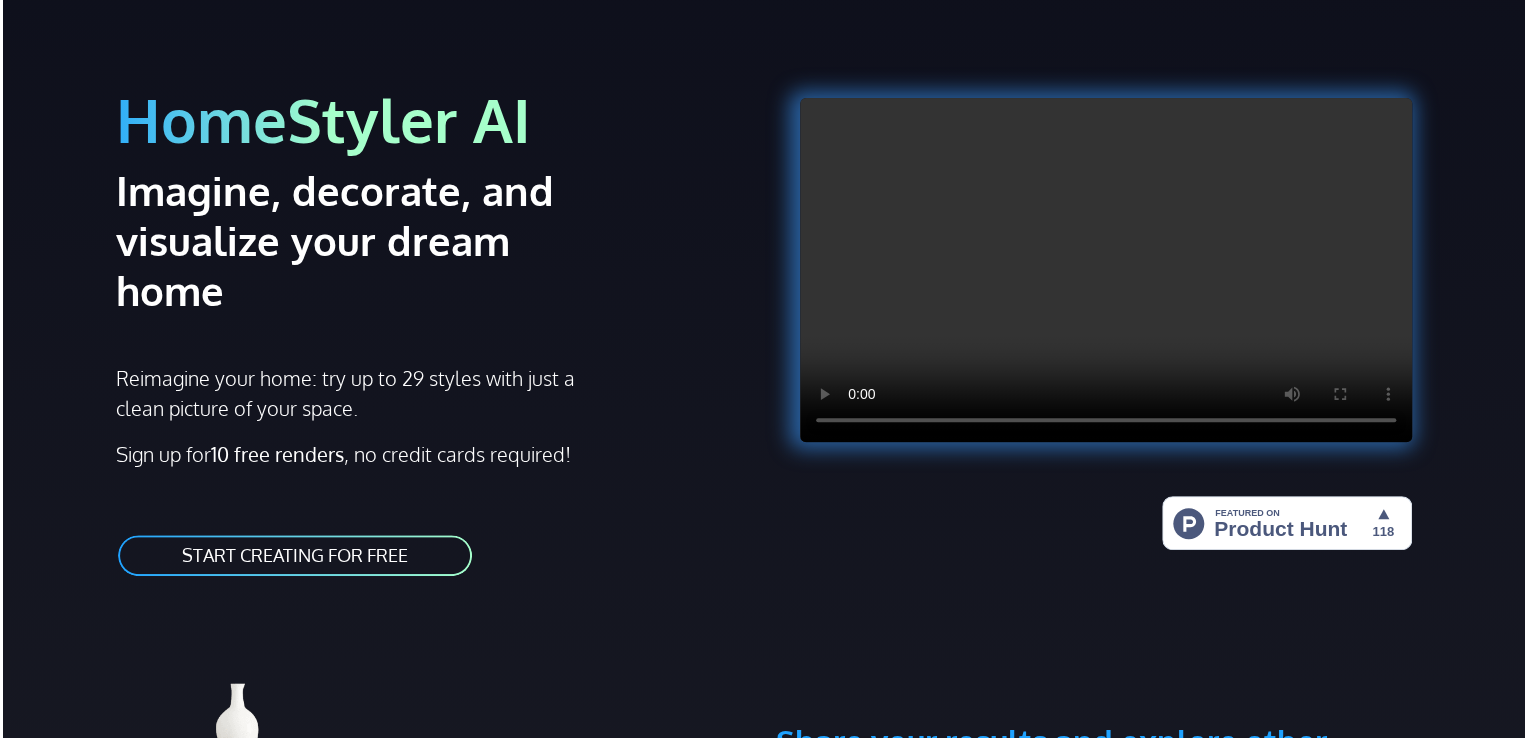 scroll, scrollTop: 0, scrollLeft: 0, axis: both 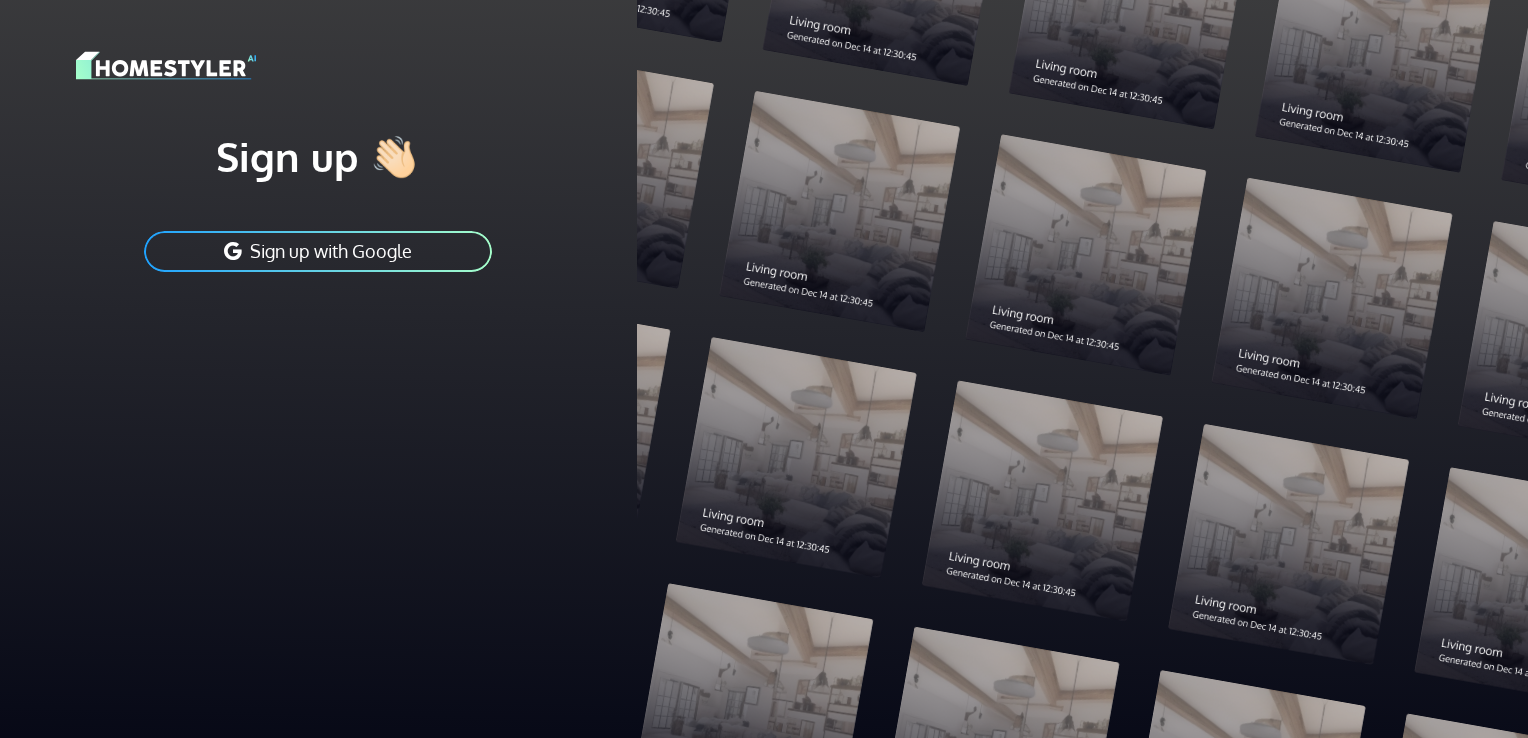 click on "Sign up with Google" at bounding box center [318, 251] 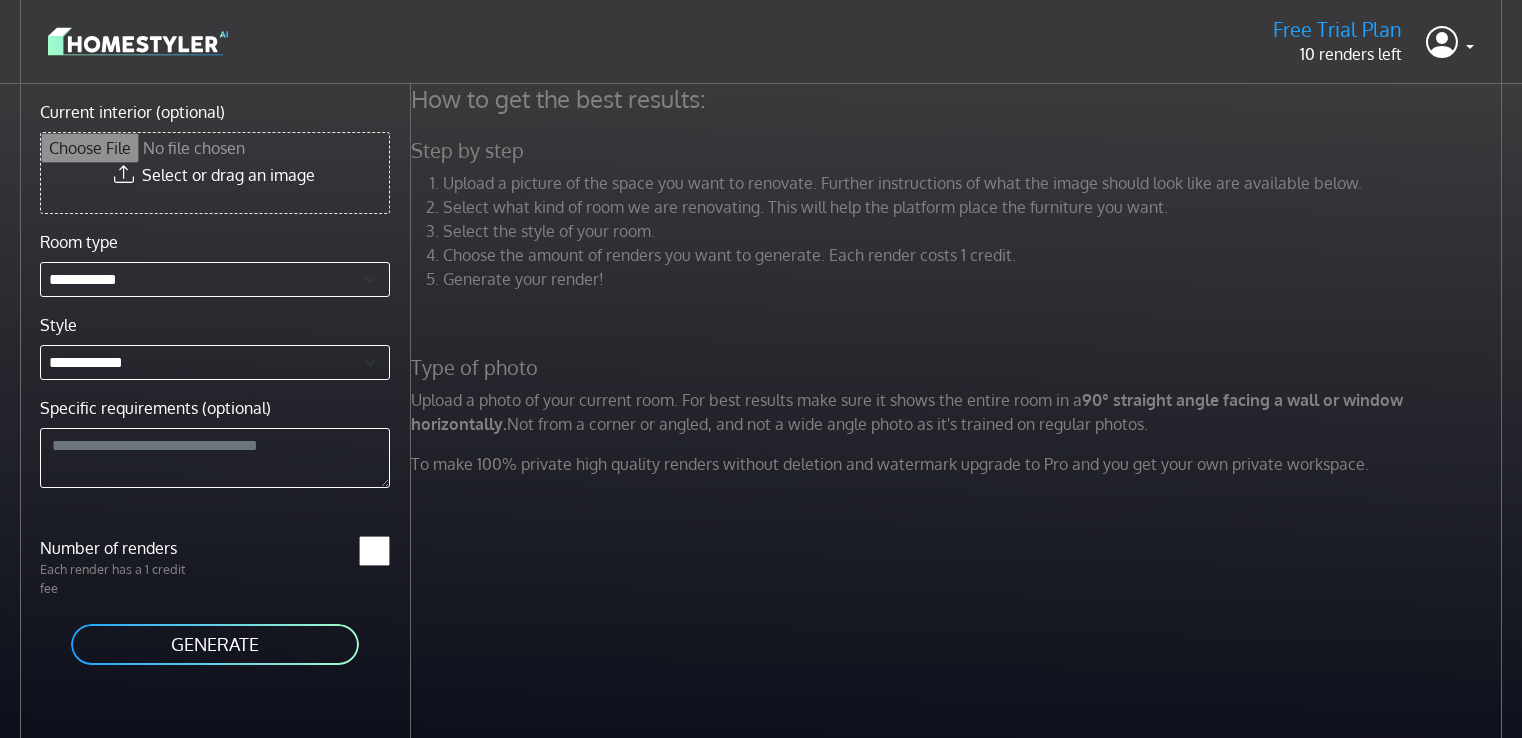 scroll, scrollTop: 0, scrollLeft: 0, axis: both 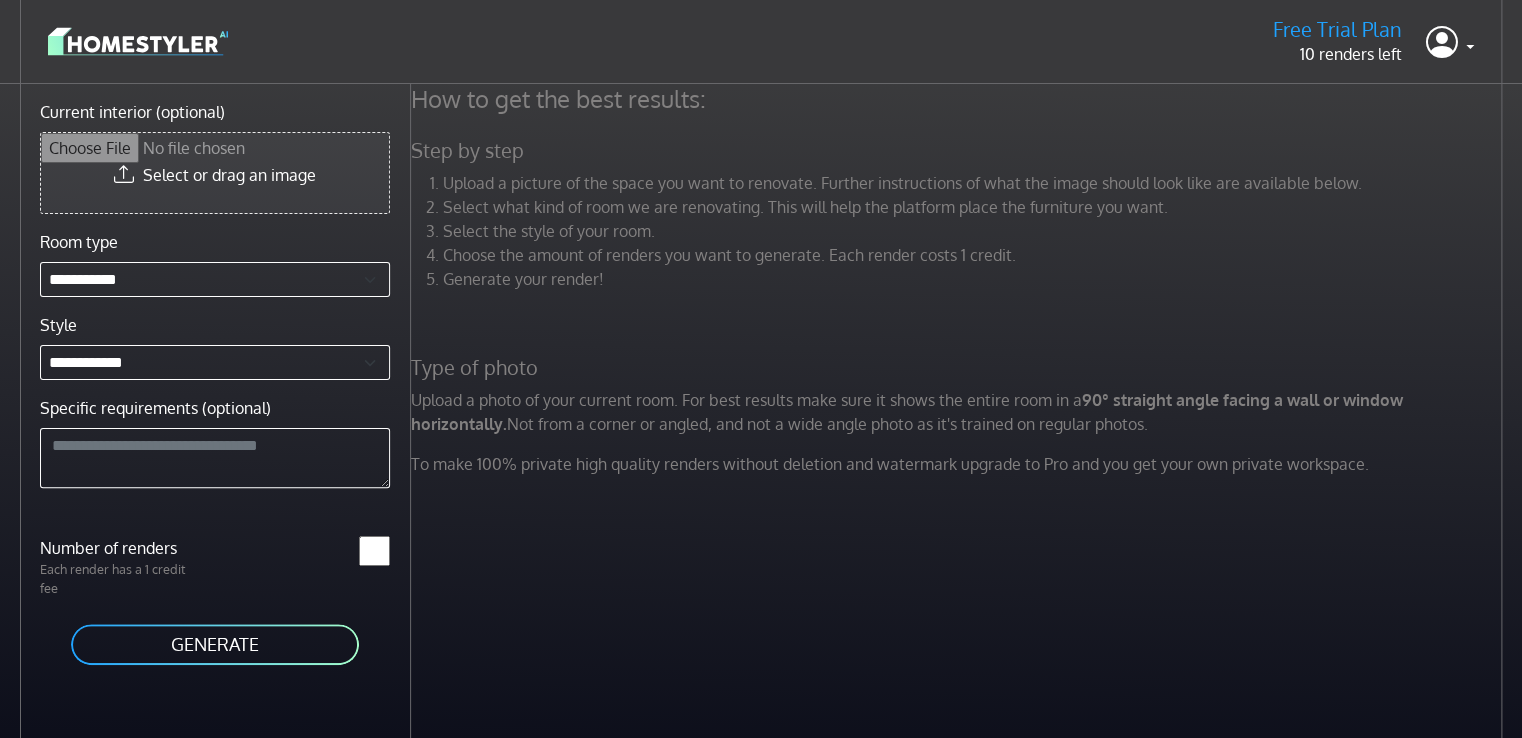 click on "Current interior (optional)" at bounding box center (215, 173) 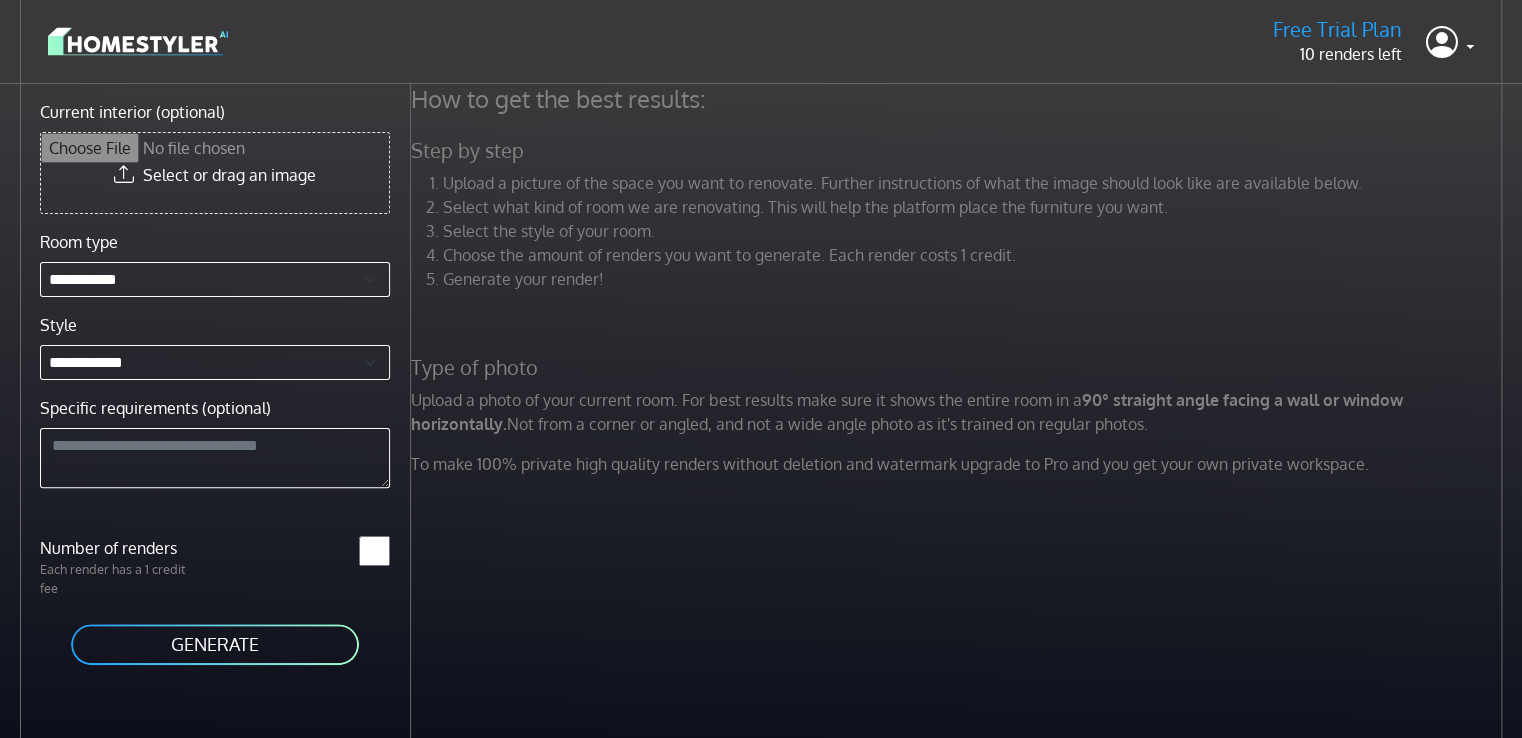 type on "**********" 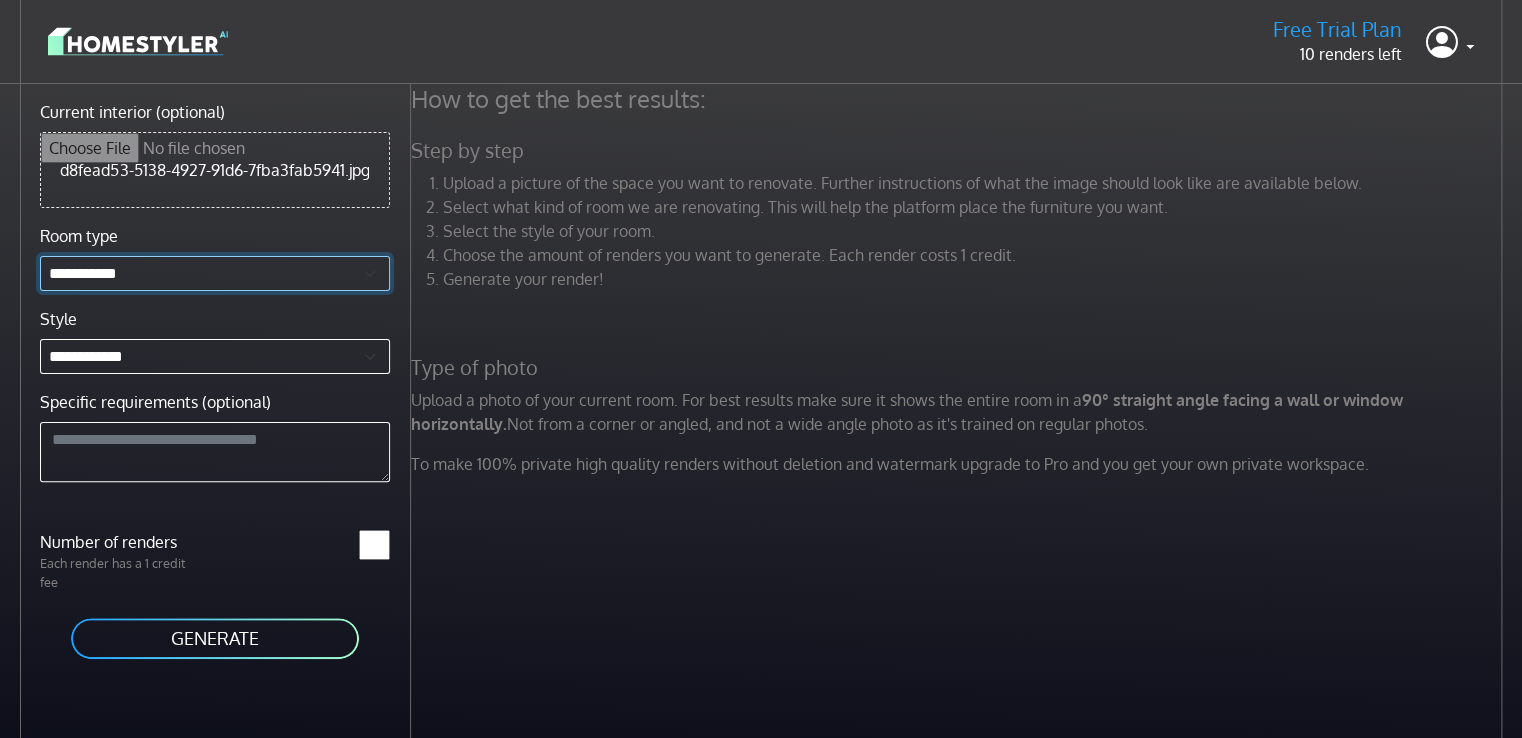 click on "**********" at bounding box center (215, 273) 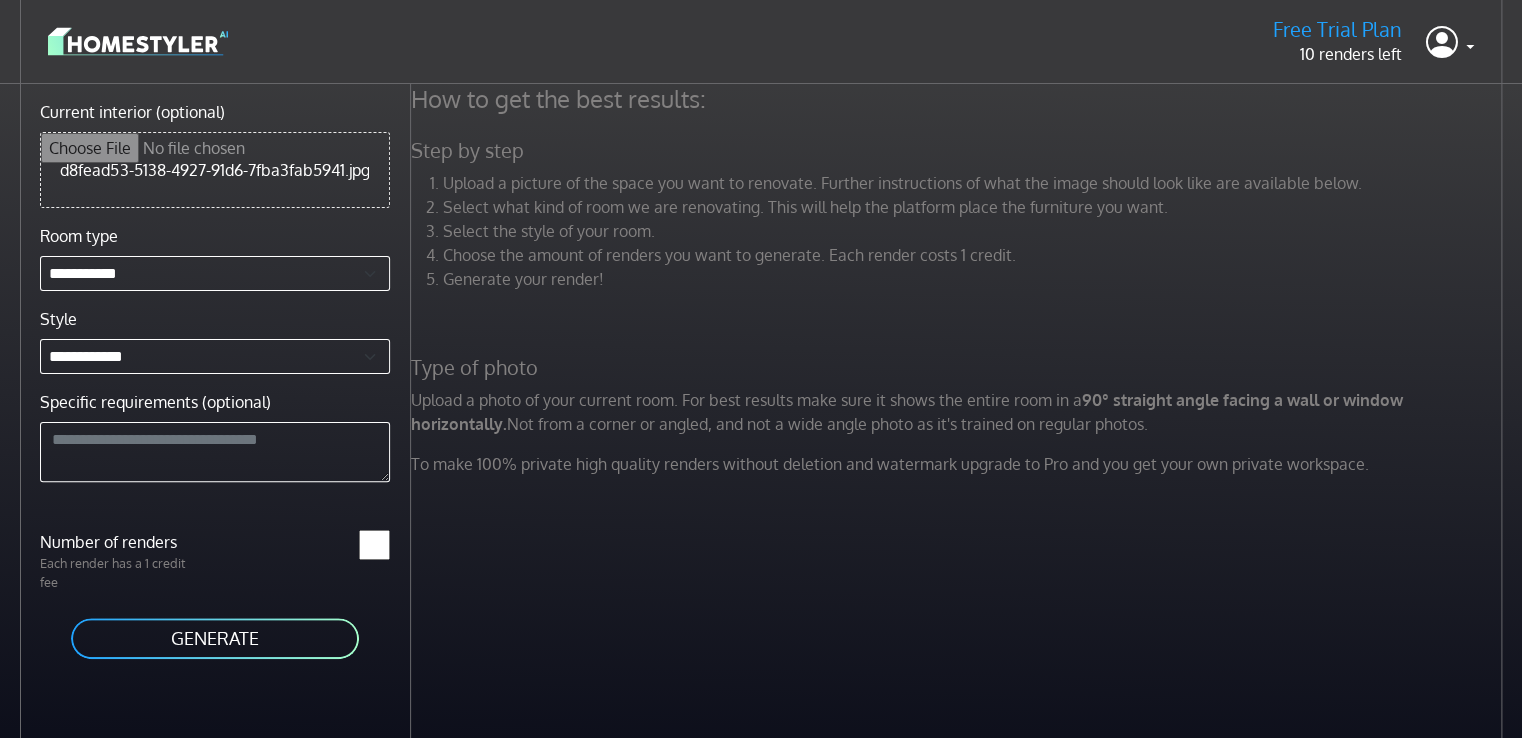 click on "**********" at bounding box center [215, 353] 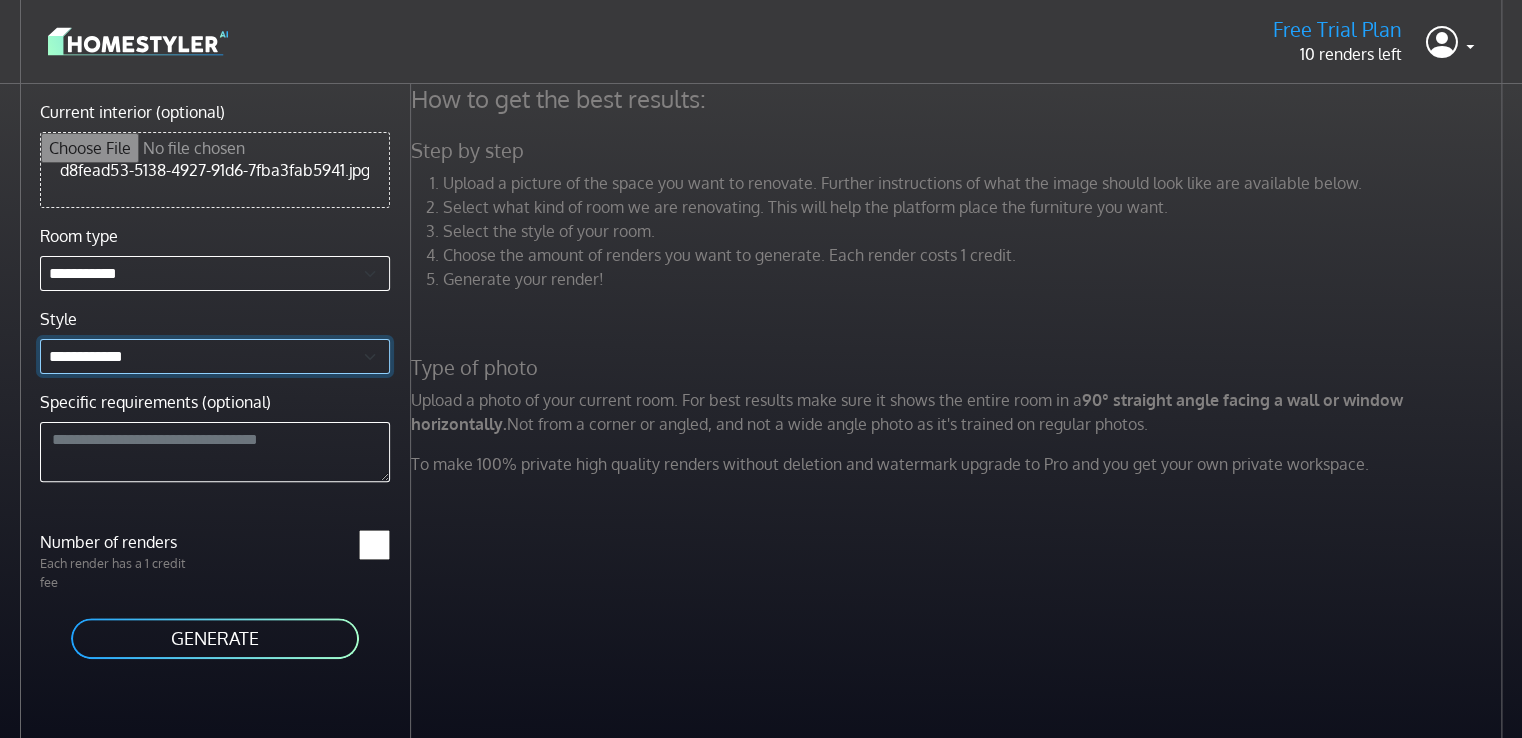 click on "**********" at bounding box center [215, 356] 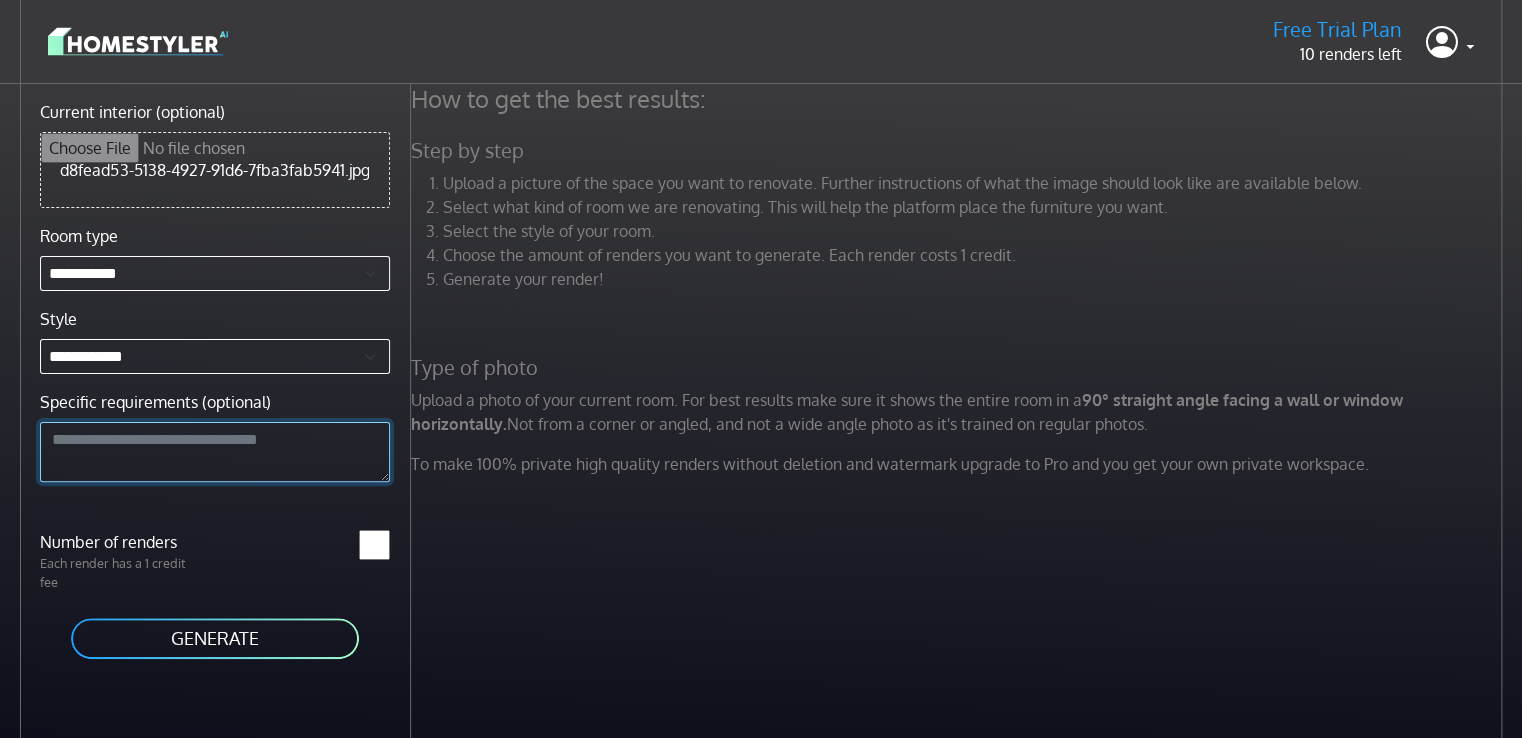 click on "Specific requirements (optional)" at bounding box center (215, 452) 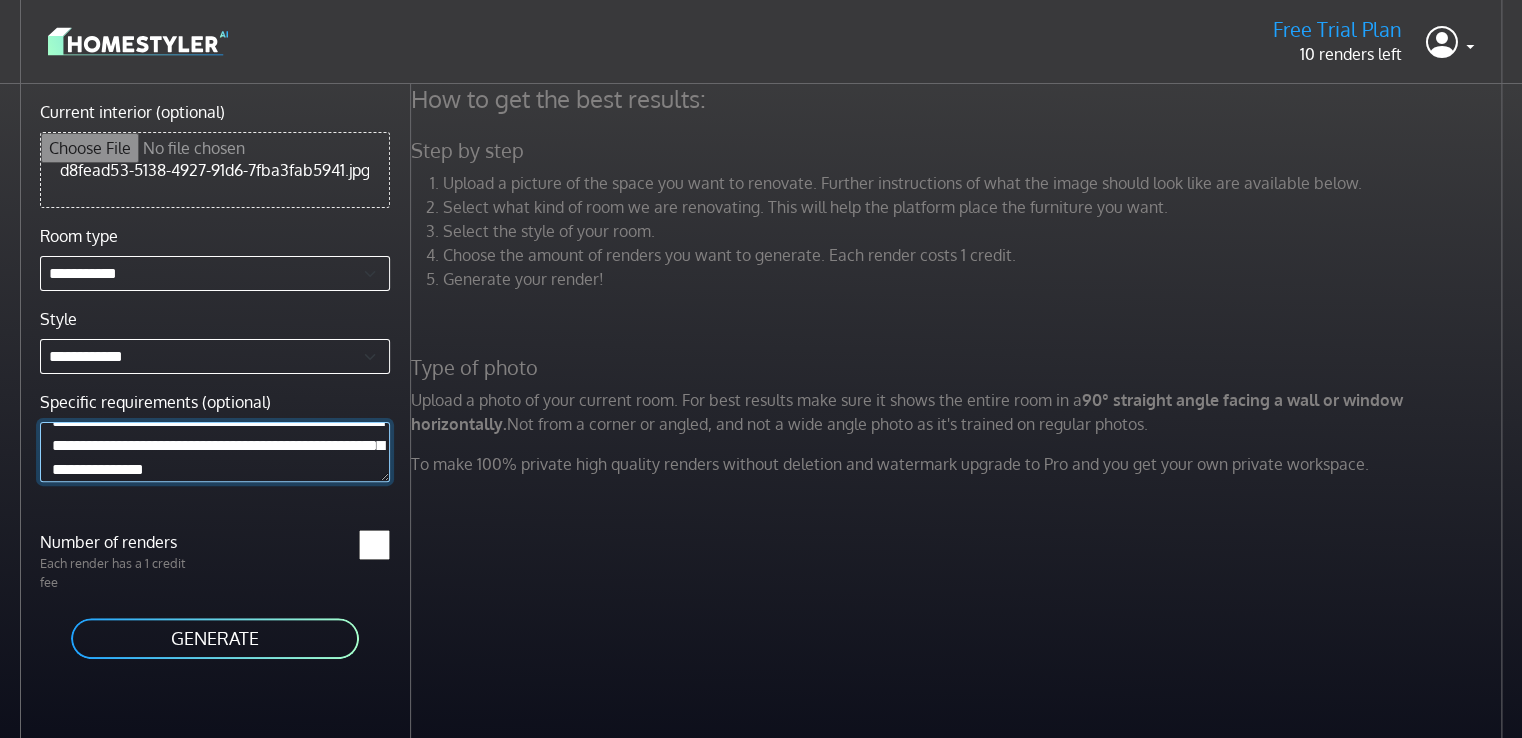 scroll, scrollTop: 42, scrollLeft: 0, axis: vertical 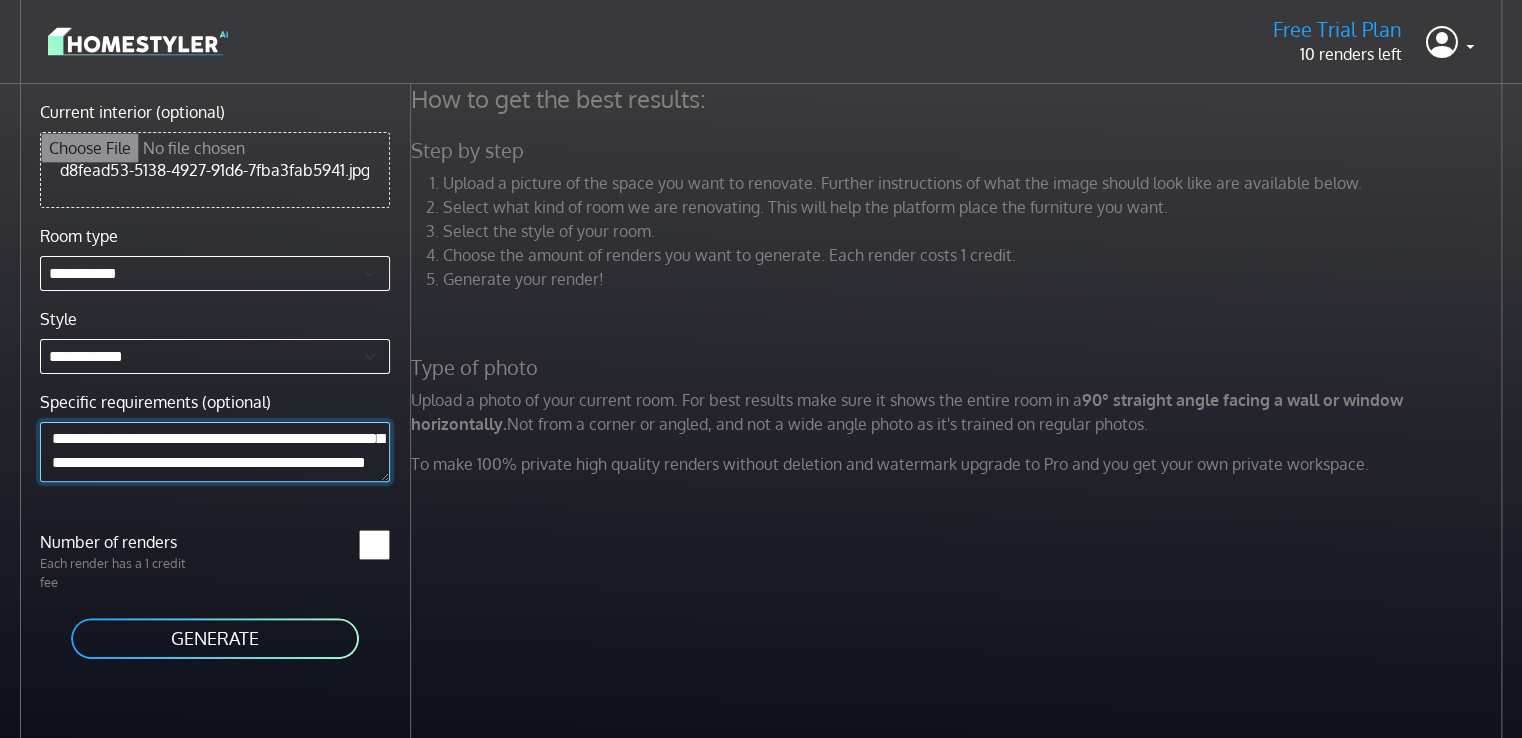 drag, startPoint x: 340, startPoint y: 470, endPoint x: 267, endPoint y: 466, distance: 73.109505 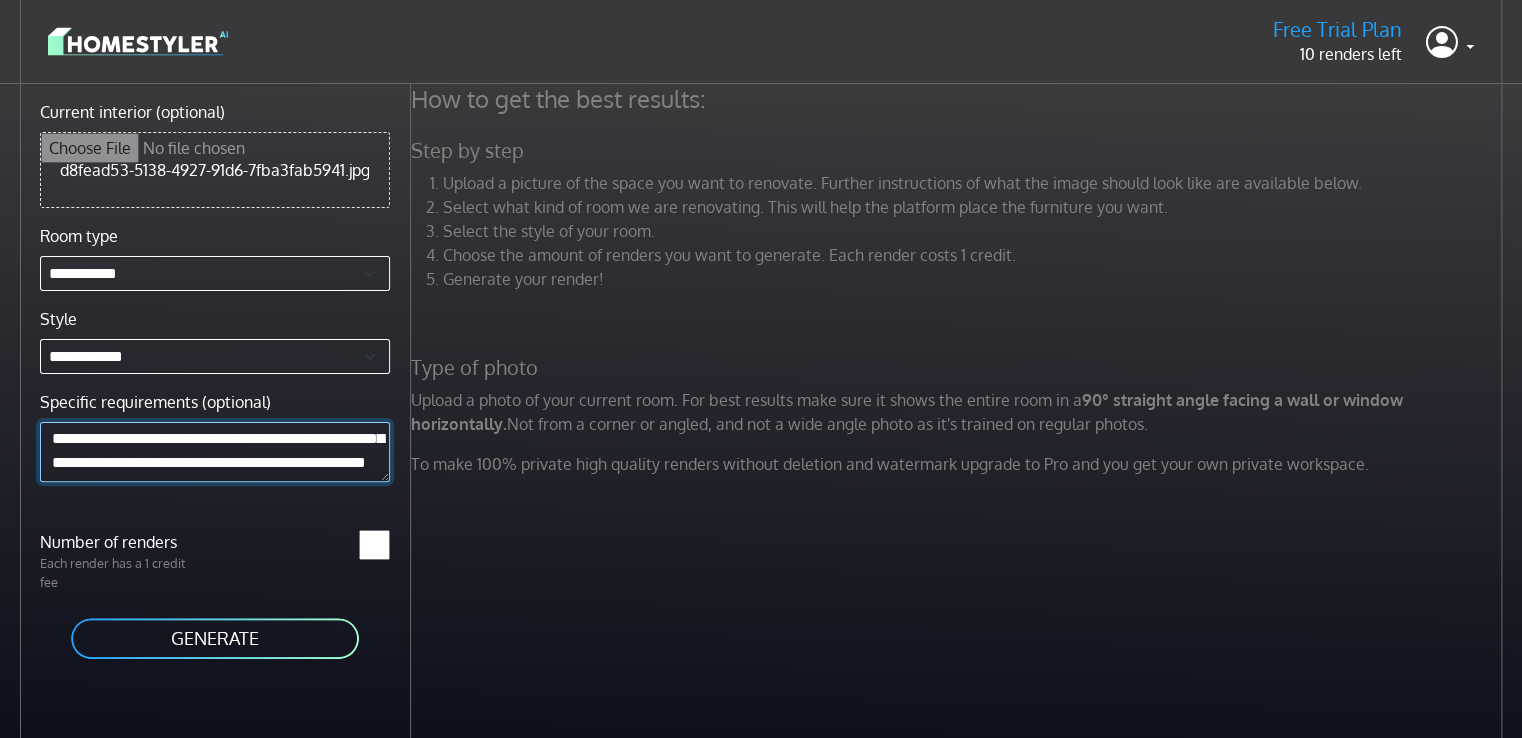 click on "**********" at bounding box center [215, 451] 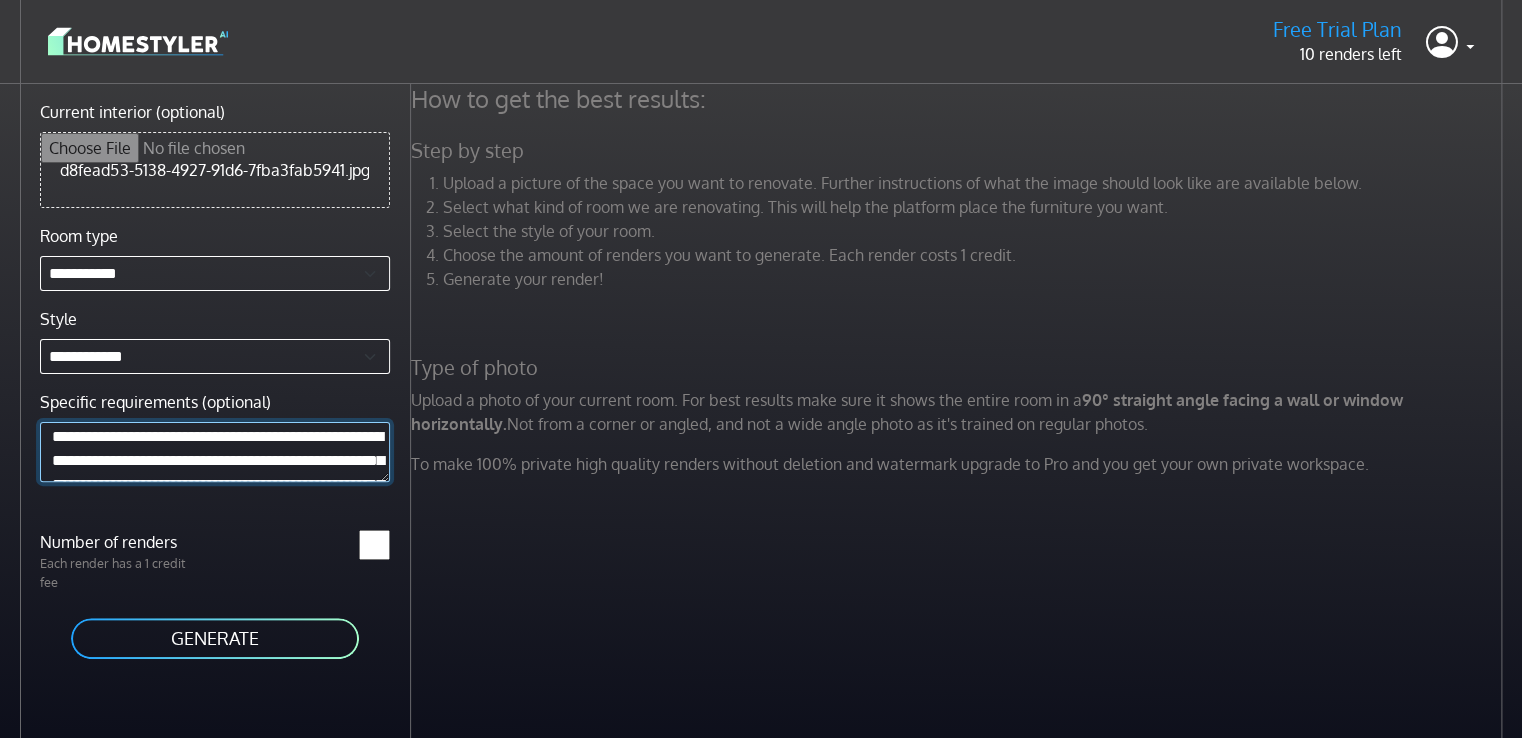scroll, scrollTop: 0, scrollLeft: 0, axis: both 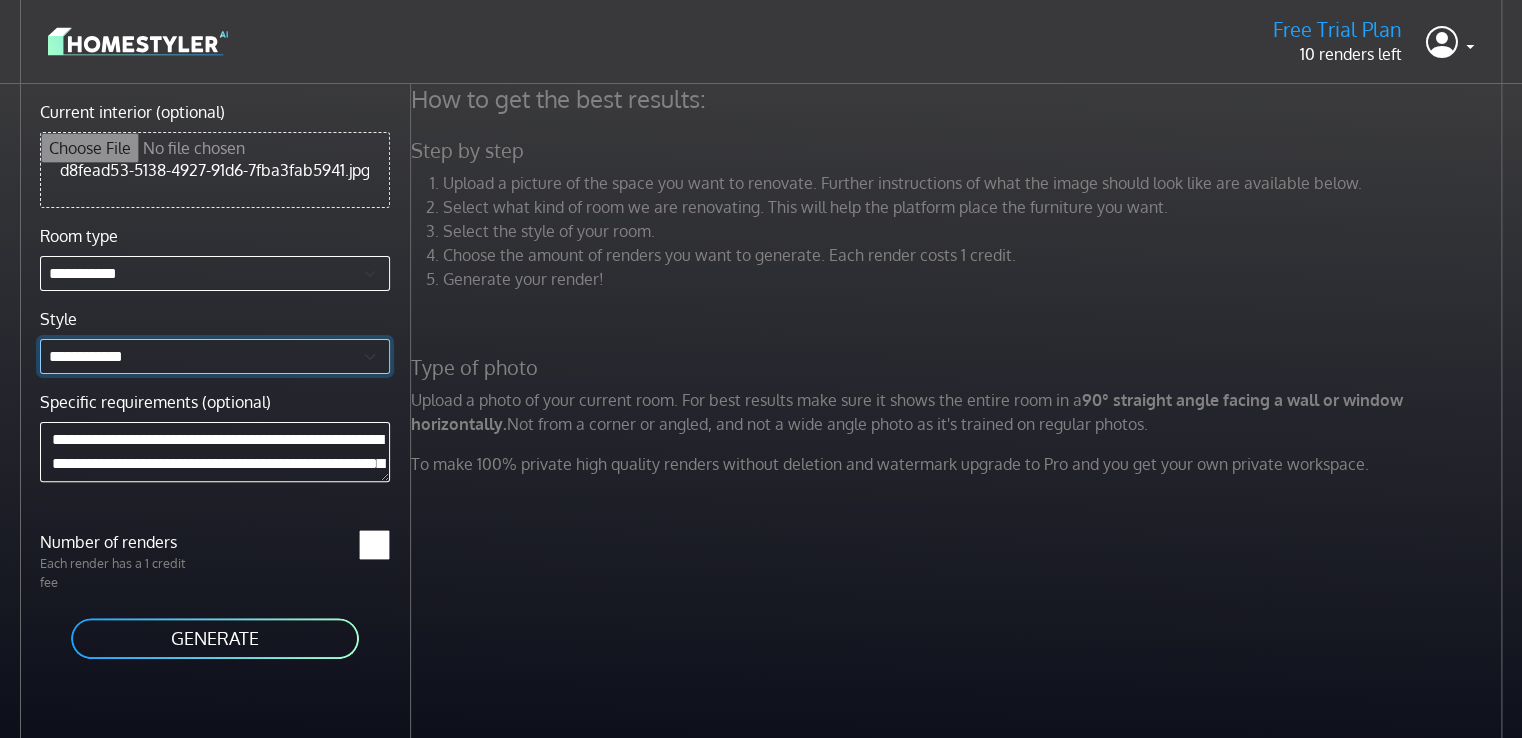 click on "**********" at bounding box center (215, 356) 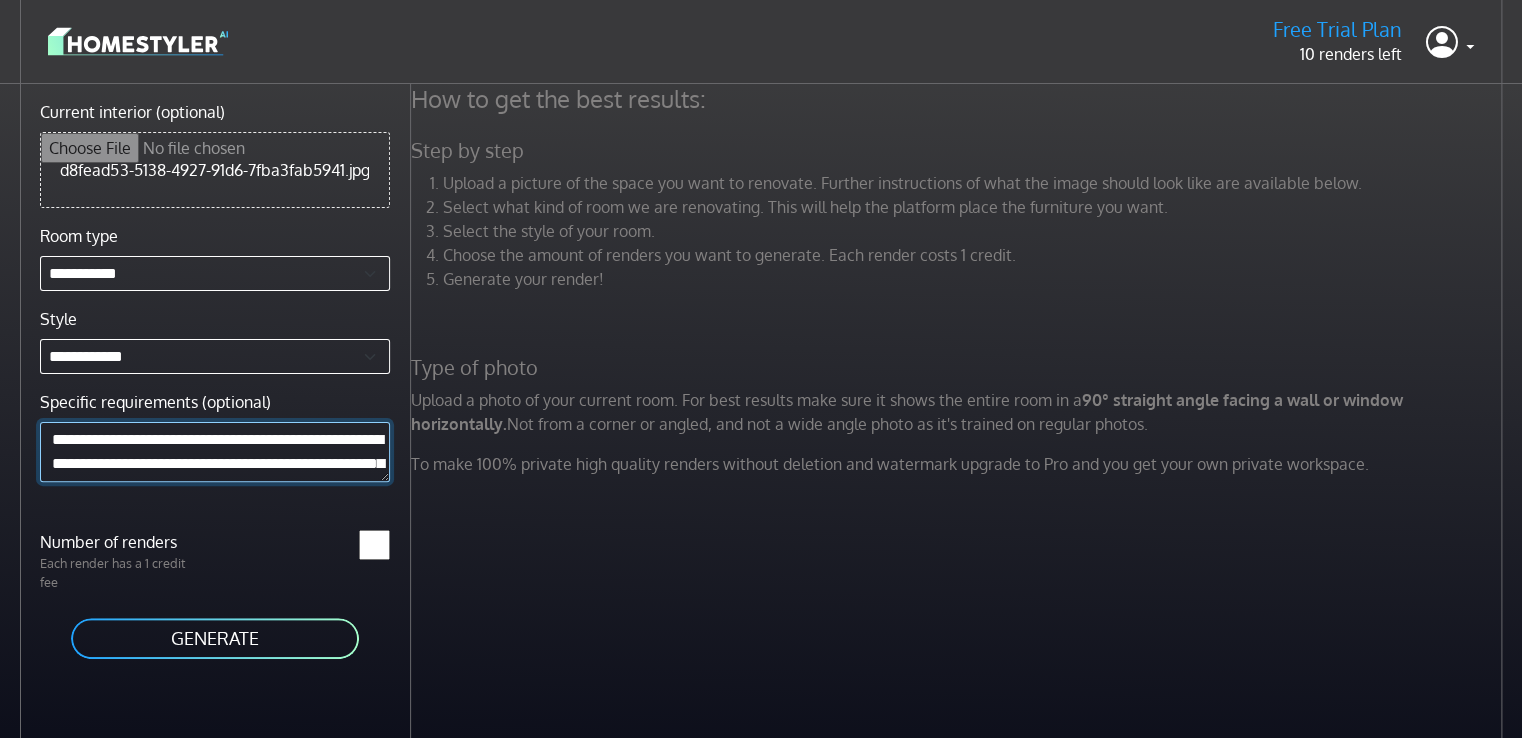 click on "**********" at bounding box center (215, 451) 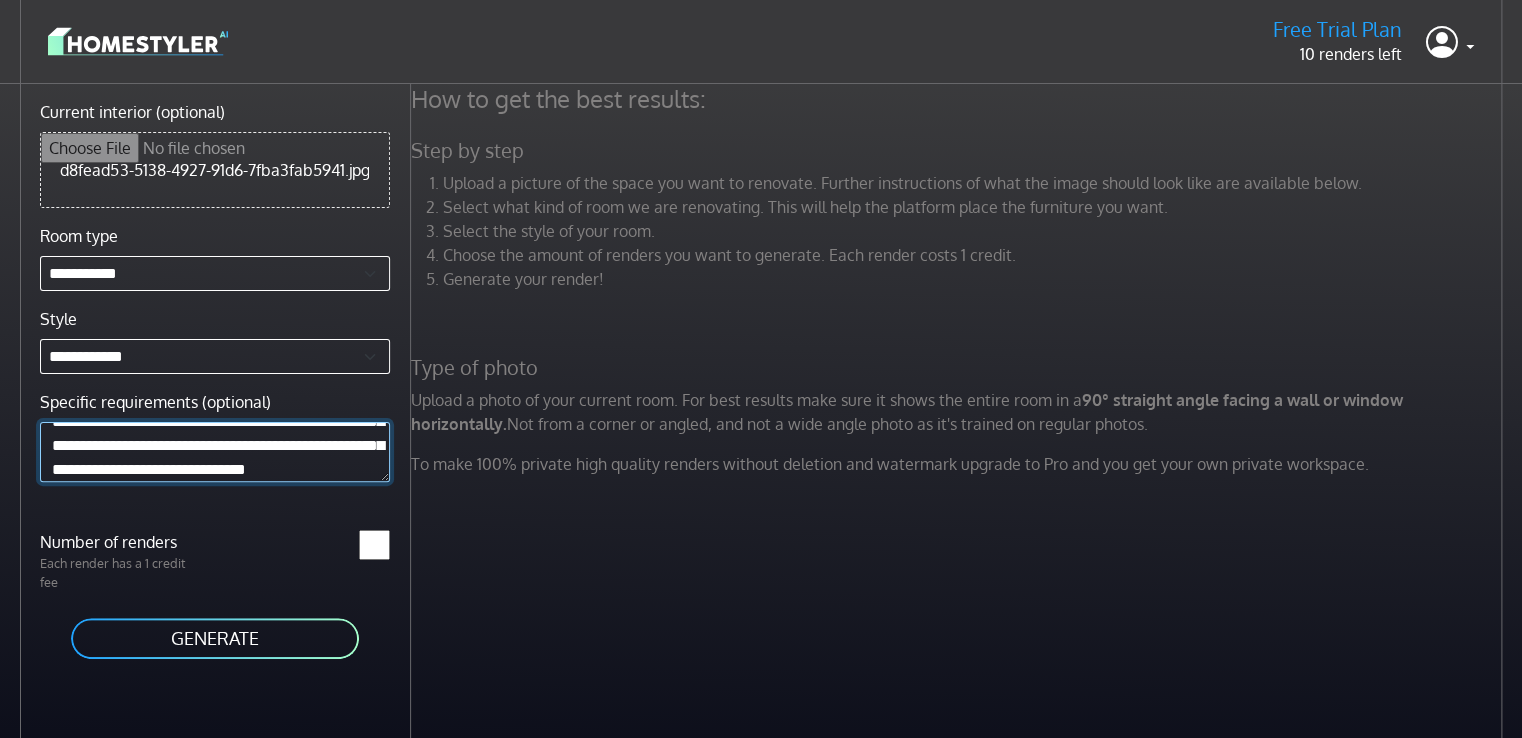 scroll, scrollTop: 66, scrollLeft: 0, axis: vertical 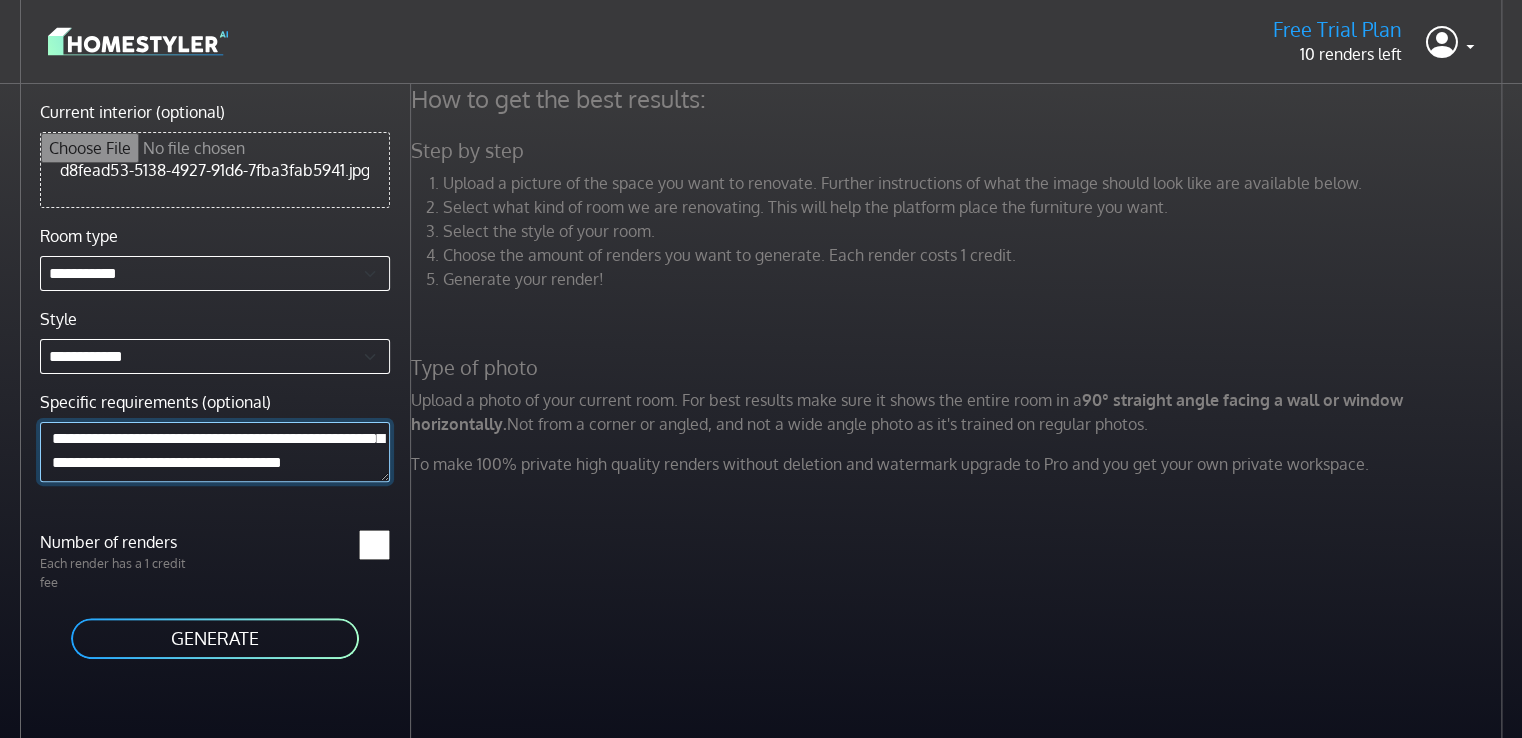 click on "**********" at bounding box center [215, 451] 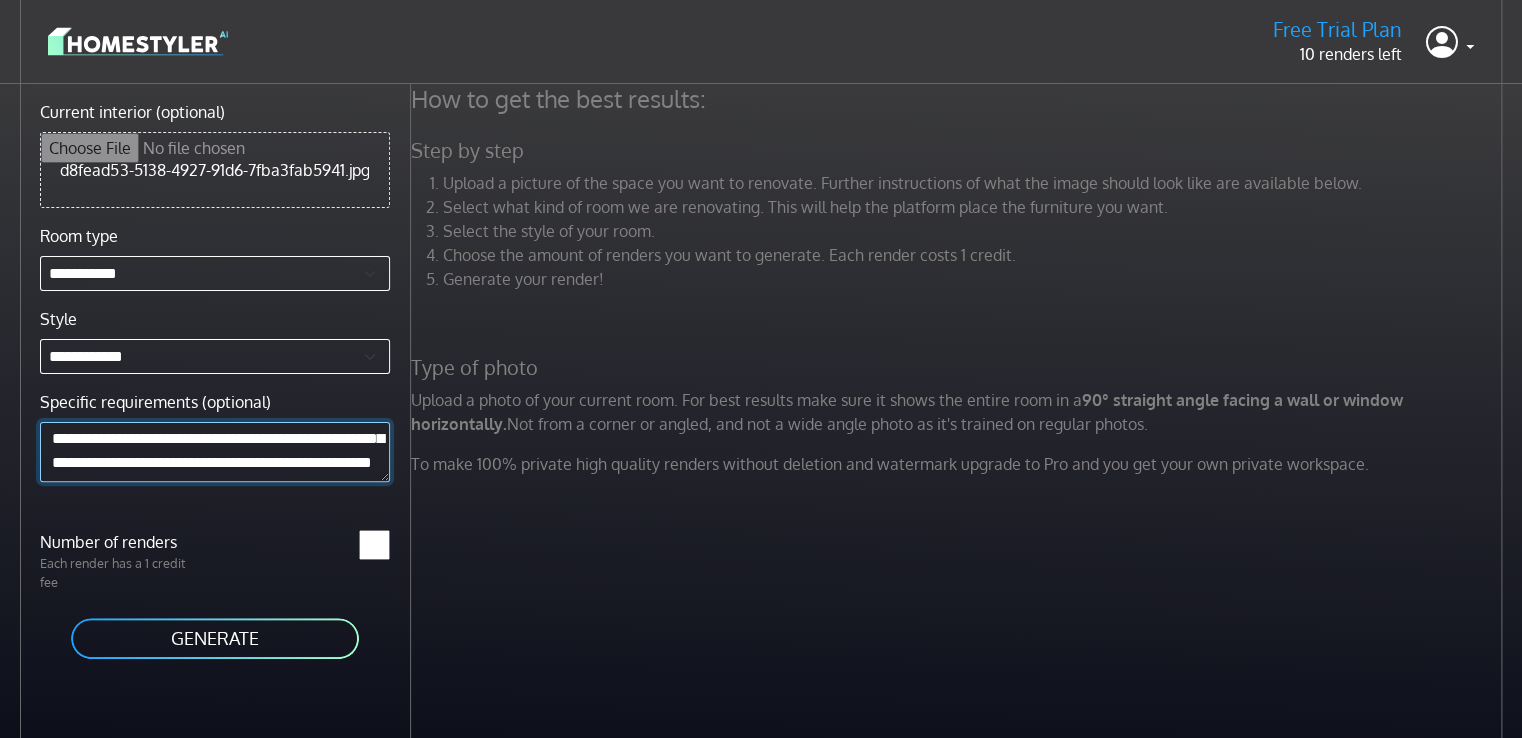 scroll, scrollTop: 90, scrollLeft: 0, axis: vertical 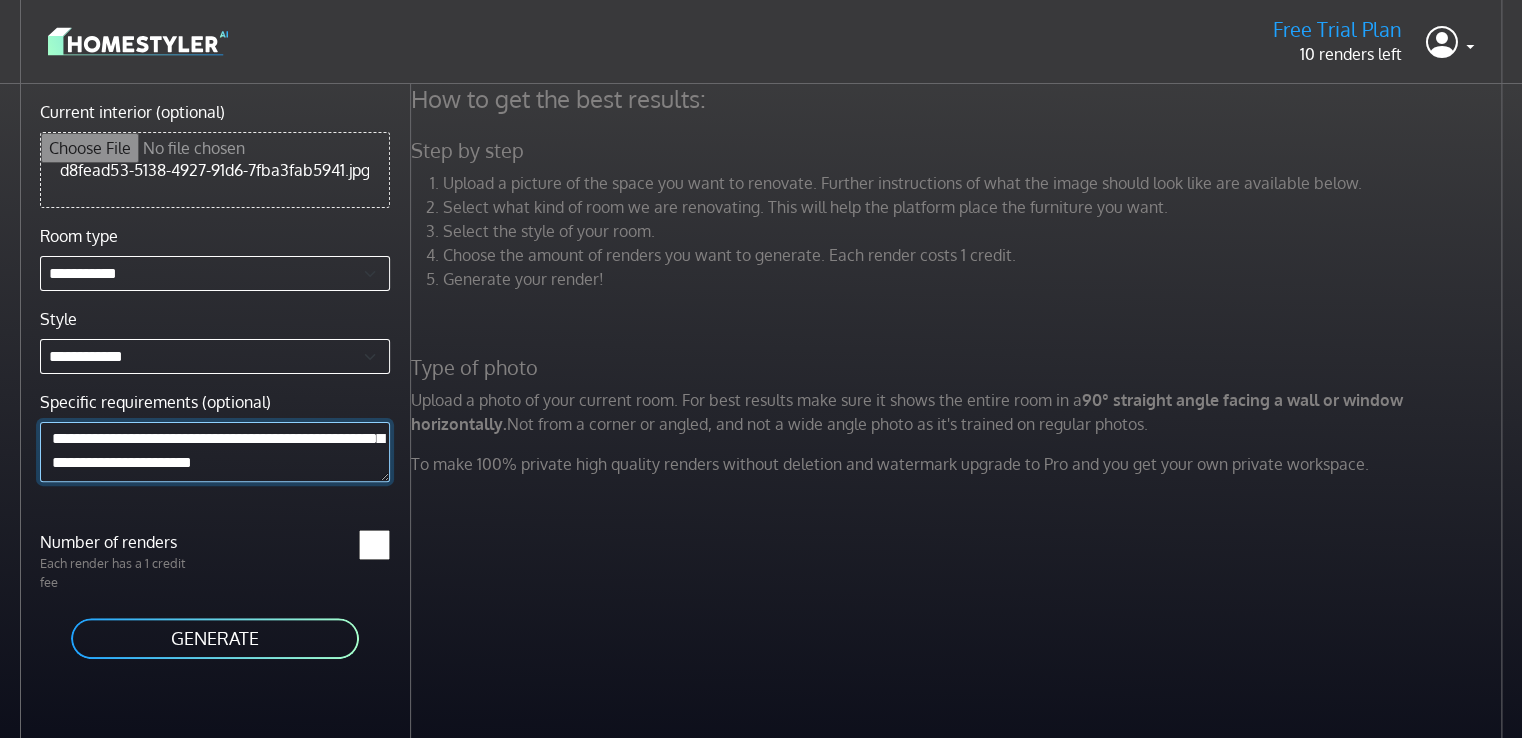 drag, startPoint x: 180, startPoint y: 468, endPoint x: 154, endPoint y: 465, distance: 26.172504 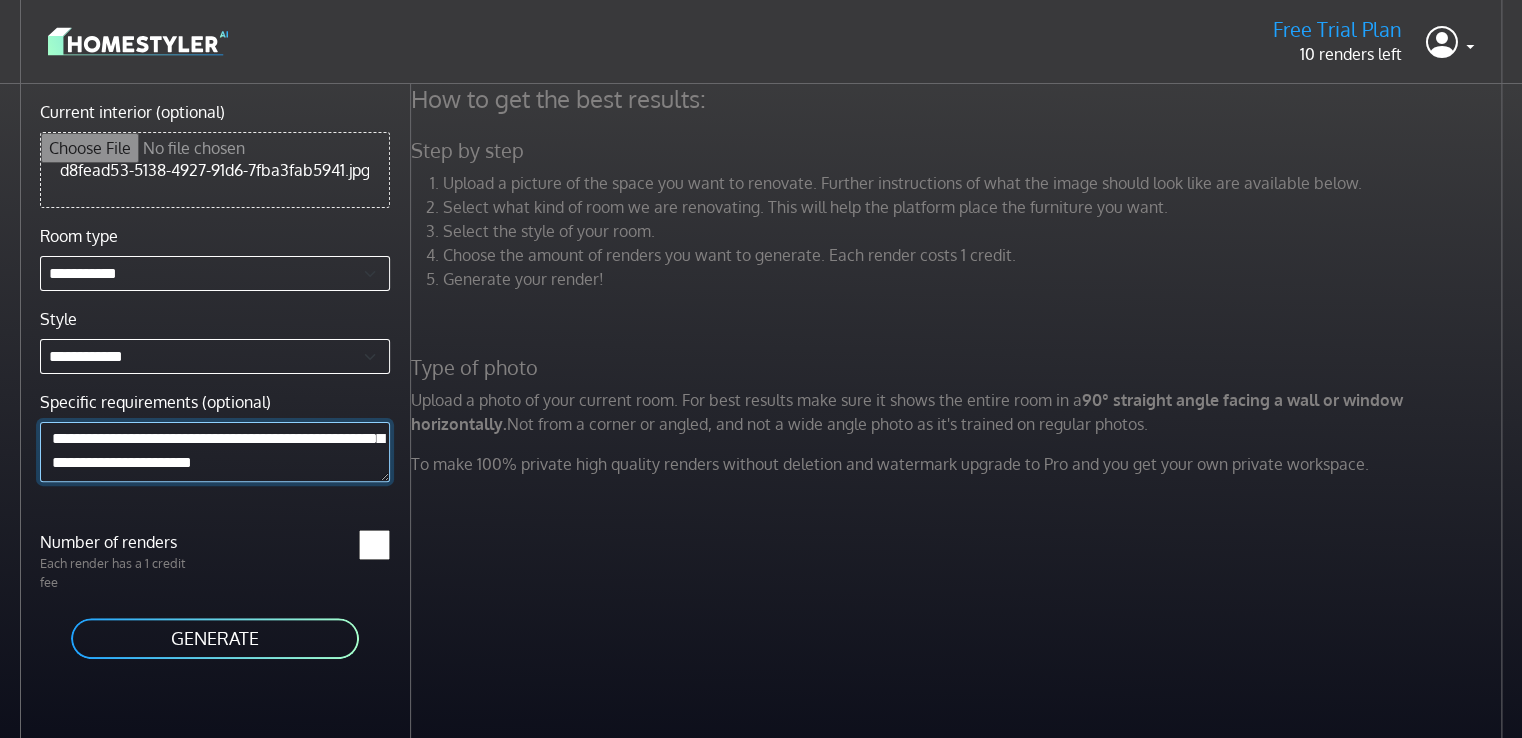 click on "**********" at bounding box center [215, 451] 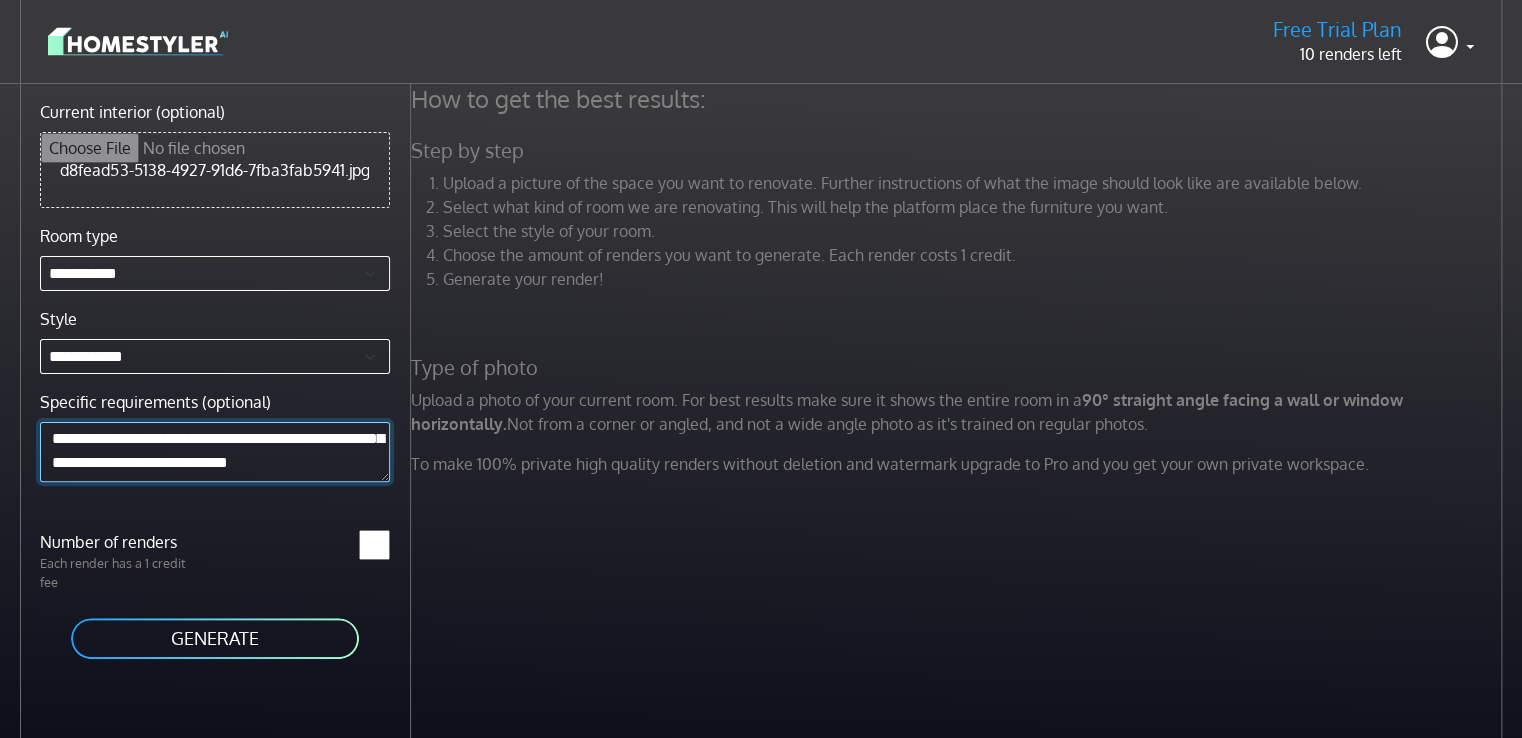 type on "**********" 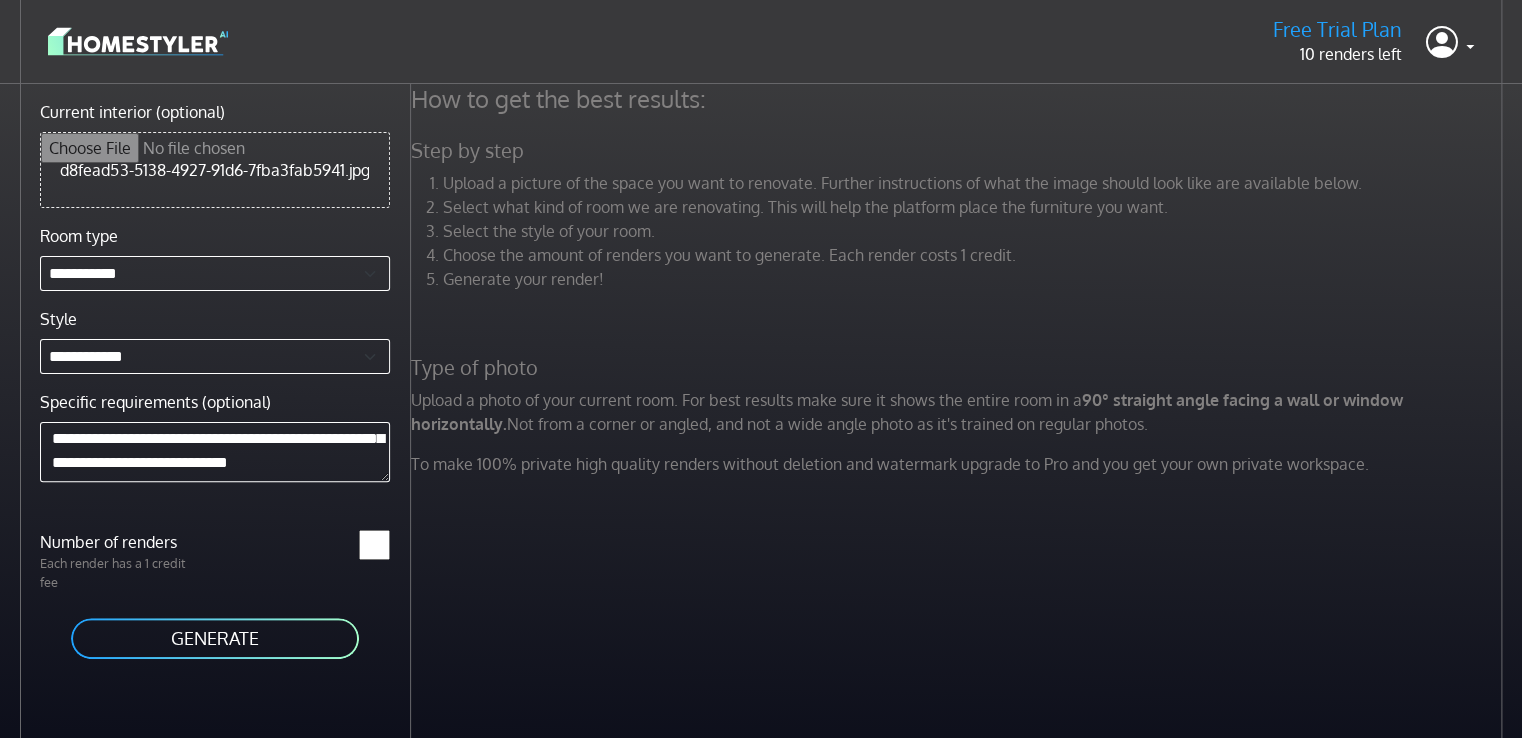 click on "GENERATE" at bounding box center (215, 638) 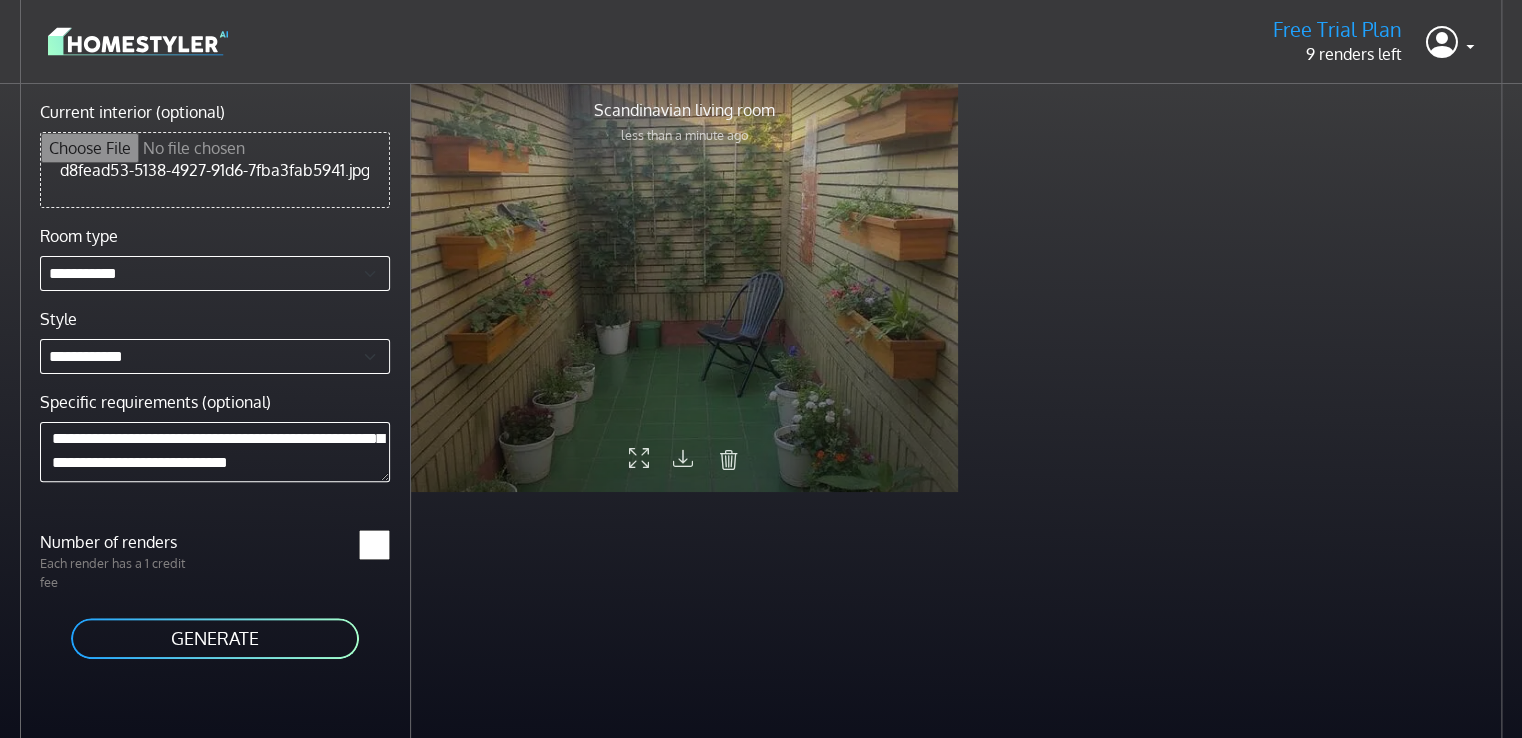click at bounding box center [683, 457] 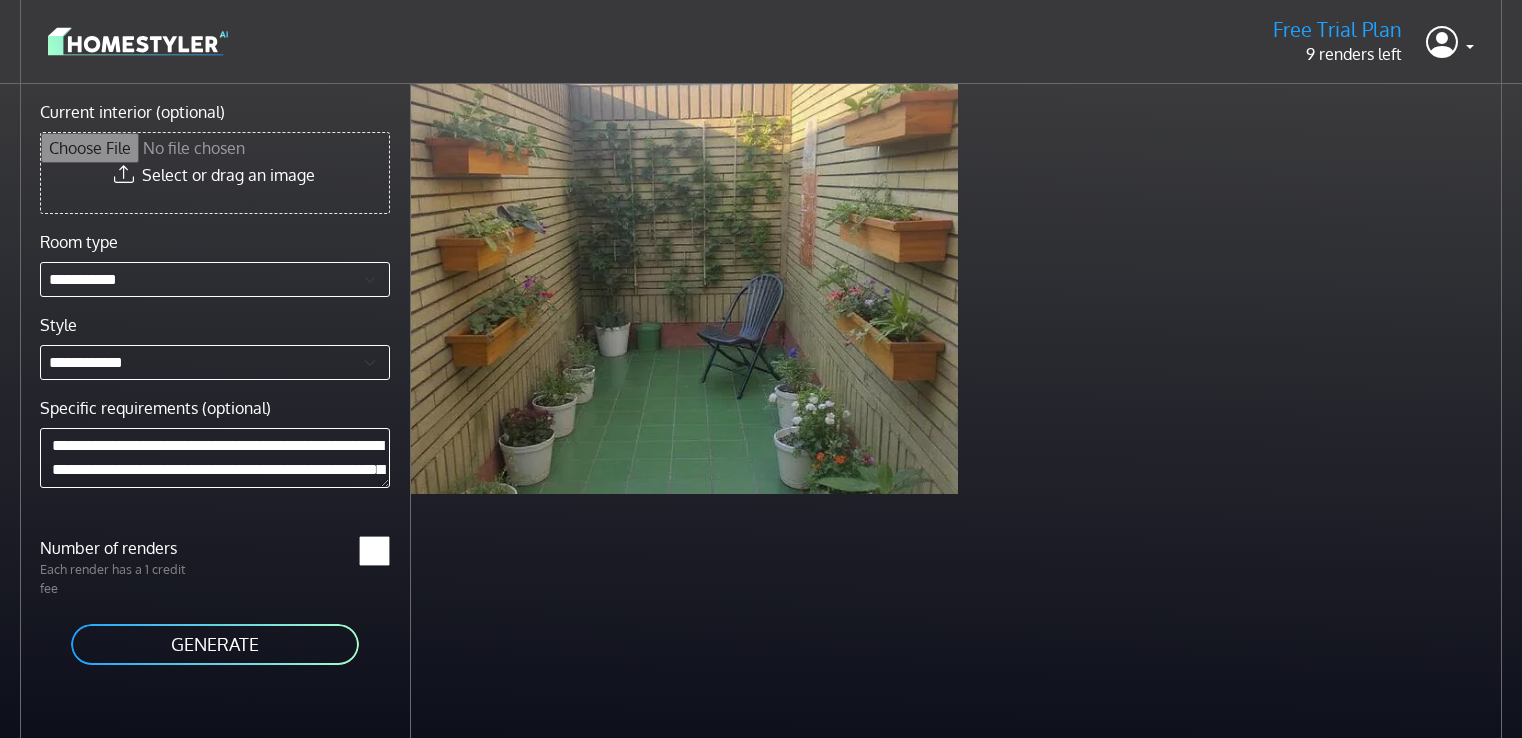 scroll, scrollTop: 0, scrollLeft: 0, axis: both 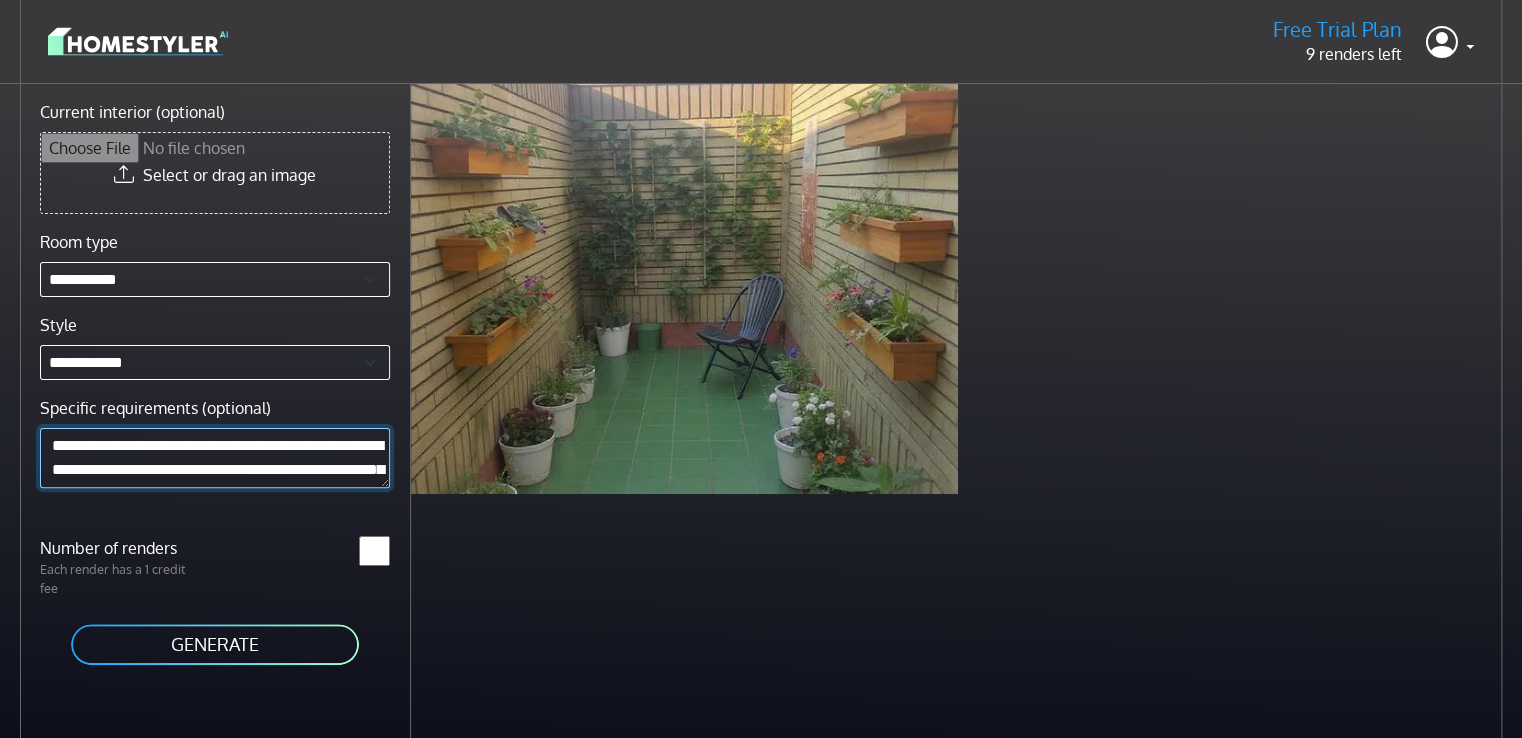 click on "**********" at bounding box center [215, 458] 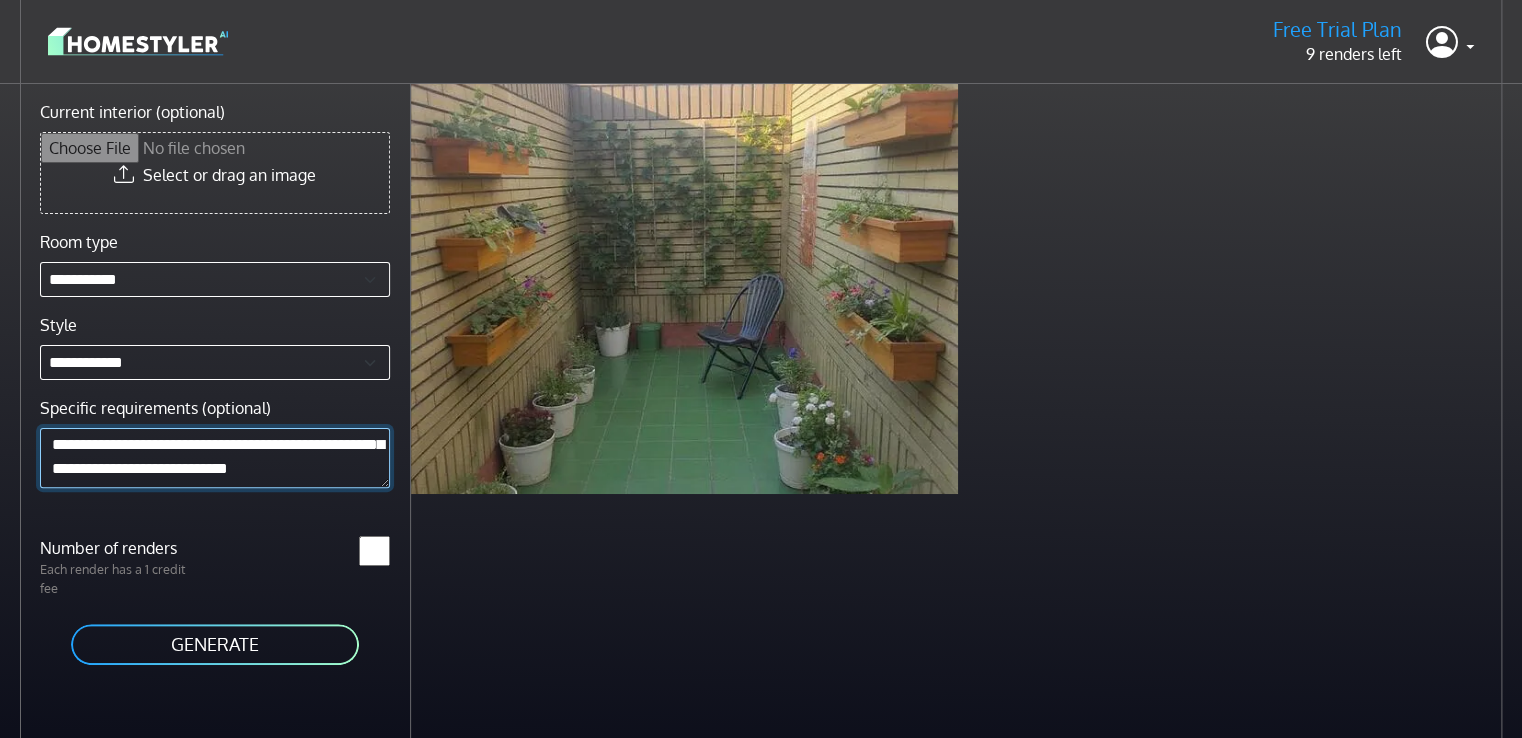 scroll, scrollTop: 96, scrollLeft: 0, axis: vertical 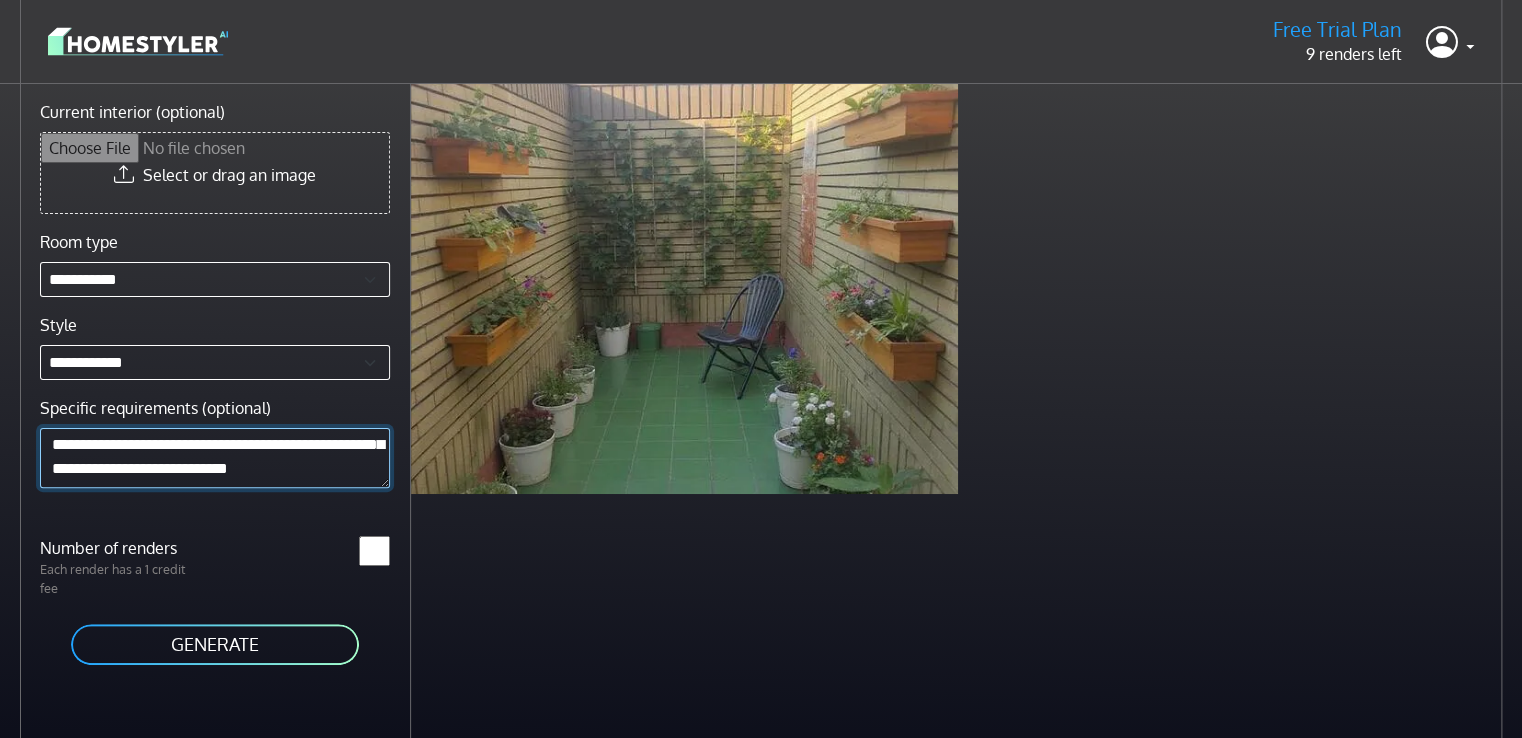 click on "**********" at bounding box center [215, 457] 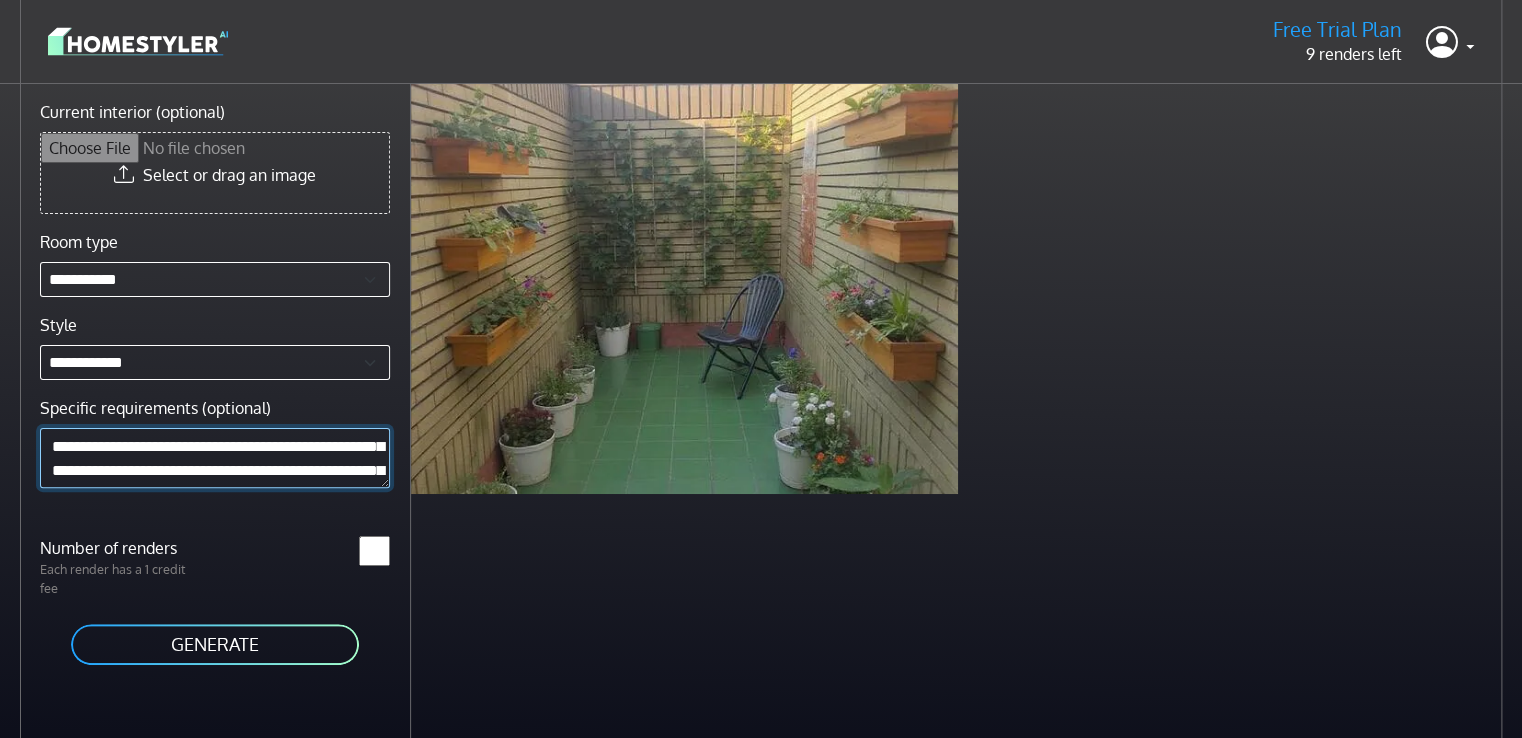 scroll, scrollTop: 100, scrollLeft: 0, axis: vertical 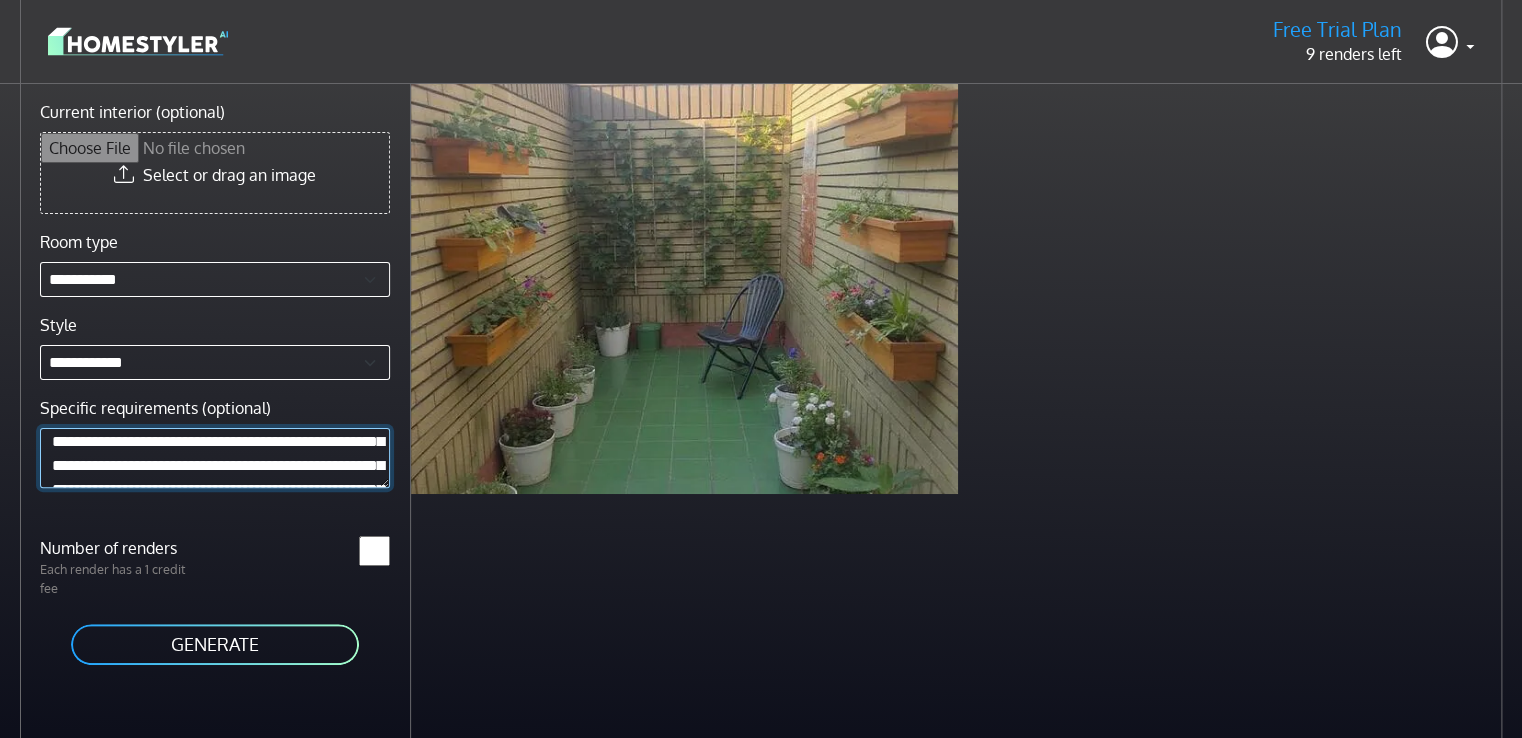 click on "**********" at bounding box center (215, 457) 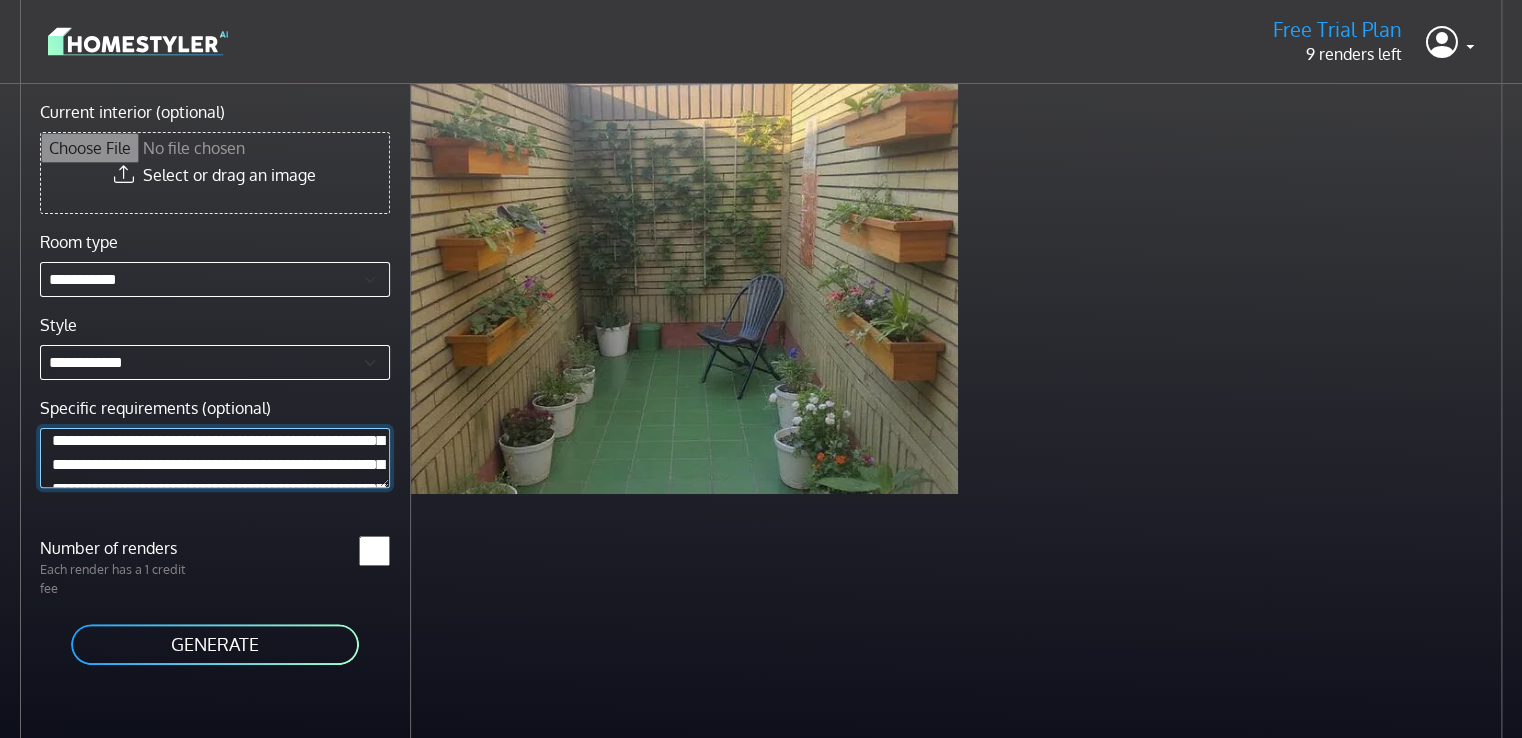 scroll, scrollTop: 53, scrollLeft: 0, axis: vertical 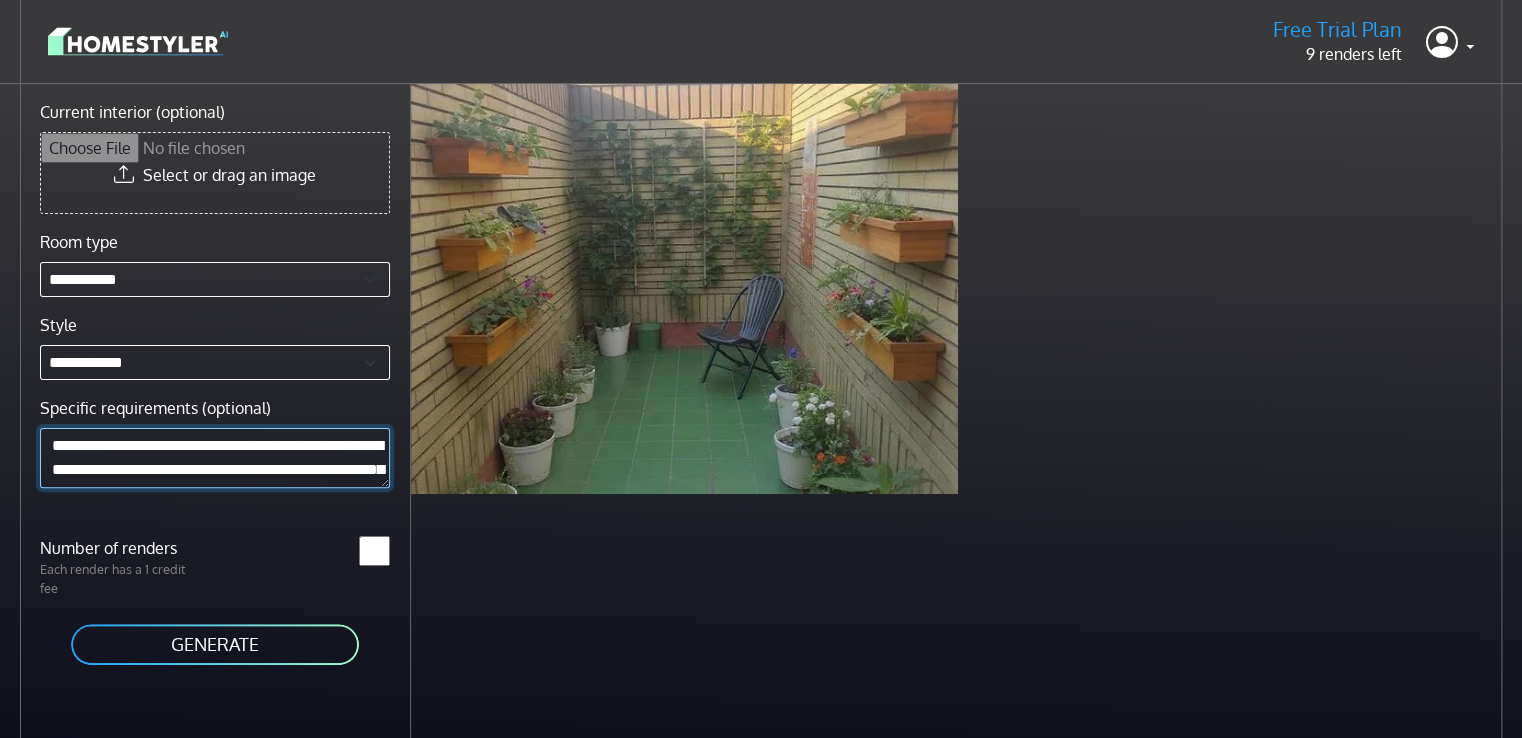drag, startPoint x: 135, startPoint y: 439, endPoint x: 154, endPoint y: 442, distance: 19.235384 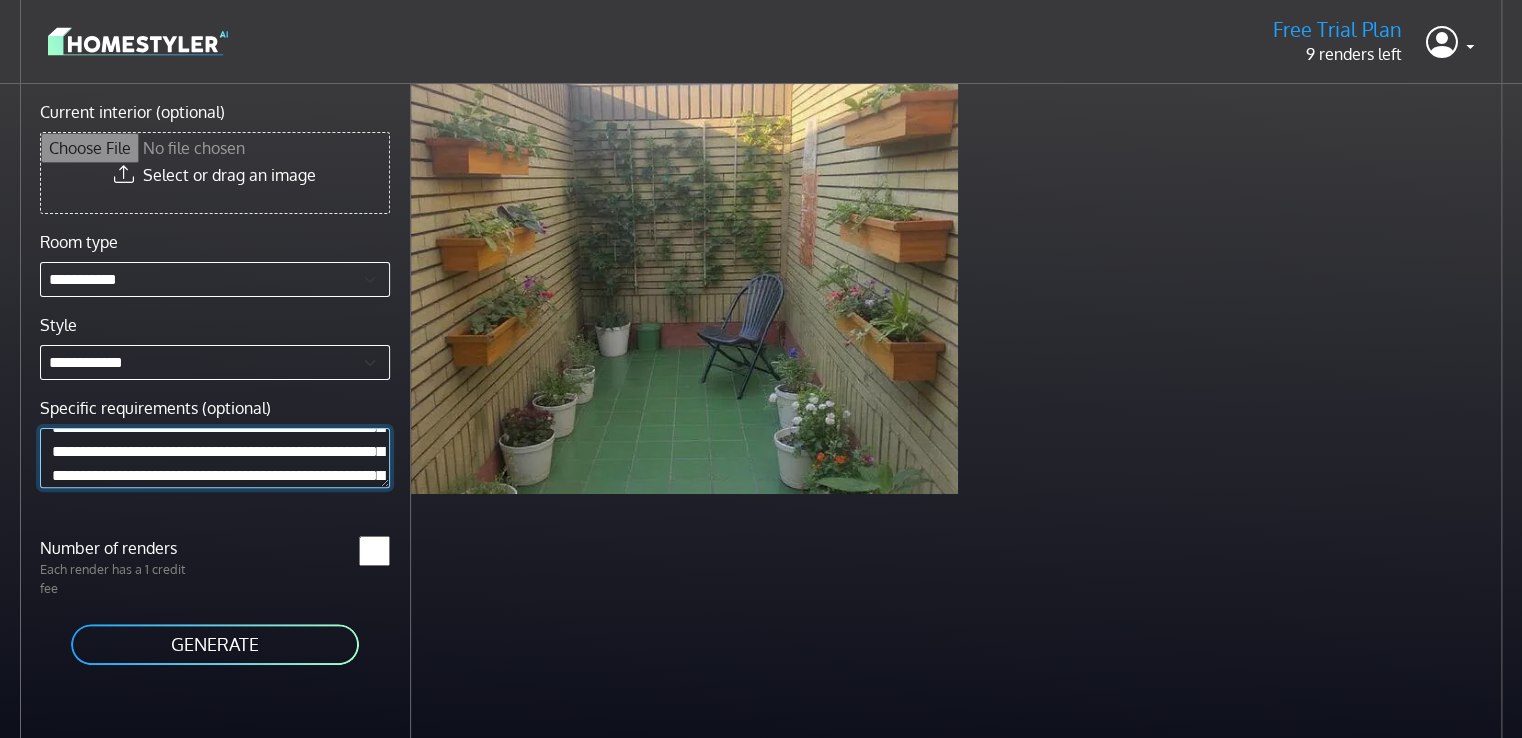 scroll, scrollTop: 100, scrollLeft: 0, axis: vertical 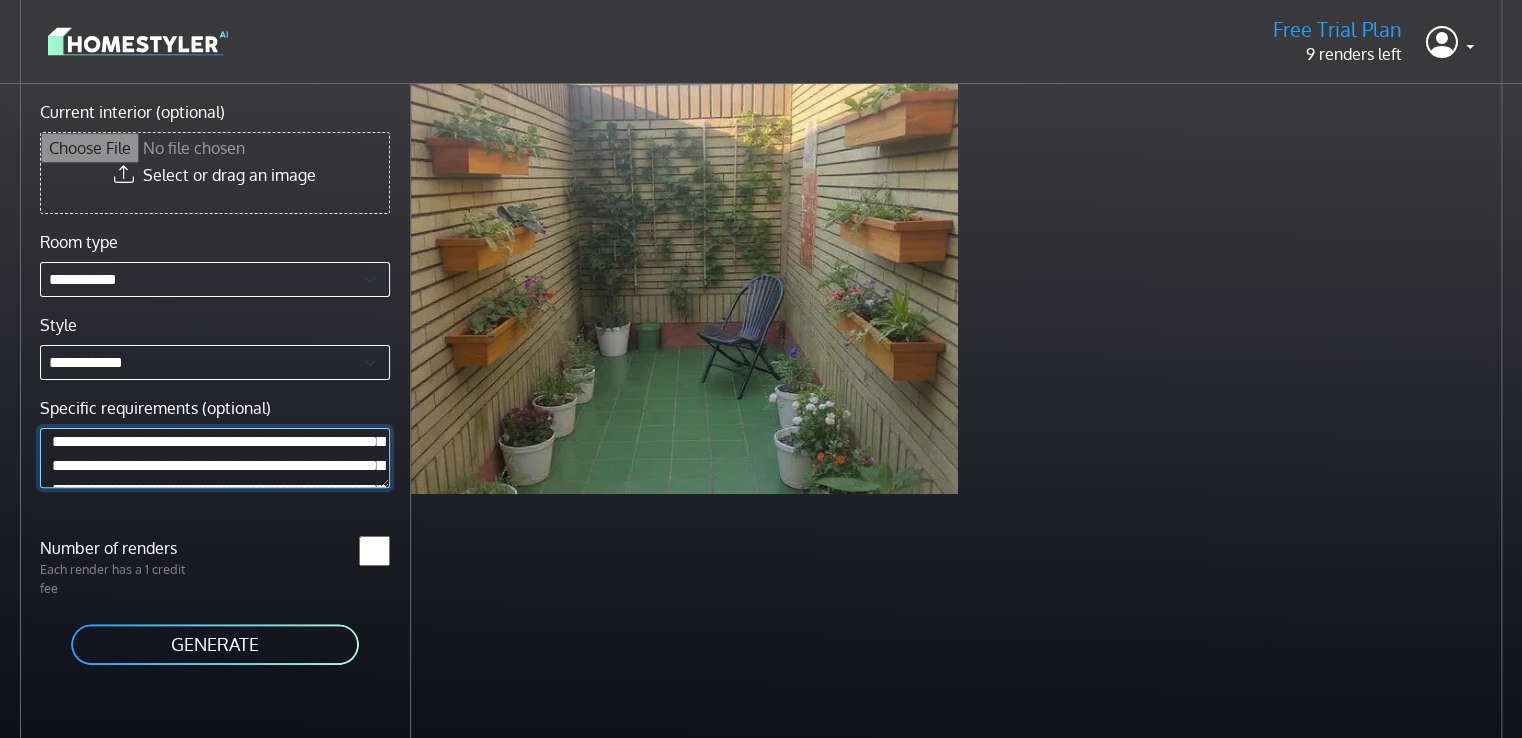 click on "**********" at bounding box center [215, 457] 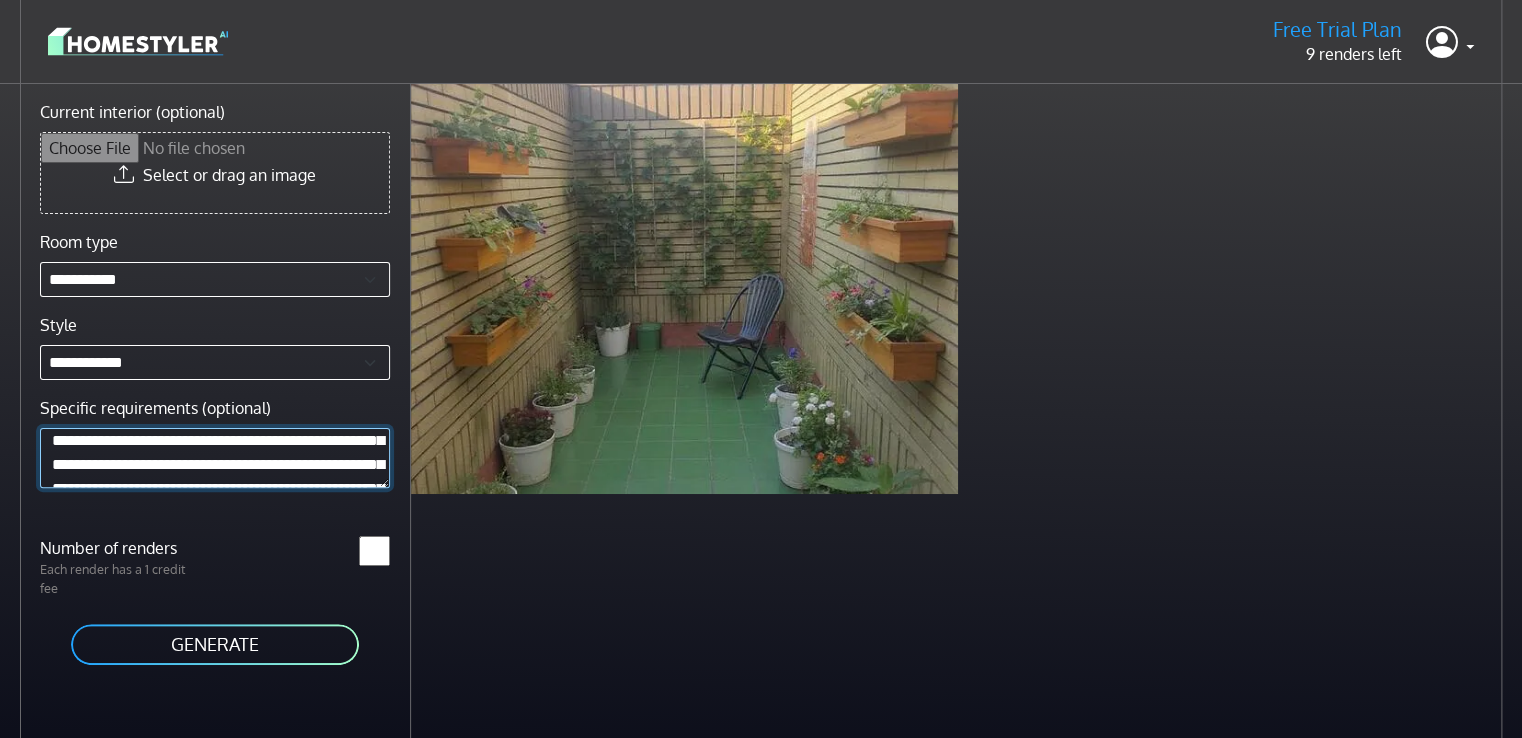 scroll, scrollTop: 53, scrollLeft: 0, axis: vertical 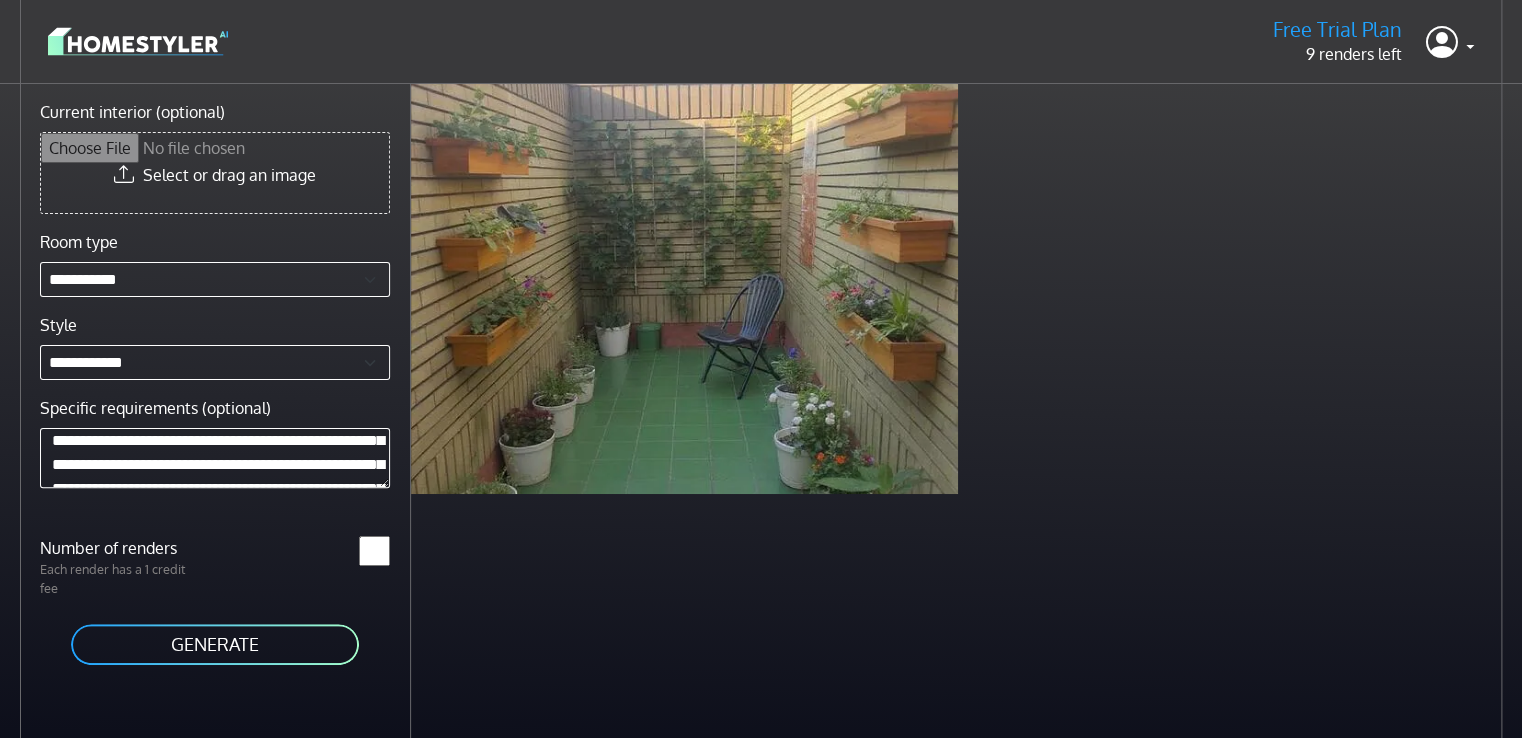 click on "GENERATE" at bounding box center (215, 644) 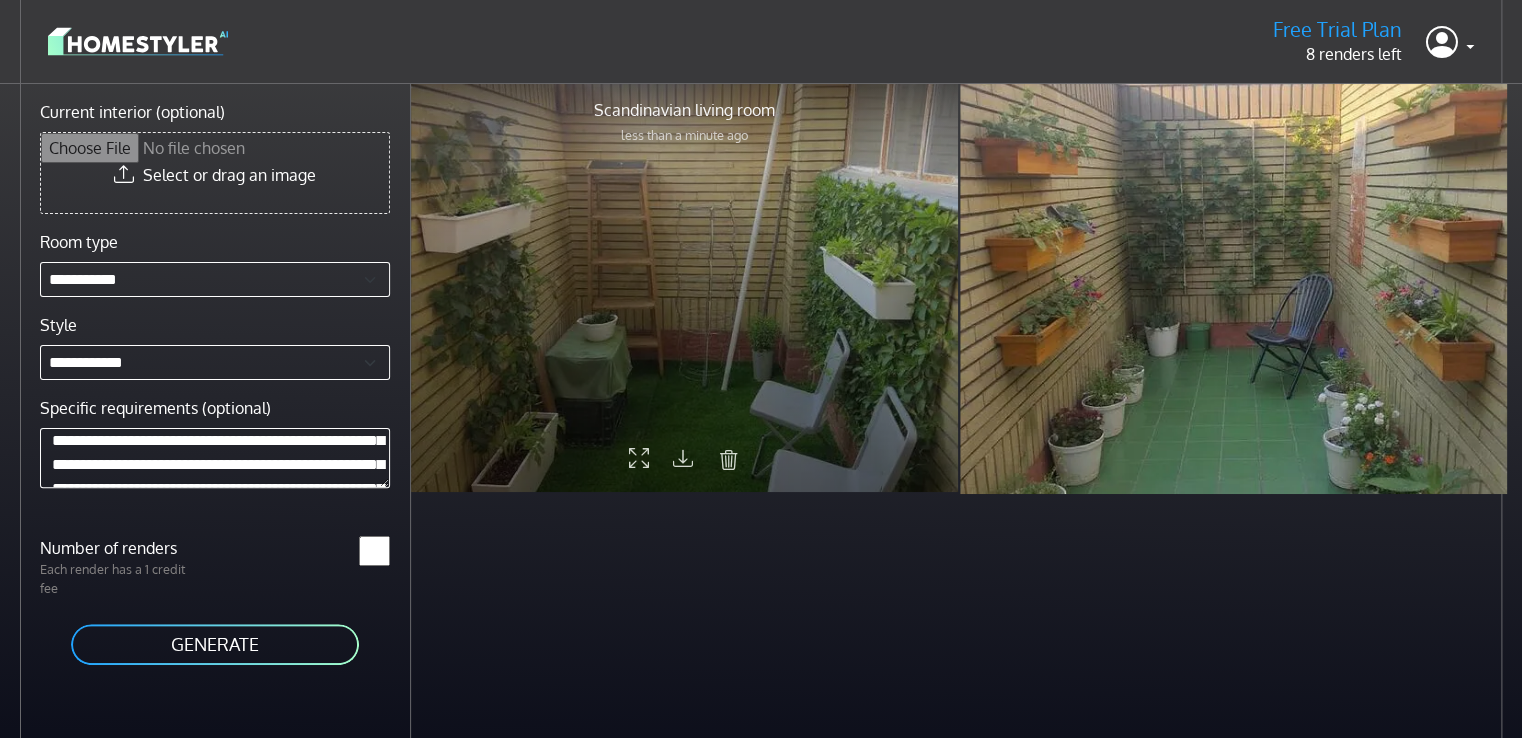 click at bounding box center [683, 457] 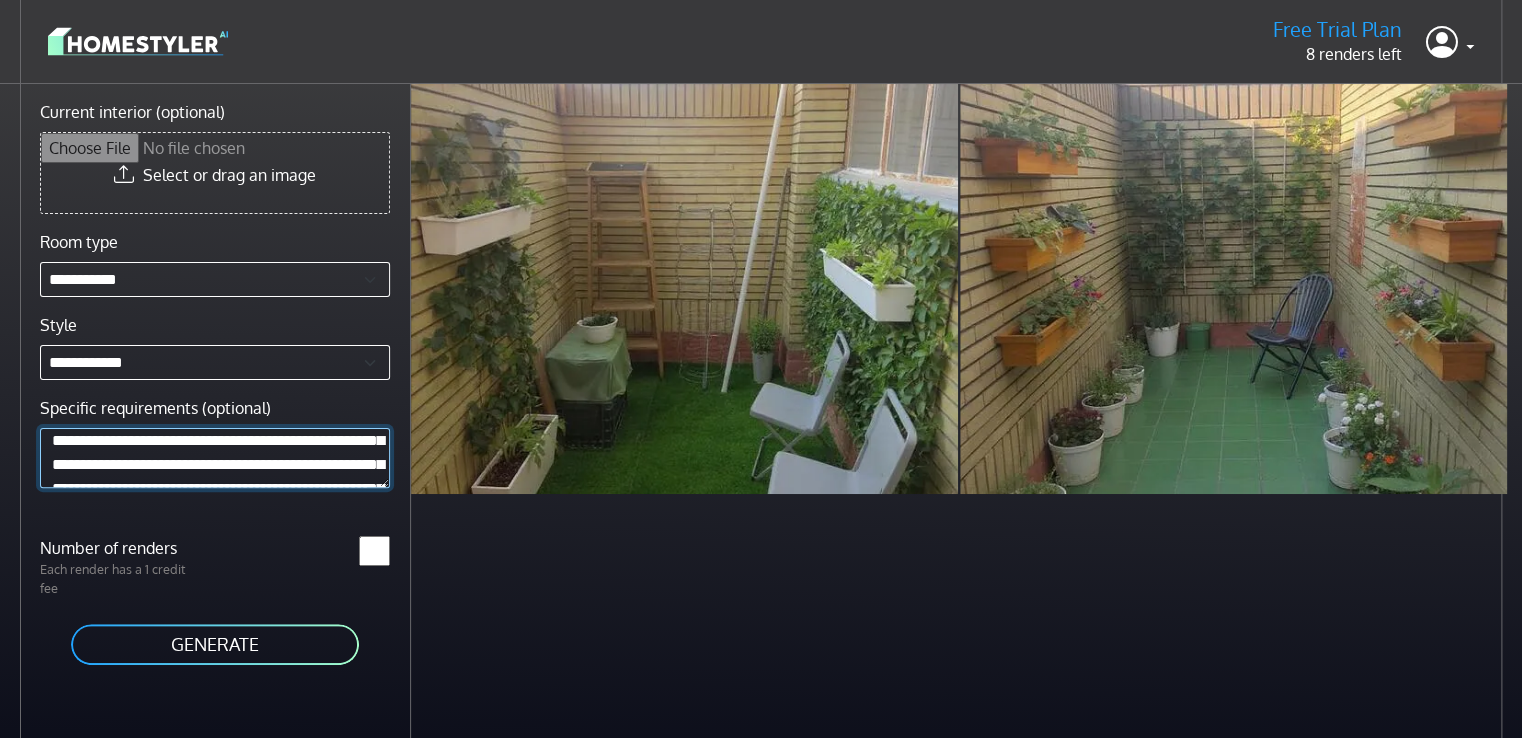 click on "**********" at bounding box center [215, 457] 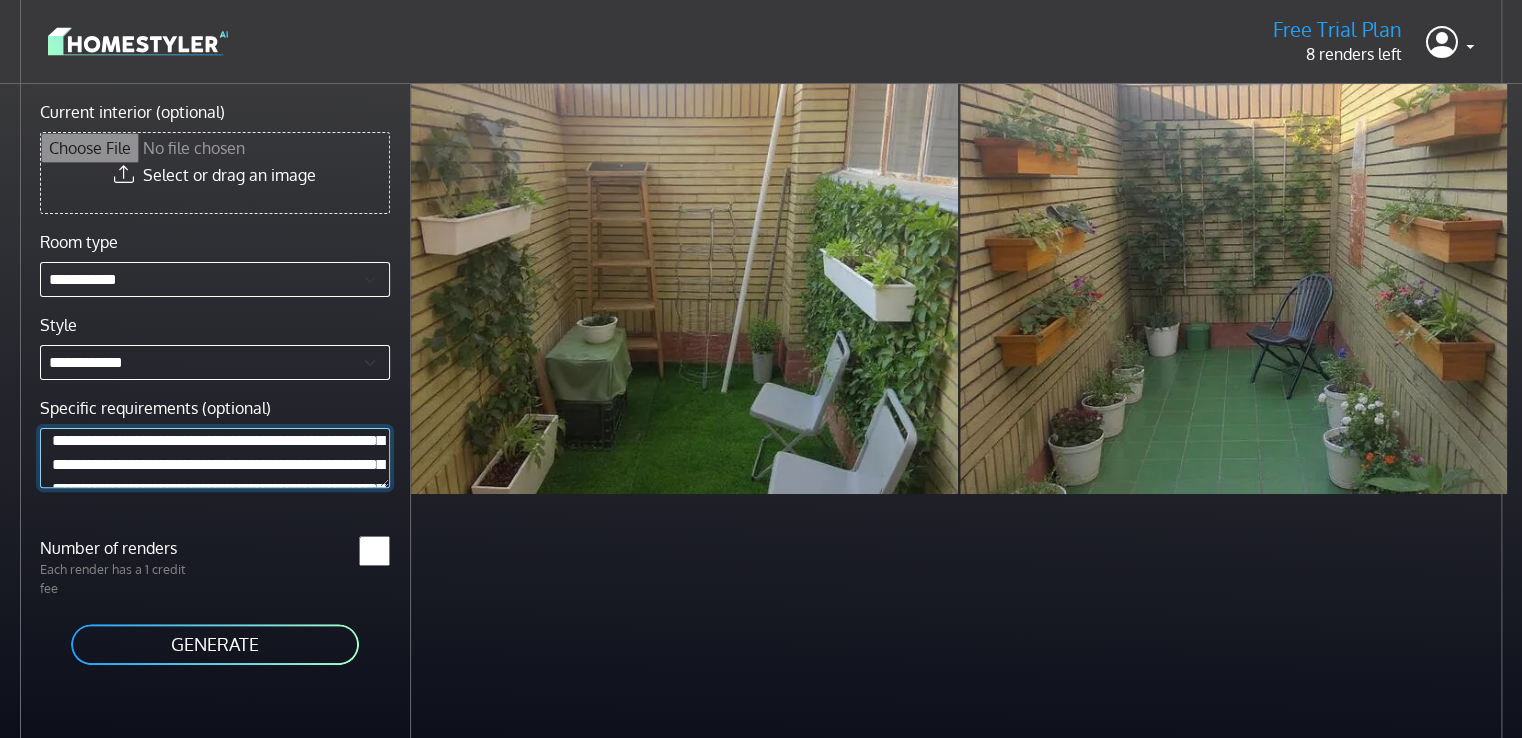 scroll, scrollTop: 65, scrollLeft: 0, axis: vertical 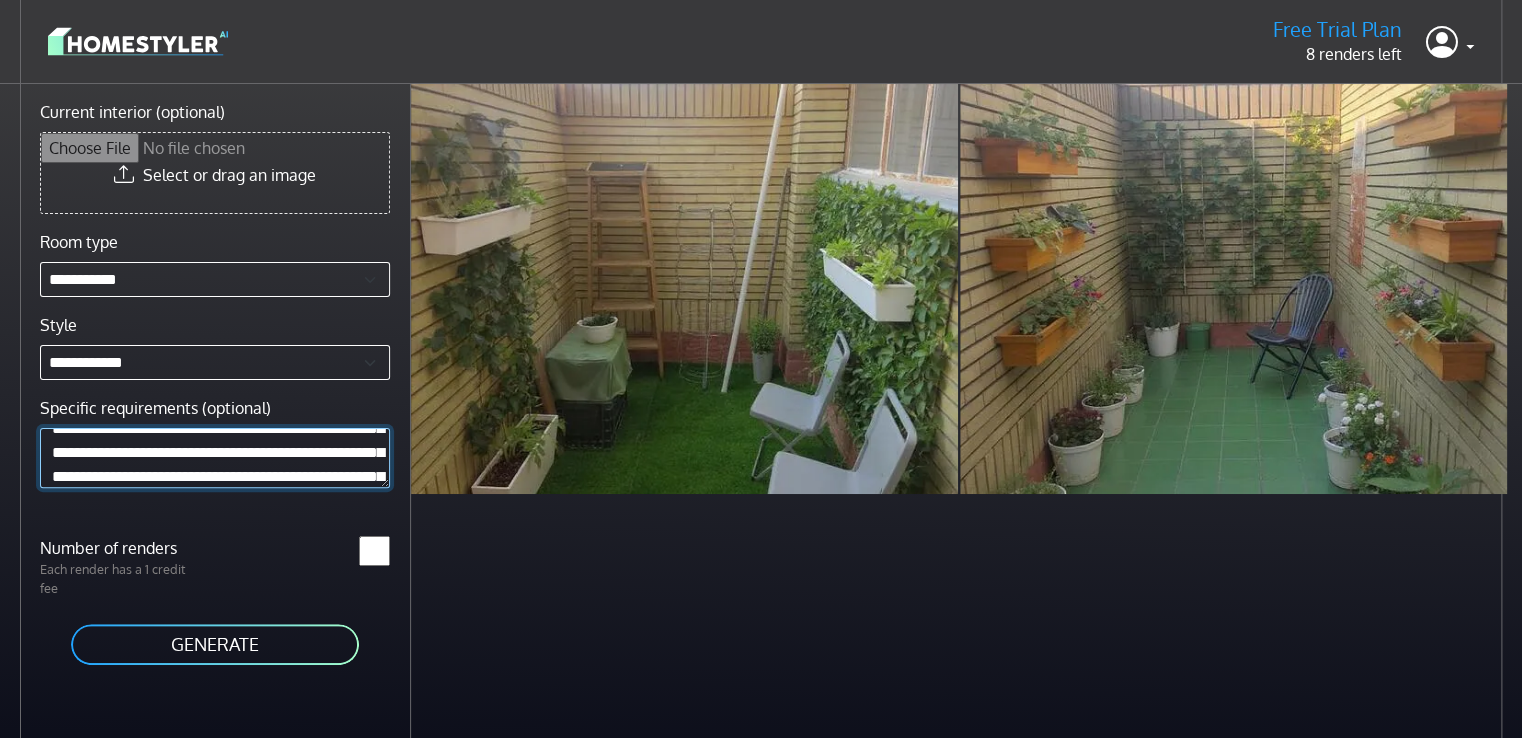 click on "**********" at bounding box center (215, 457) 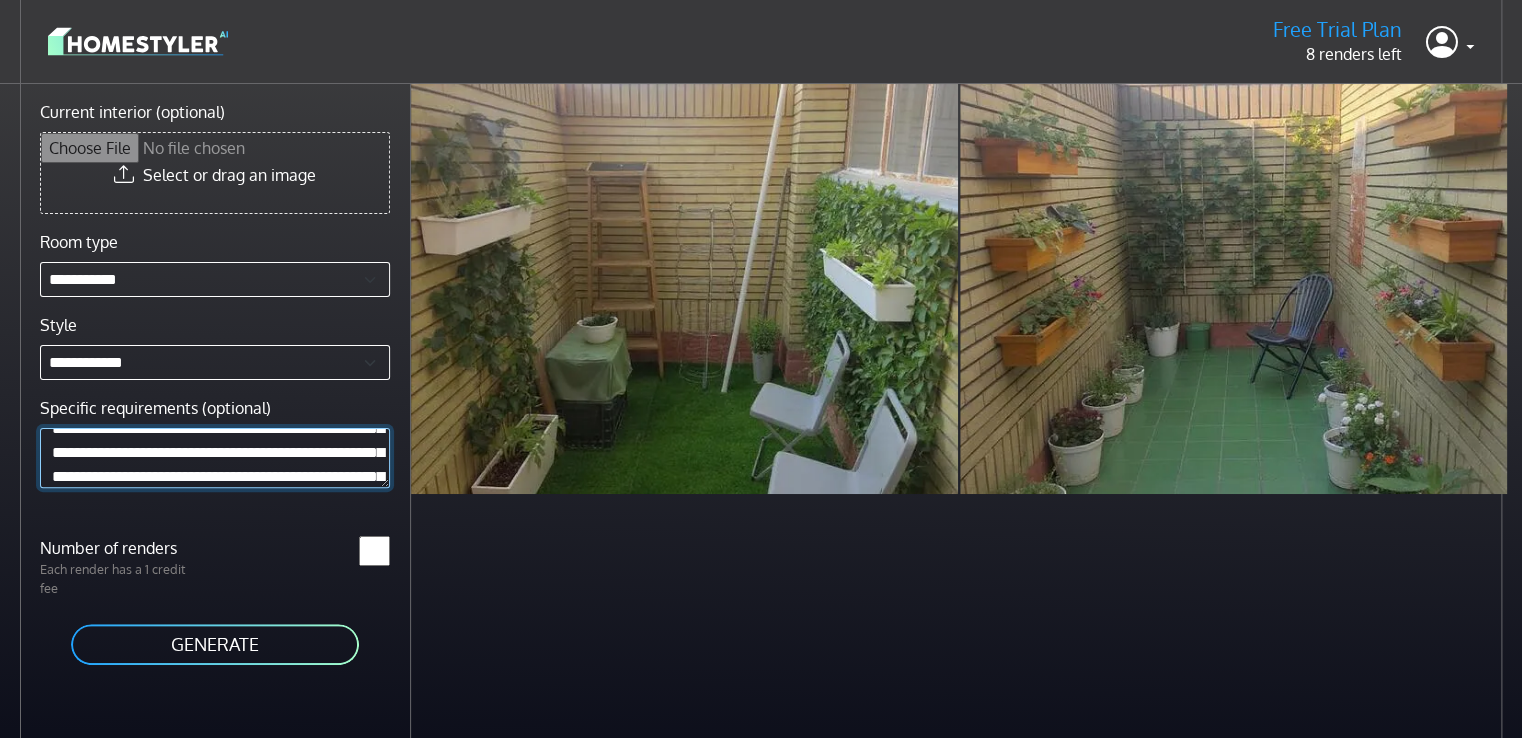 scroll, scrollTop: 89, scrollLeft: 0, axis: vertical 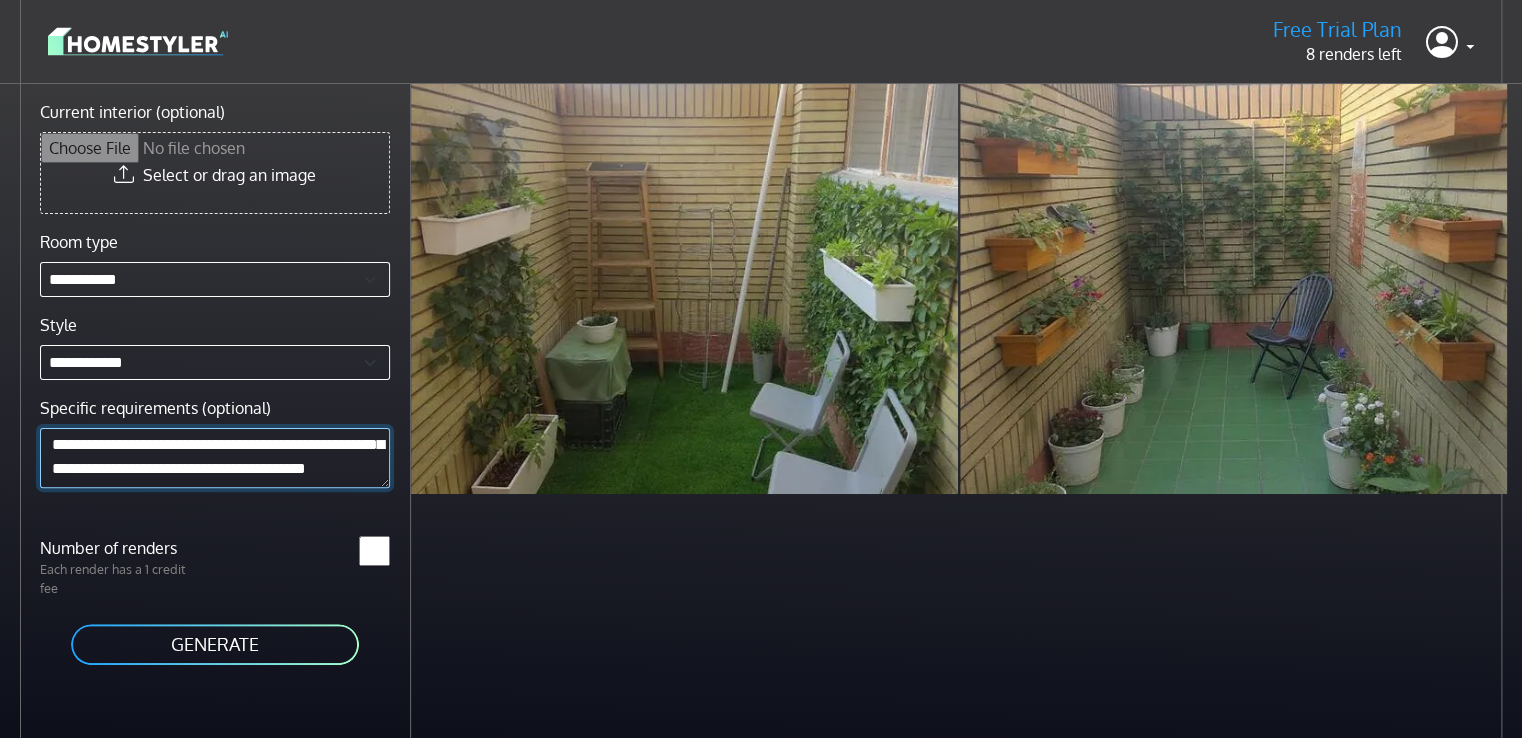 drag, startPoint x: 213, startPoint y: 475, endPoint x: 188, endPoint y: 471, distance: 25.317978 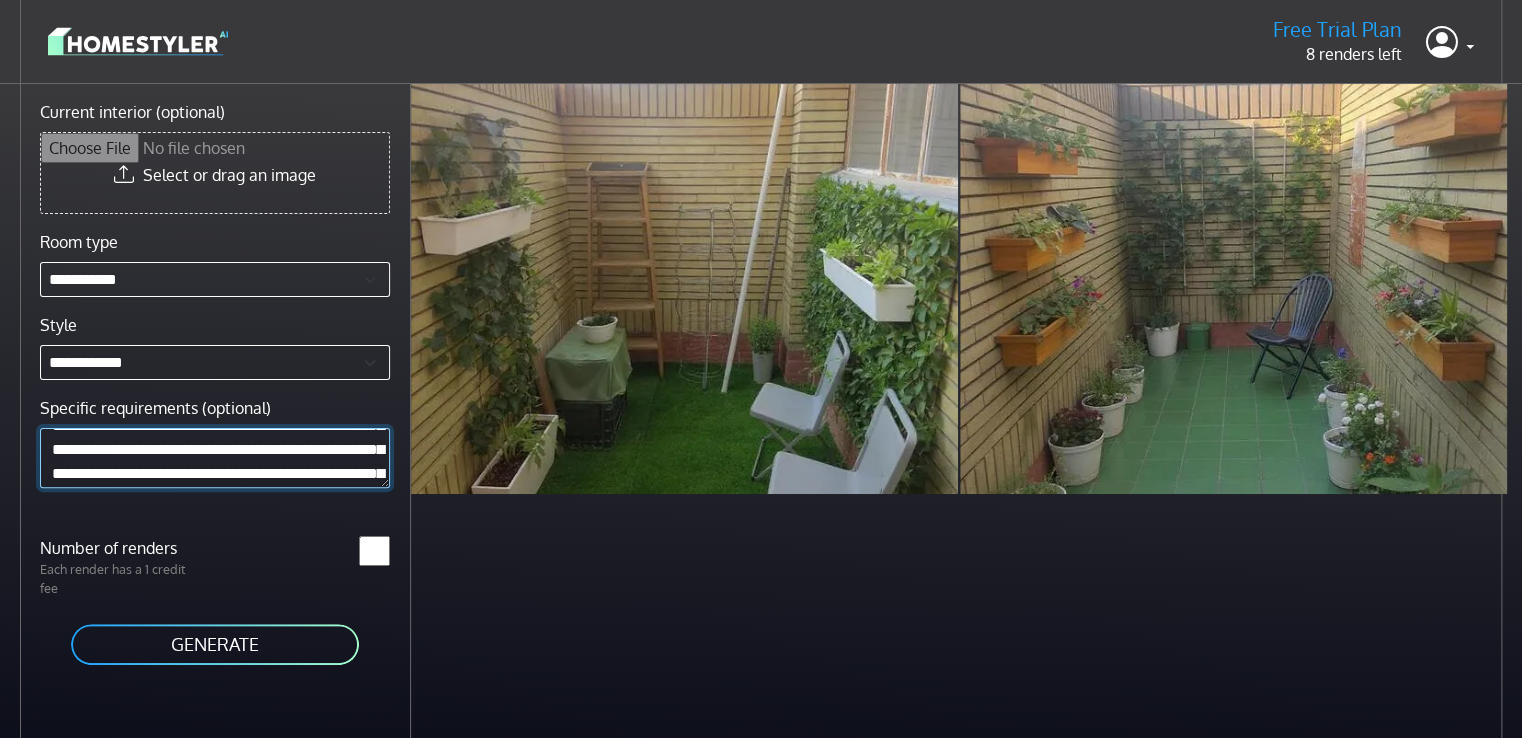 scroll, scrollTop: 100, scrollLeft: 0, axis: vertical 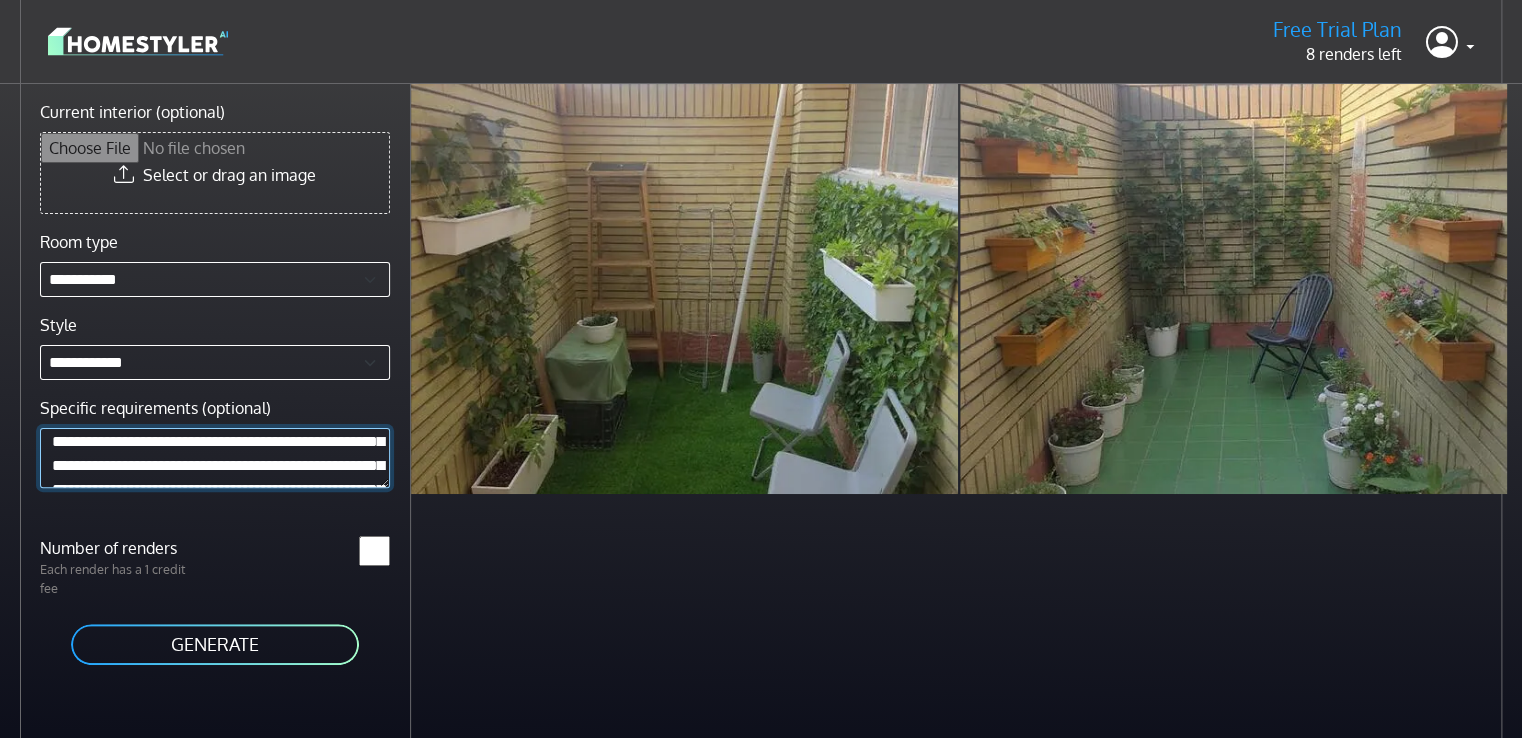 click on "**********" at bounding box center [215, 457] 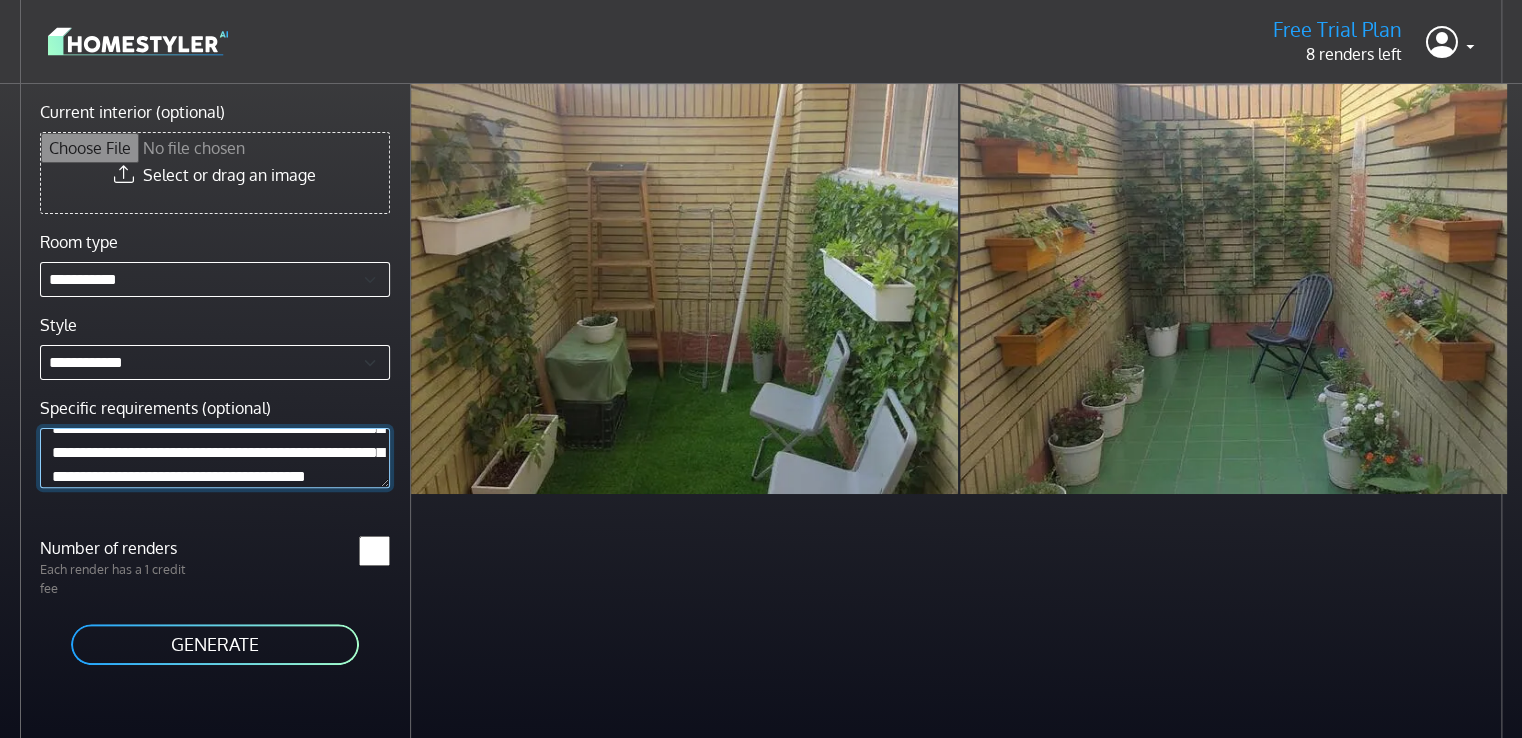 scroll, scrollTop: 125, scrollLeft: 0, axis: vertical 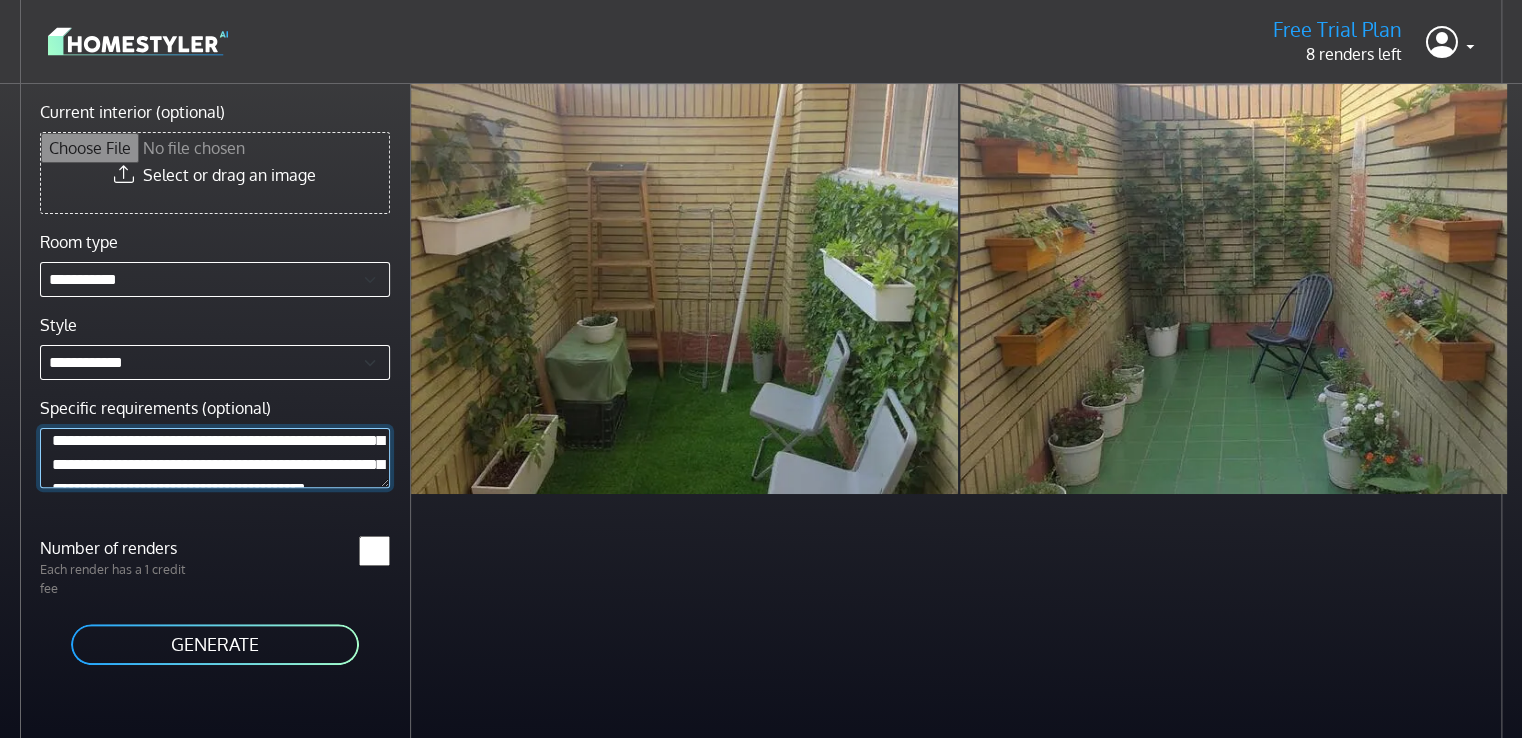 click on "**********" at bounding box center [215, 457] 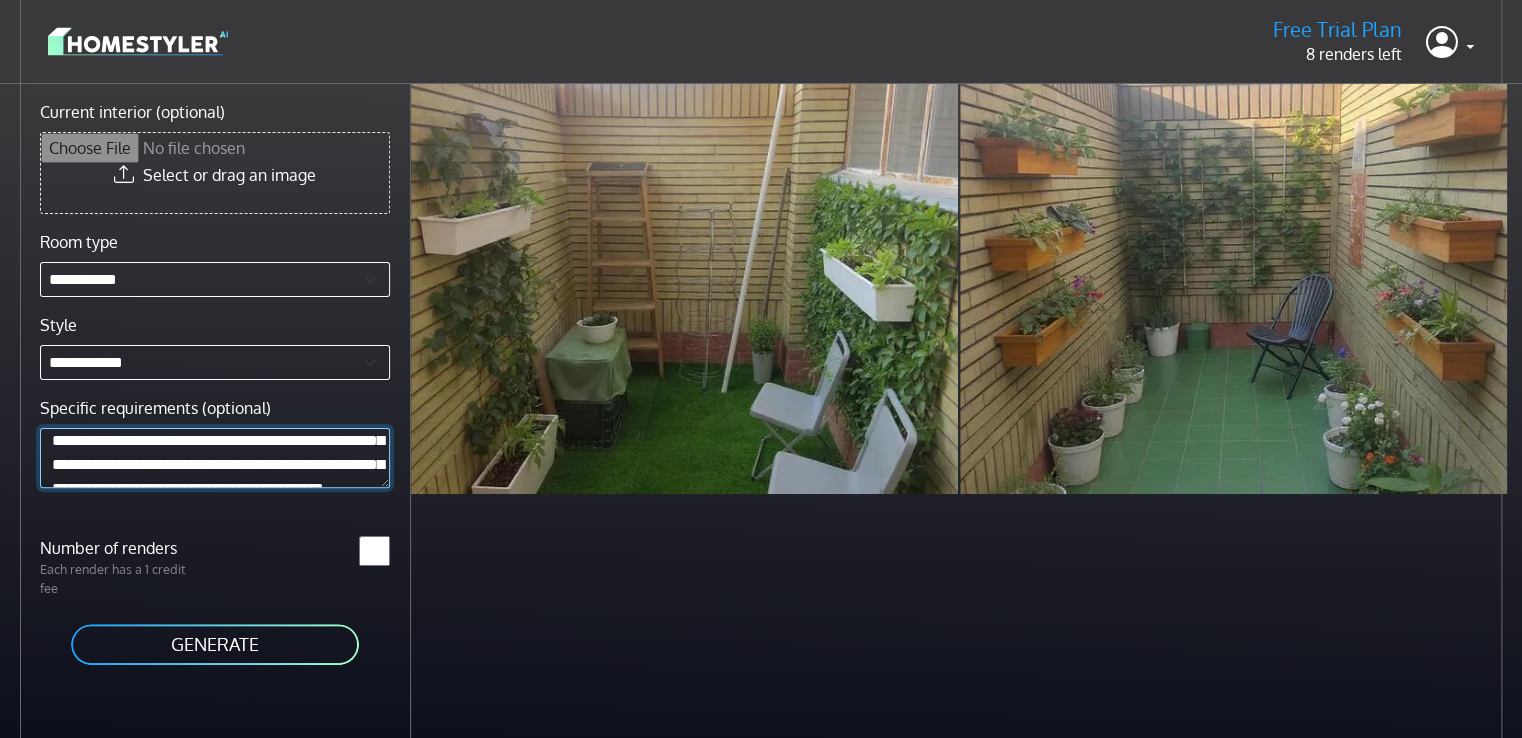drag, startPoint x: 205, startPoint y: 464, endPoint x: 236, endPoint y: 460, distance: 31.257 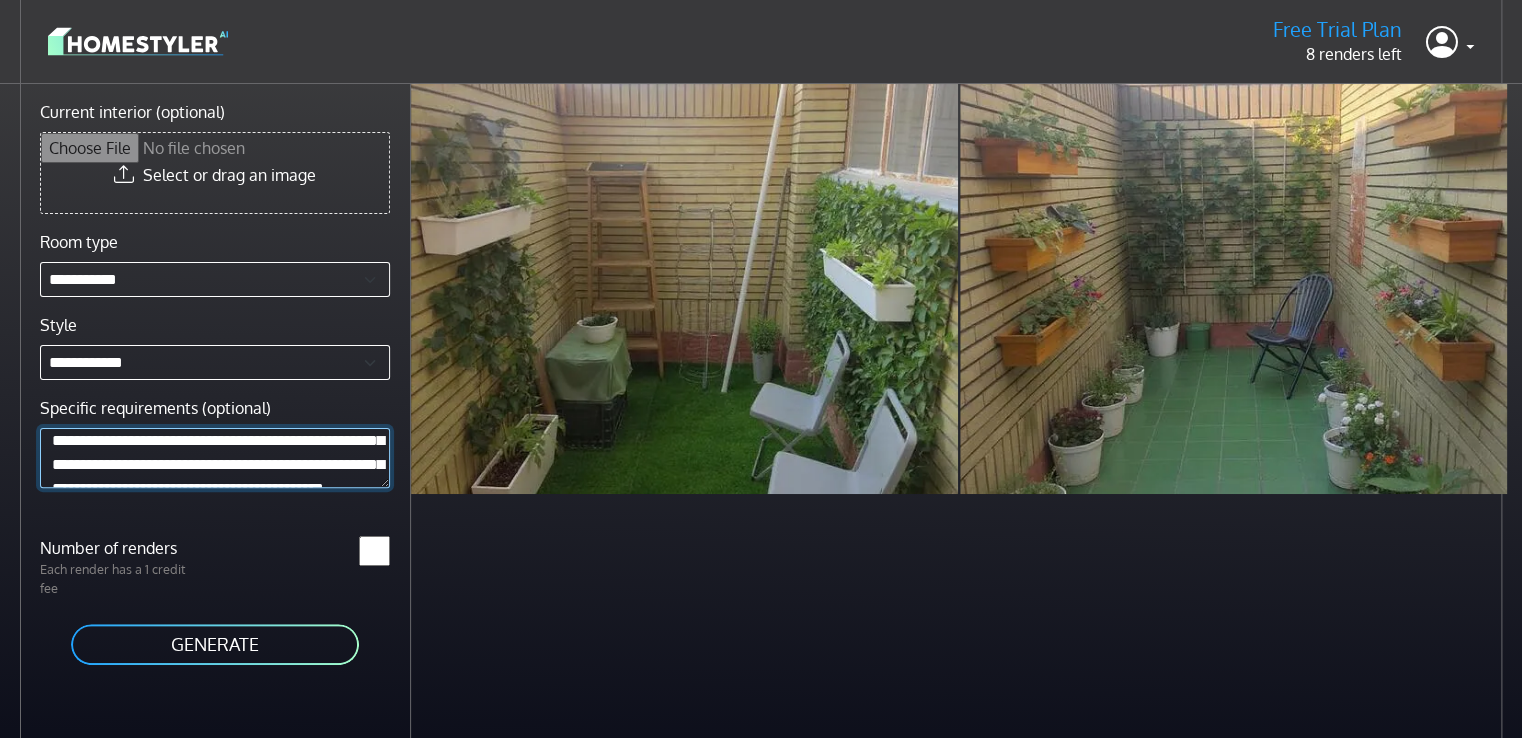 click on "**********" at bounding box center (215, 457) 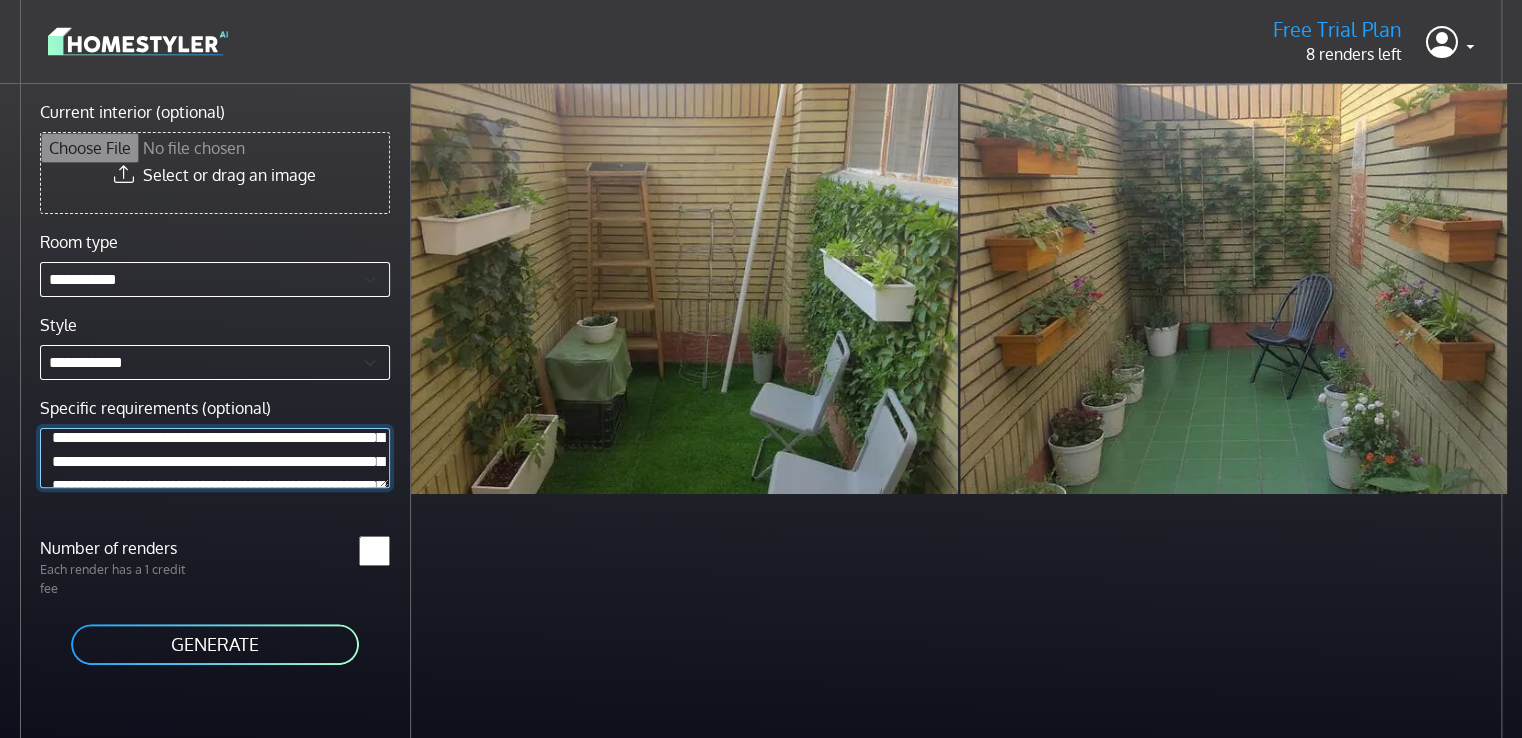 scroll, scrollTop: 0, scrollLeft: 0, axis: both 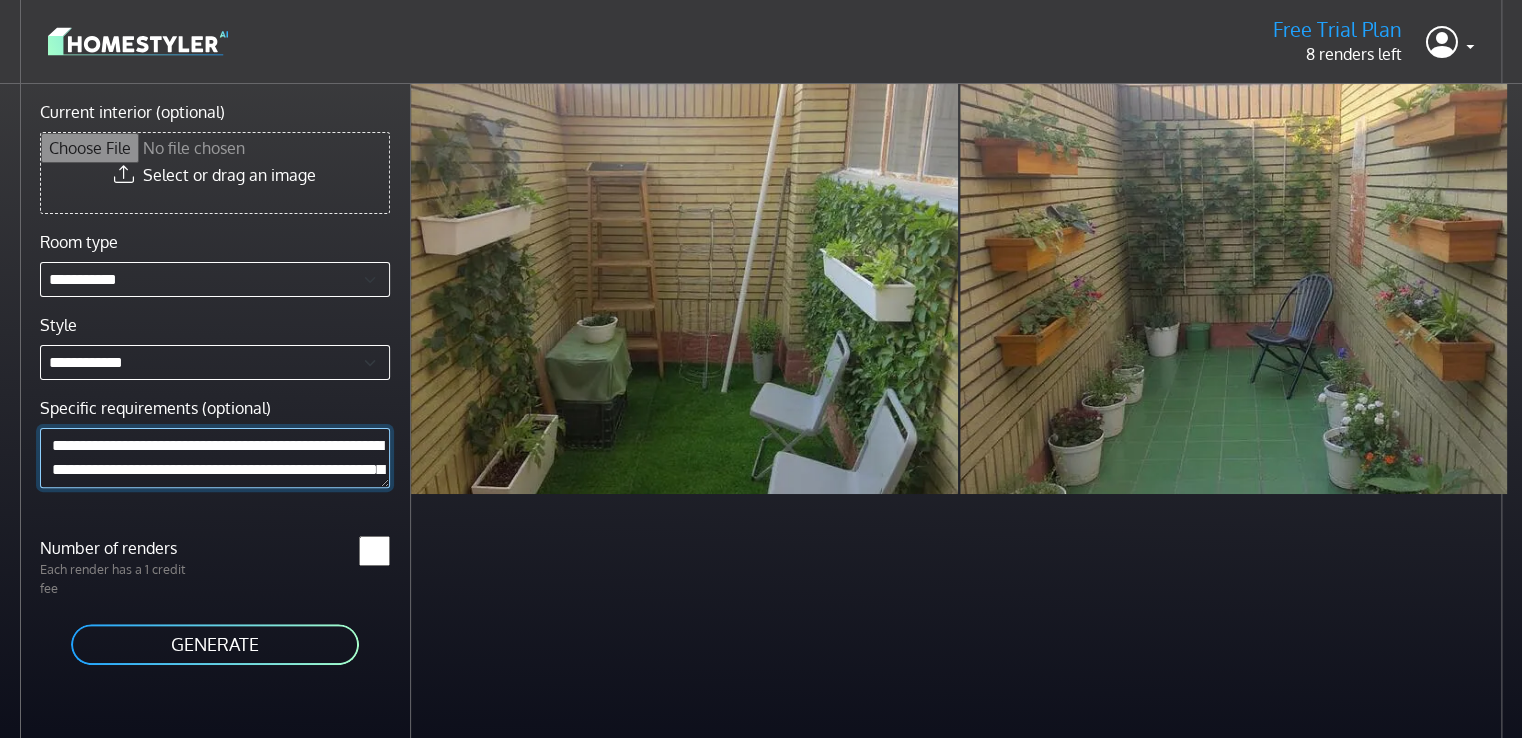 click on "**********" at bounding box center [215, 457] 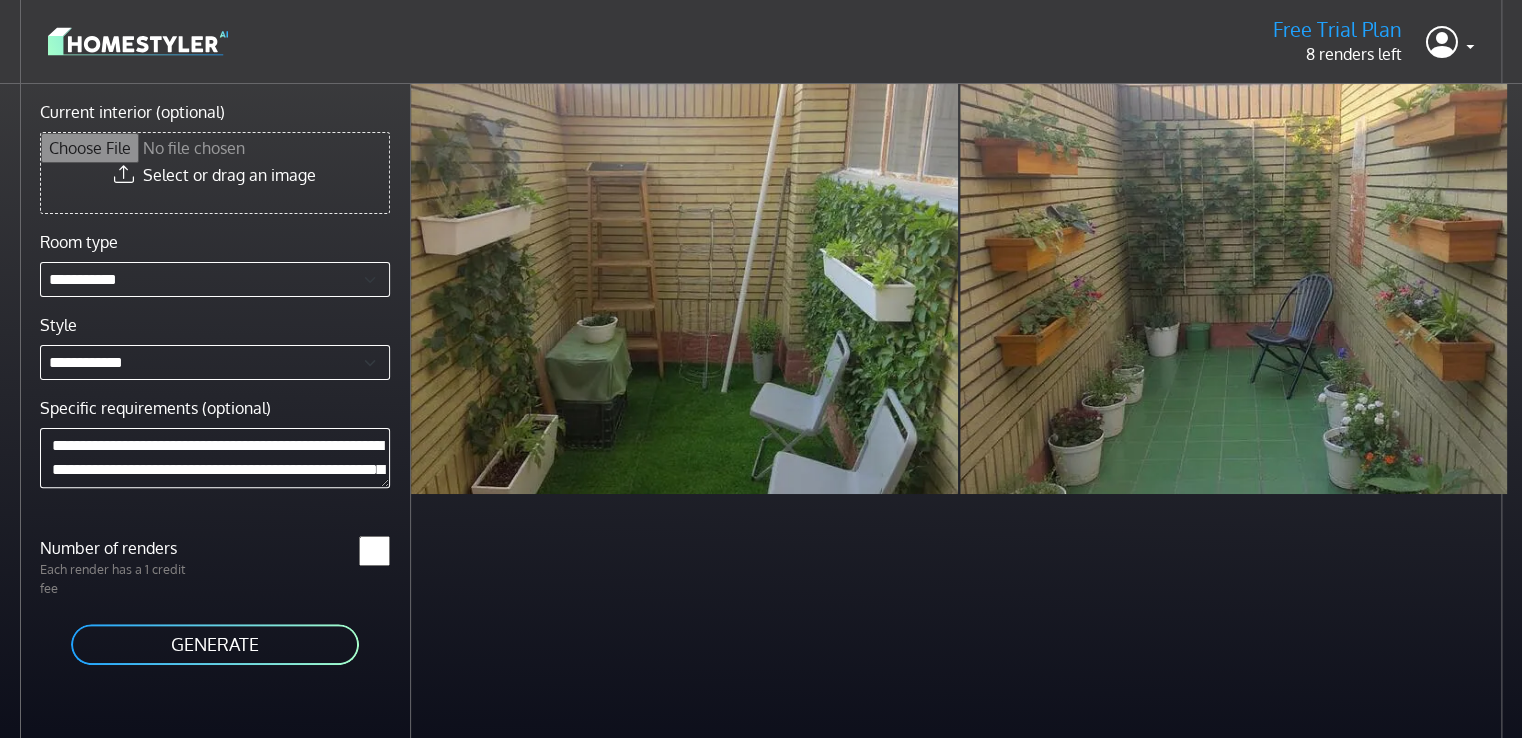 click on "GENERATE" at bounding box center (215, 644) 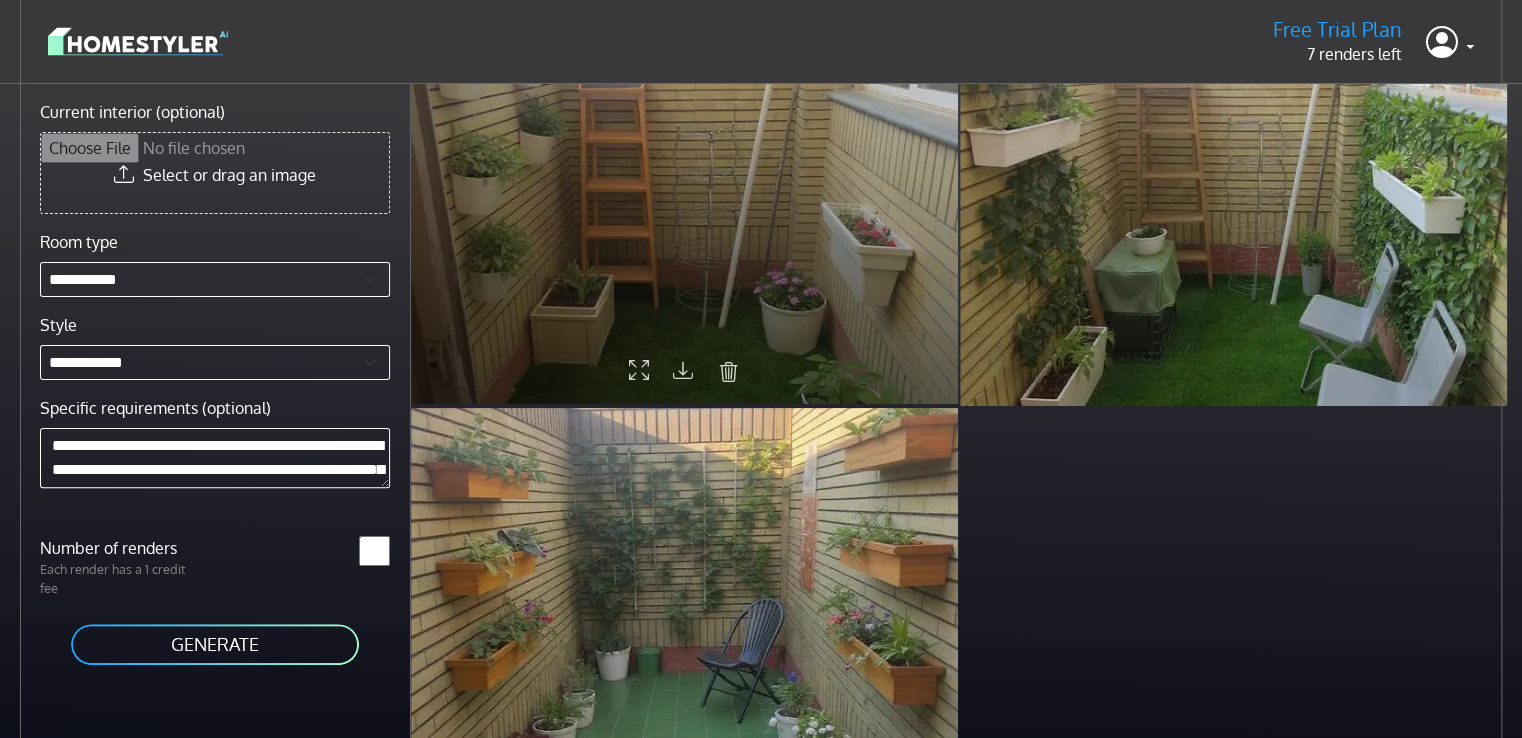 scroll, scrollTop: 95, scrollLeft: 0, axis: vertical 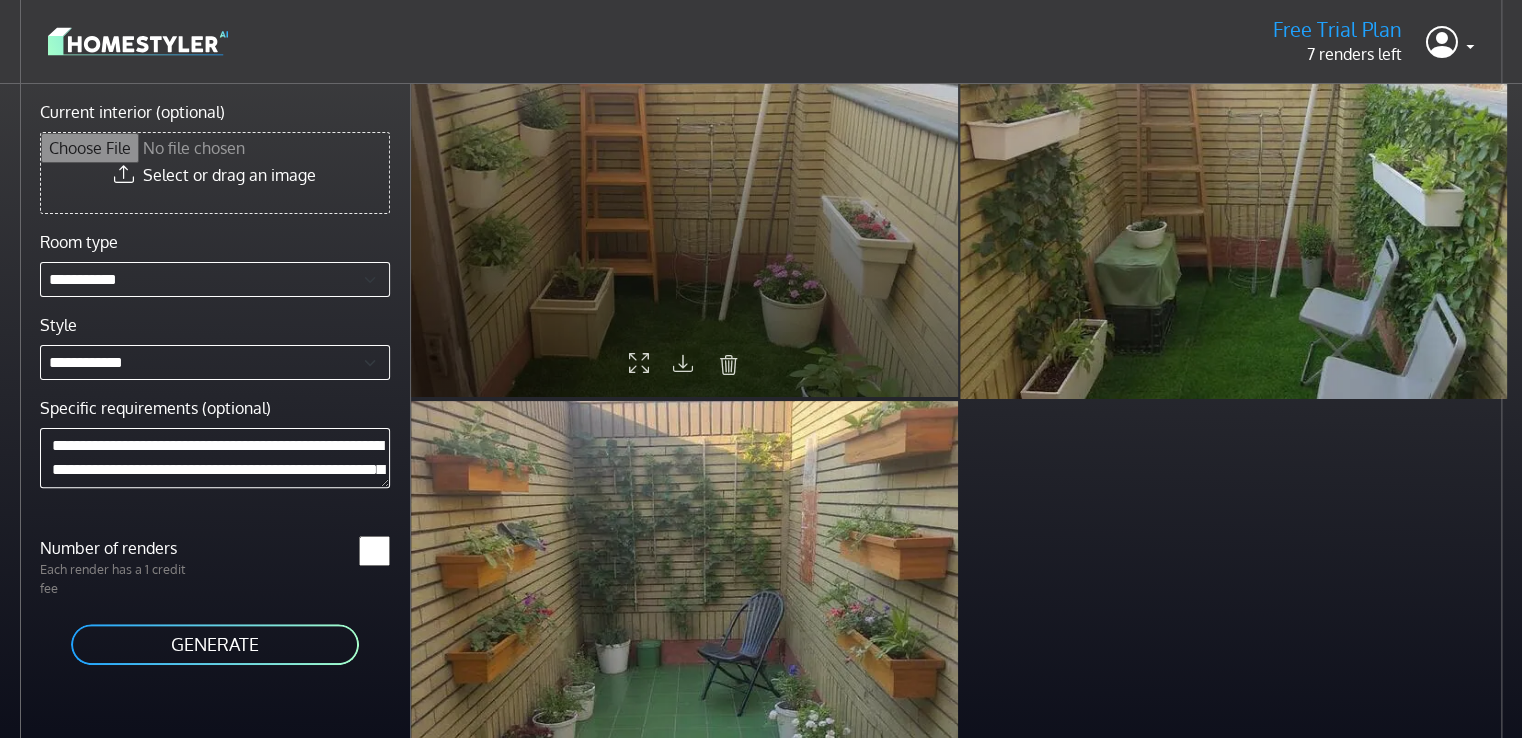 click at bounding box center [683, 362] 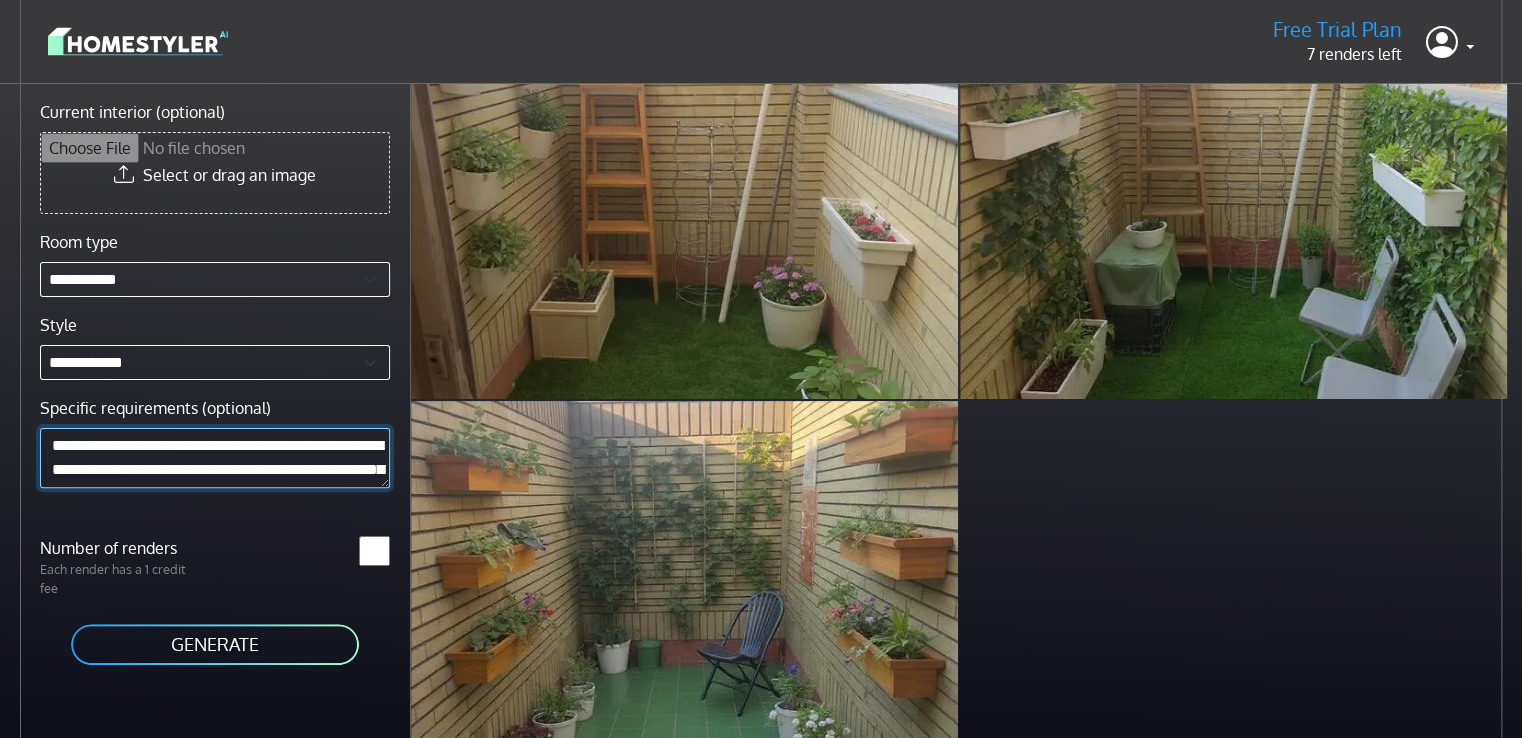 click on "**********" at bounding box center (215, 457) 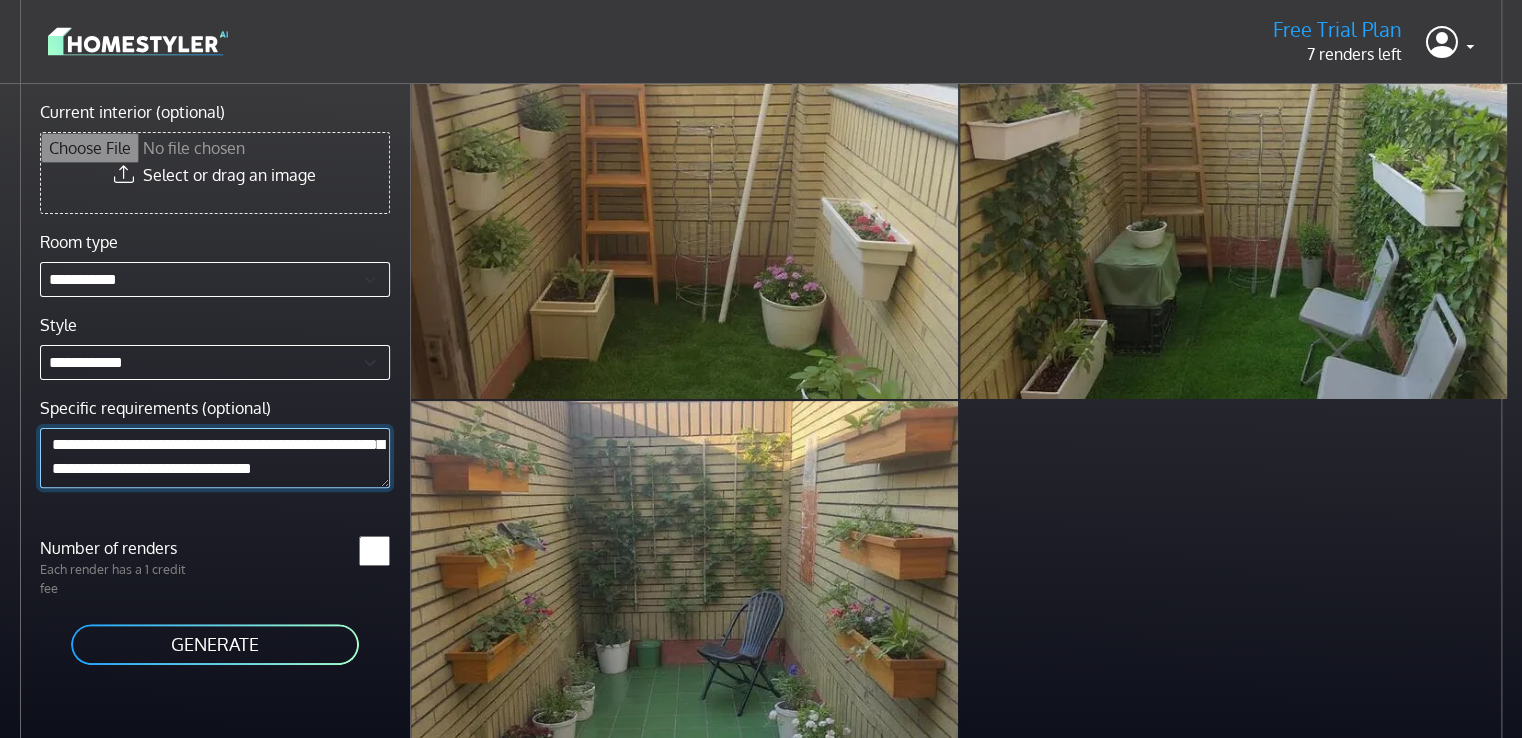 scroll, scrollTop: 216, scrollLeft: 0, axis: vertical 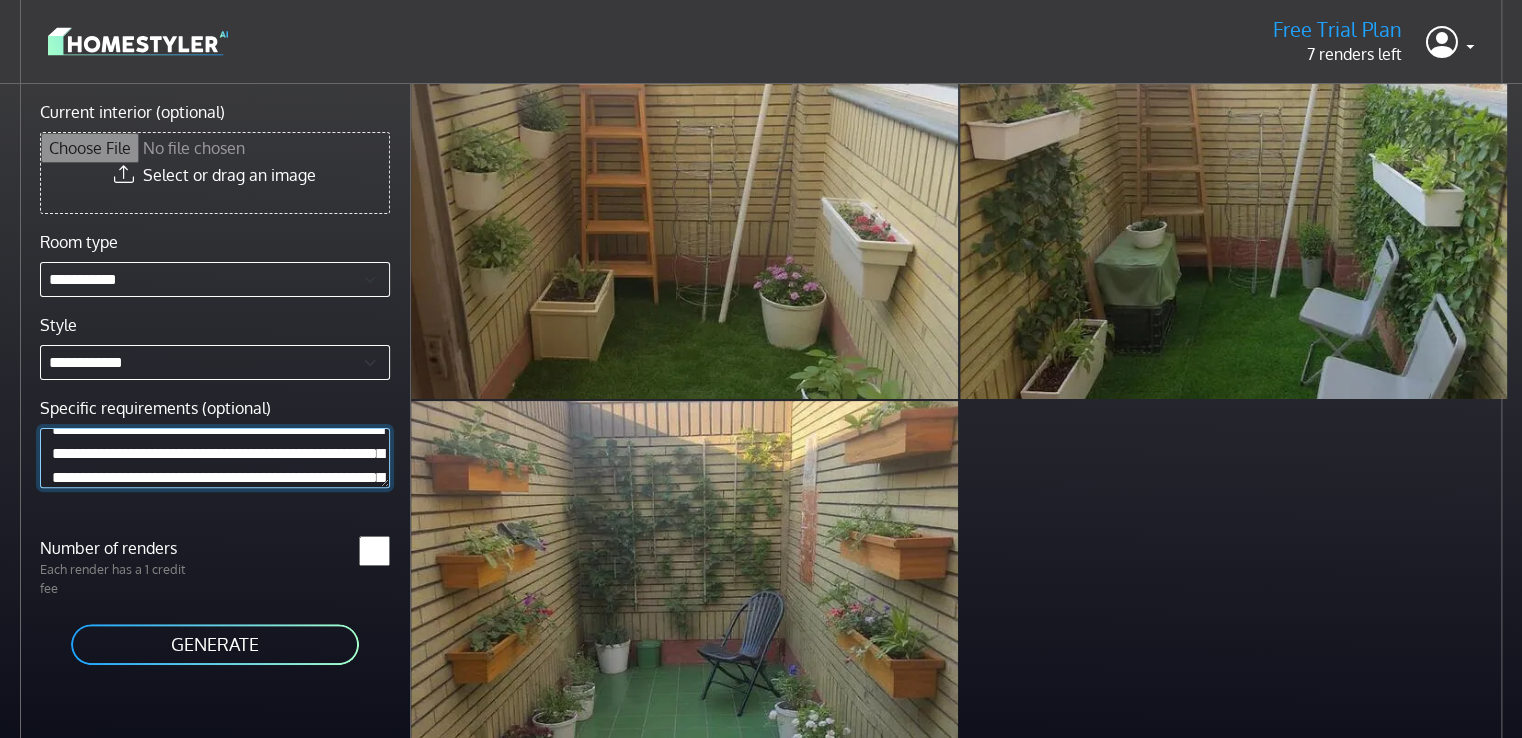 click on "**********" at bounding box center [215, 457] 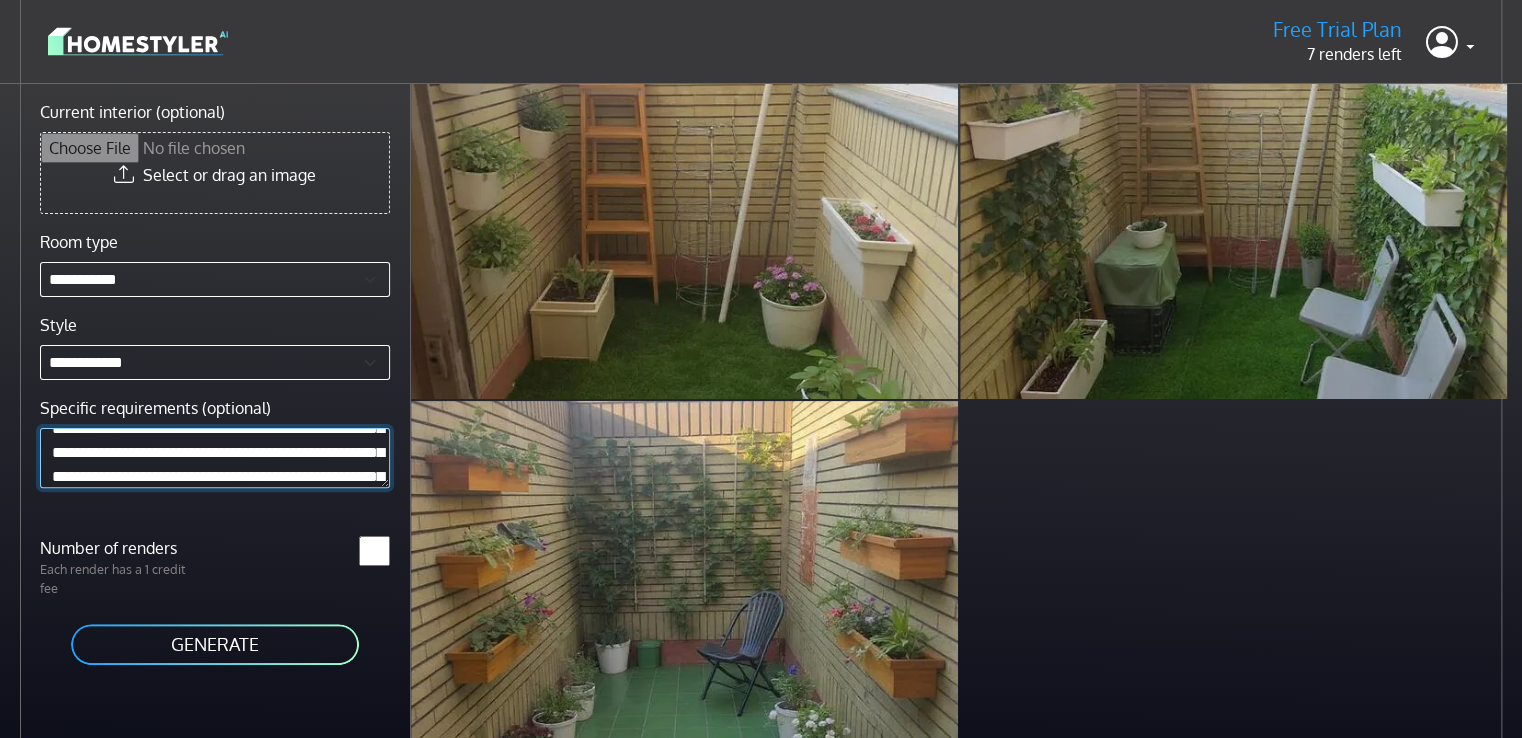 scroll, scrollTop: 65, scrollLeft: 0, axis: vertical 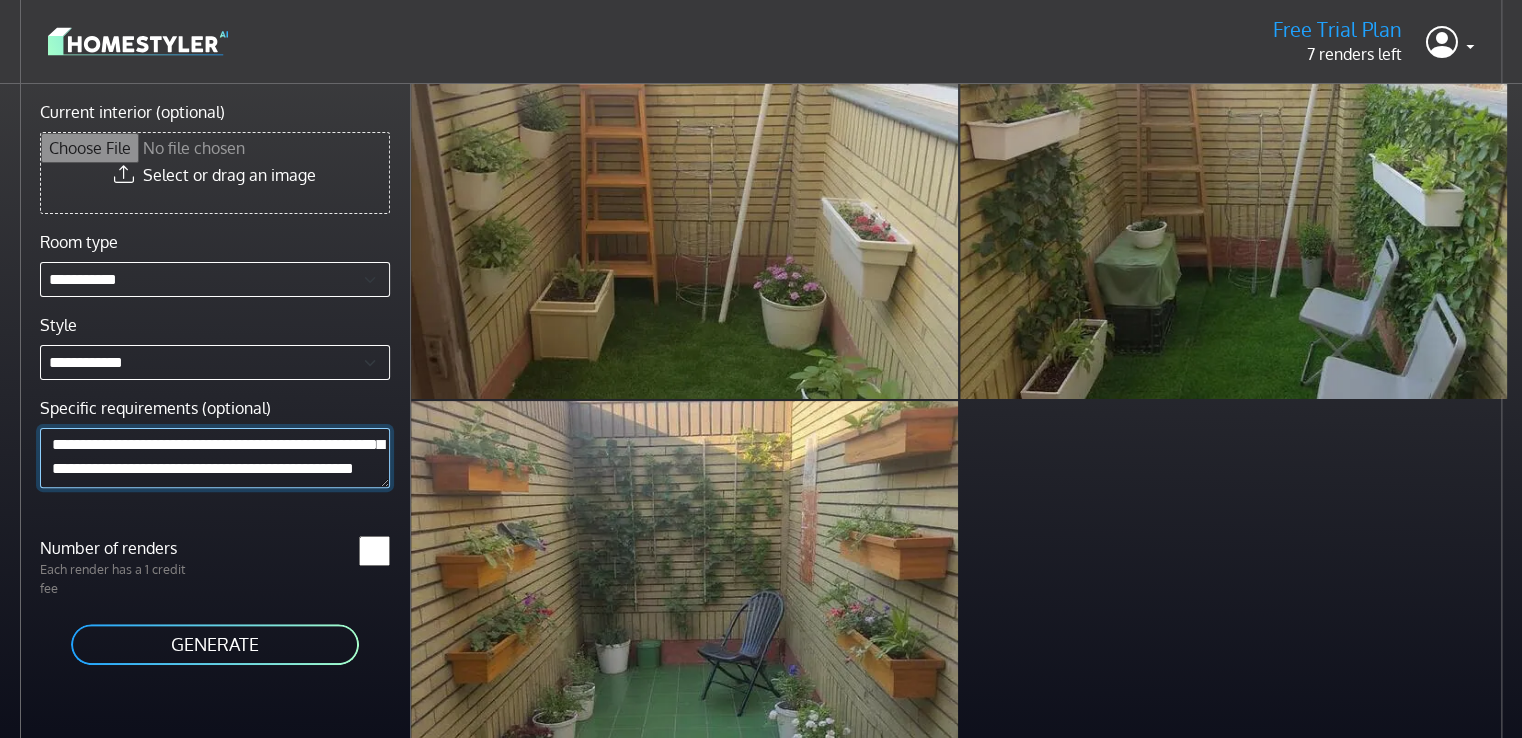 drag, startPoint x: 345, startPoint y: 478, endPoint x: 323, endPoint y: 446, distance: 38.832977 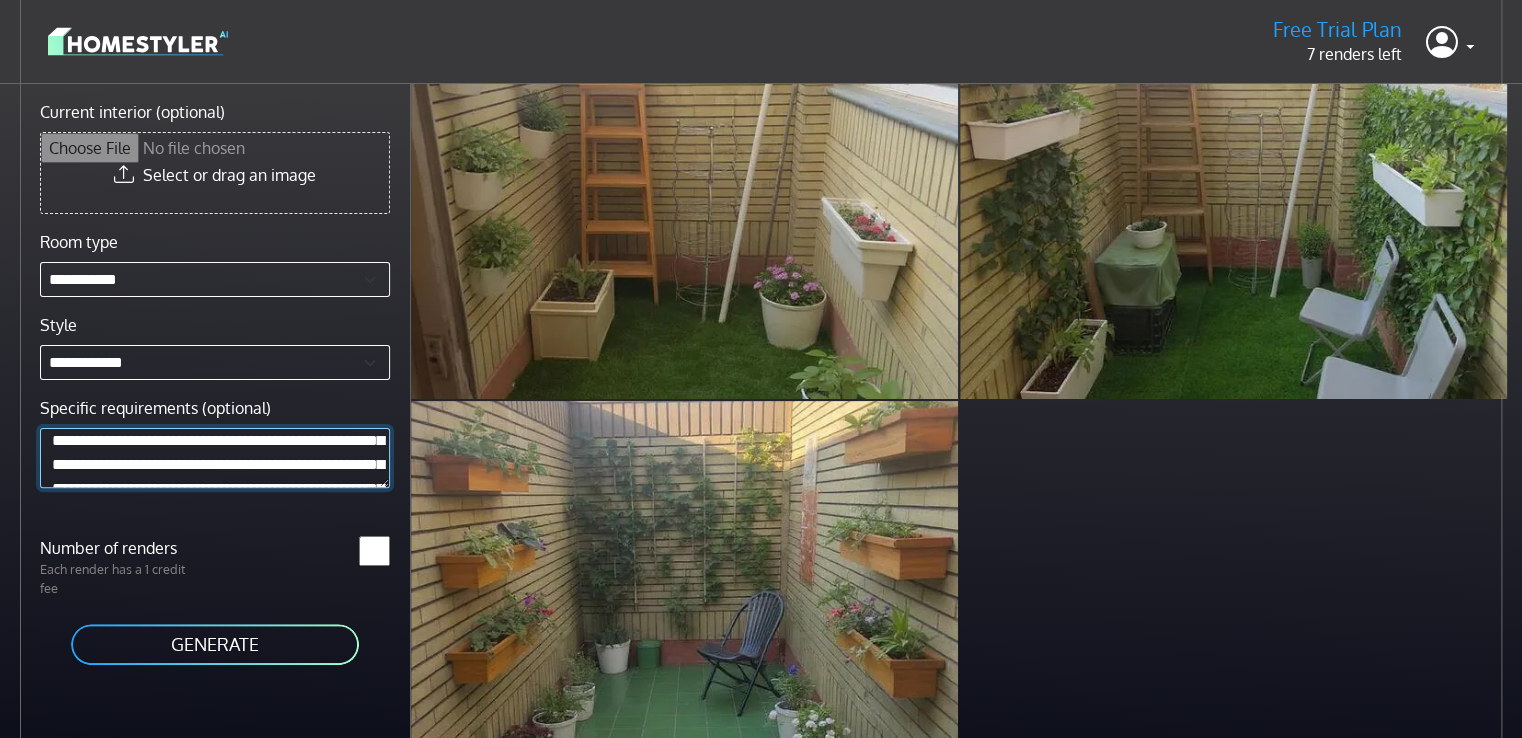 scroll, scrollTop: 101, scrollLeft: 0, axis: vertical 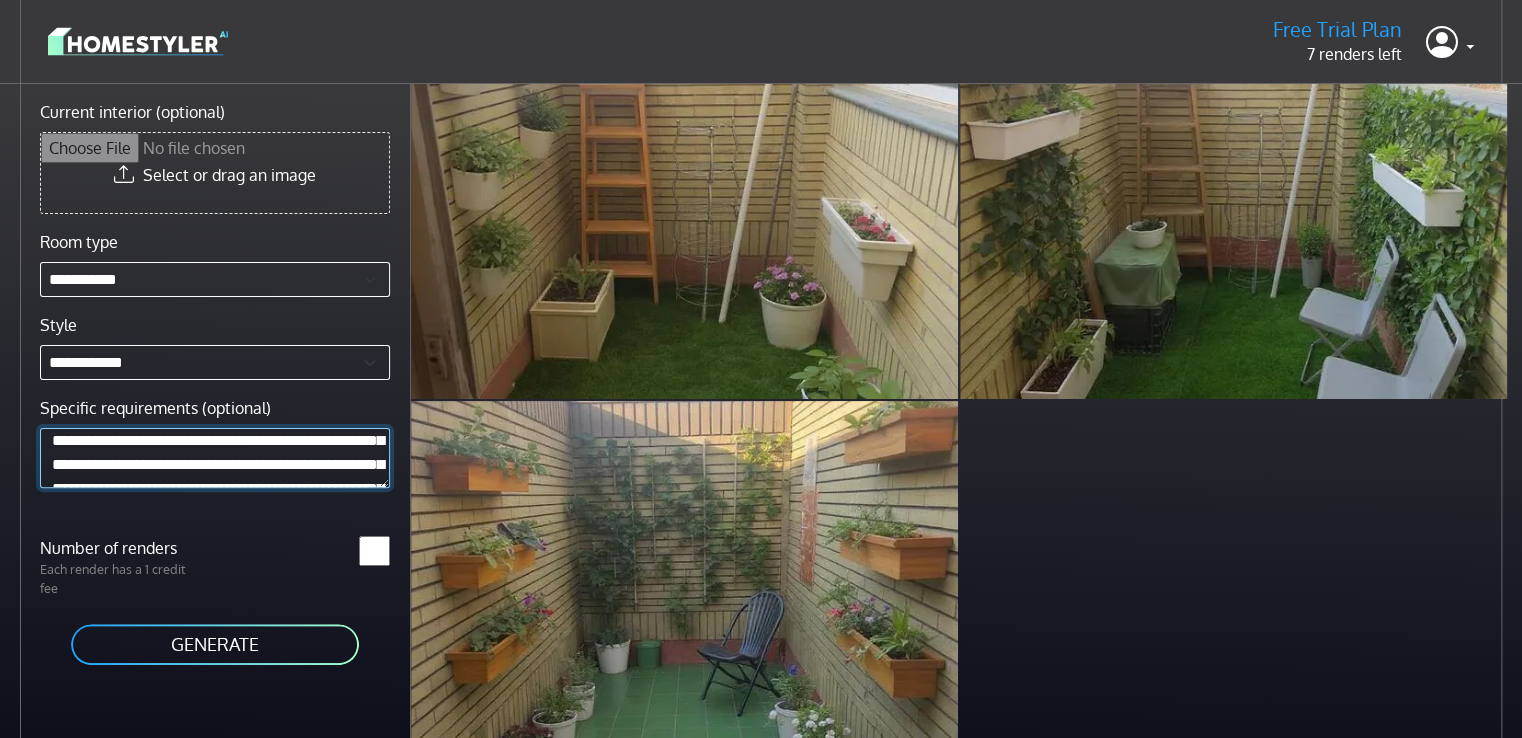 click on "**********" at bounding box center (215, 457) 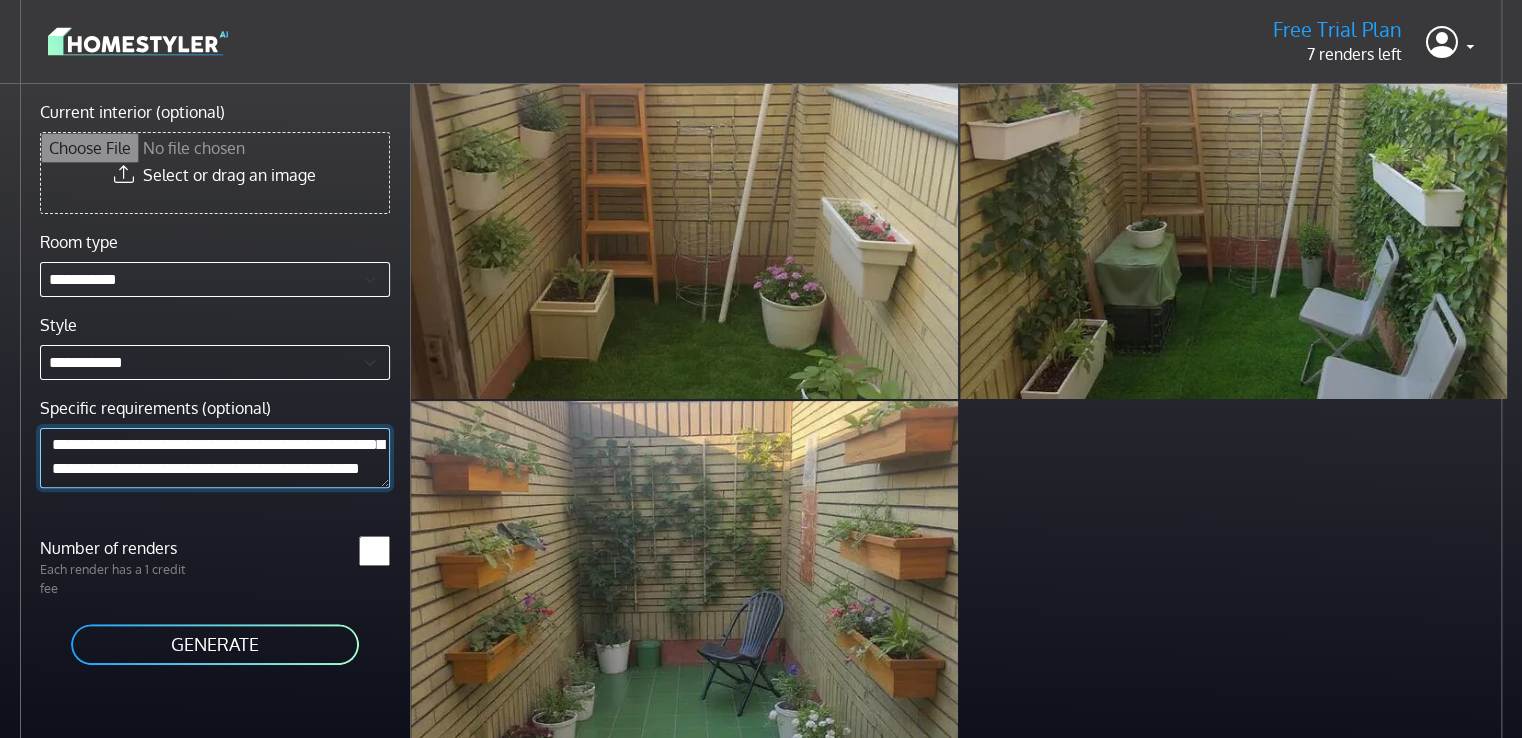 scroll, scrollTop: 201, scrollLeft: 0, axis: vertical 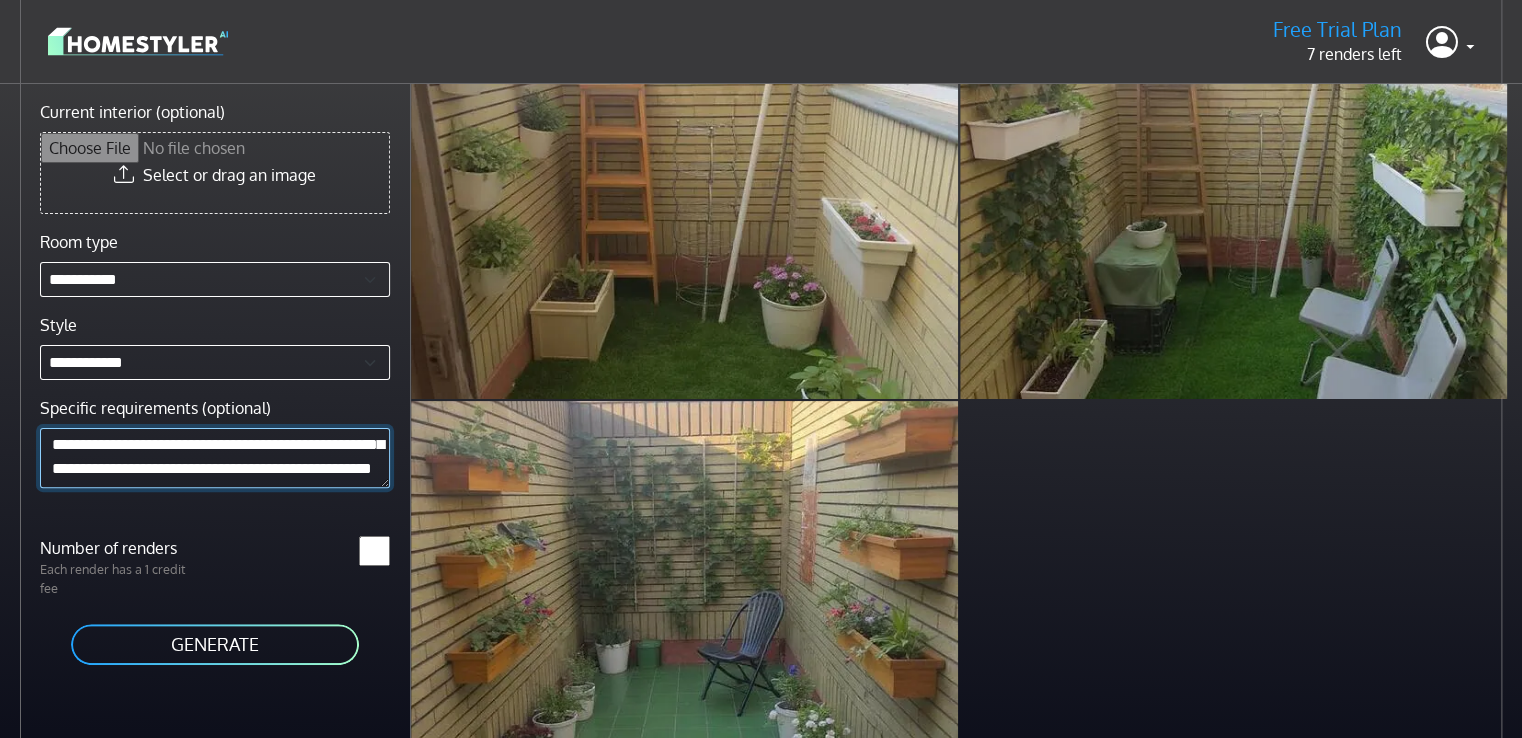 click on "**********" at bounding box center [215, 457] 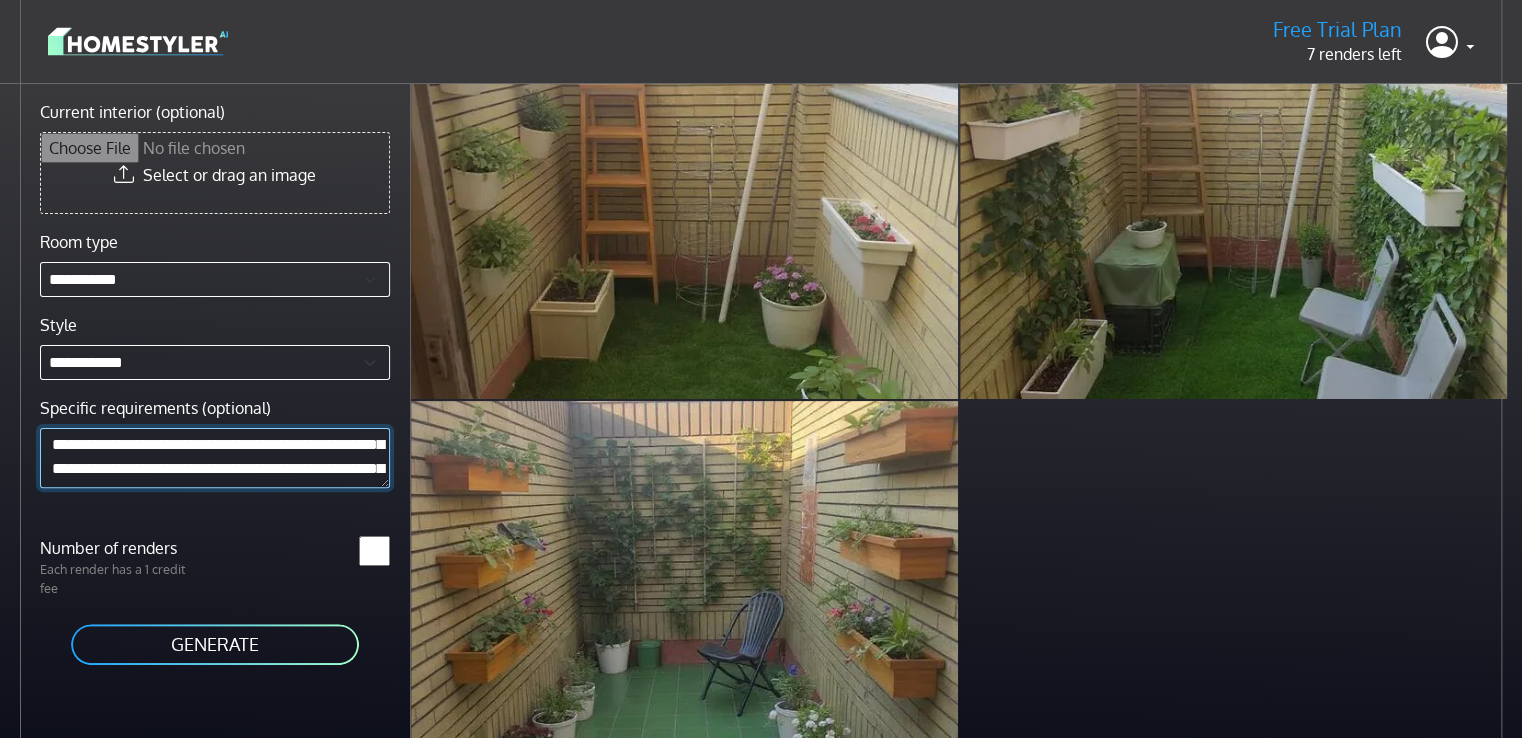 click on "**********" at bounding box center (215, 457) 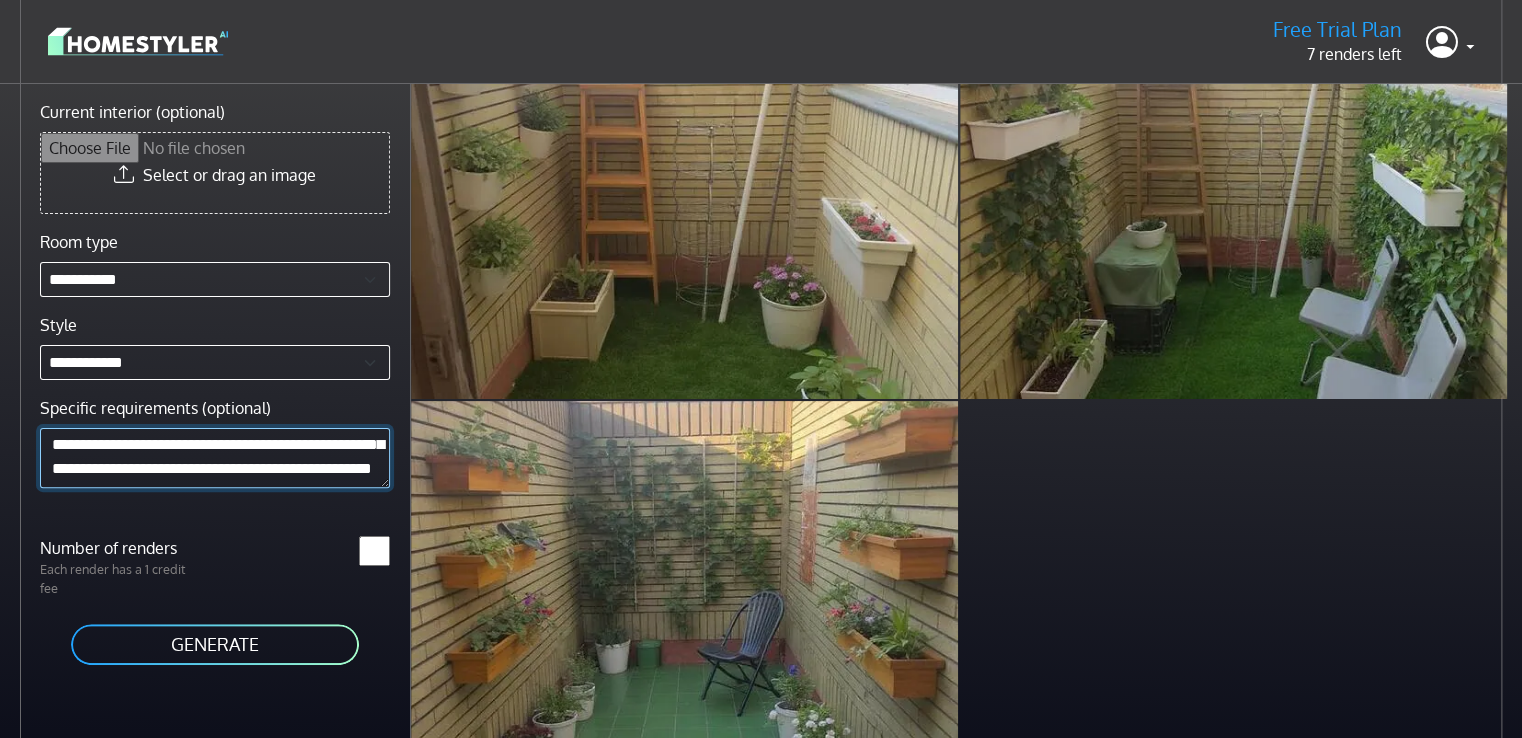 scroll, scrollTop: 240, scrollLeft: 0, axis: vertical 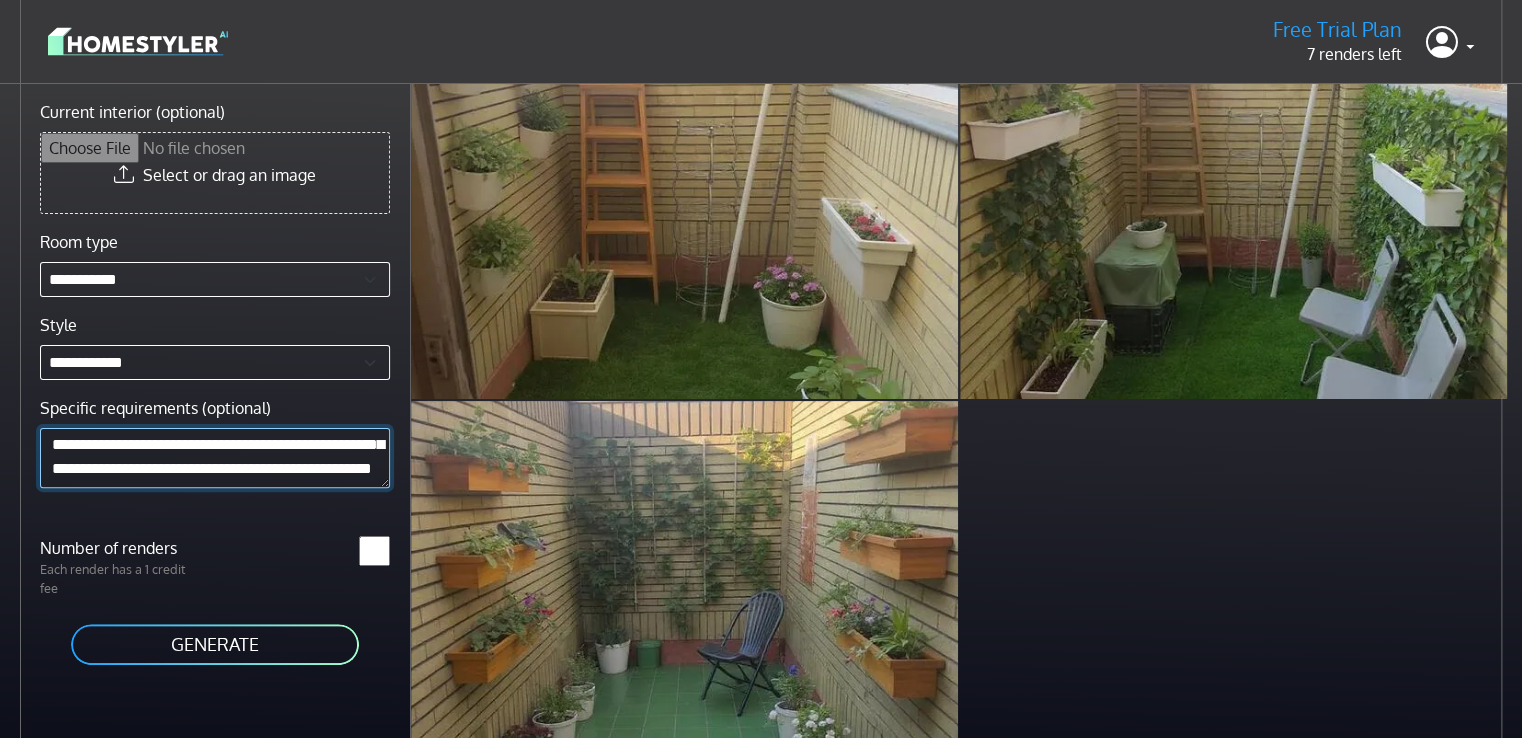 click on "**********" at bounding box center [215, 457] 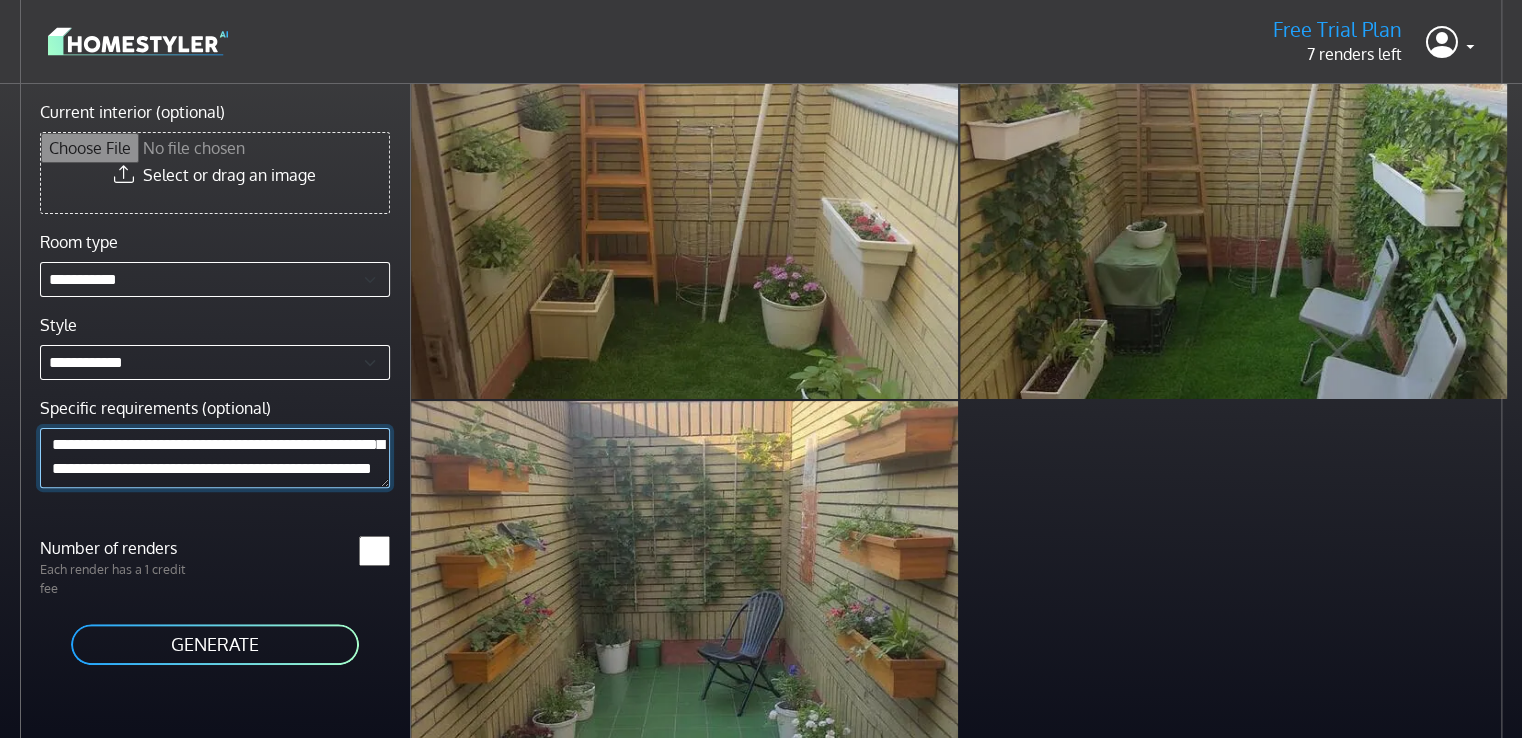 scroll, scrollTop: 197, scrollLeft: 0, axis: vertical 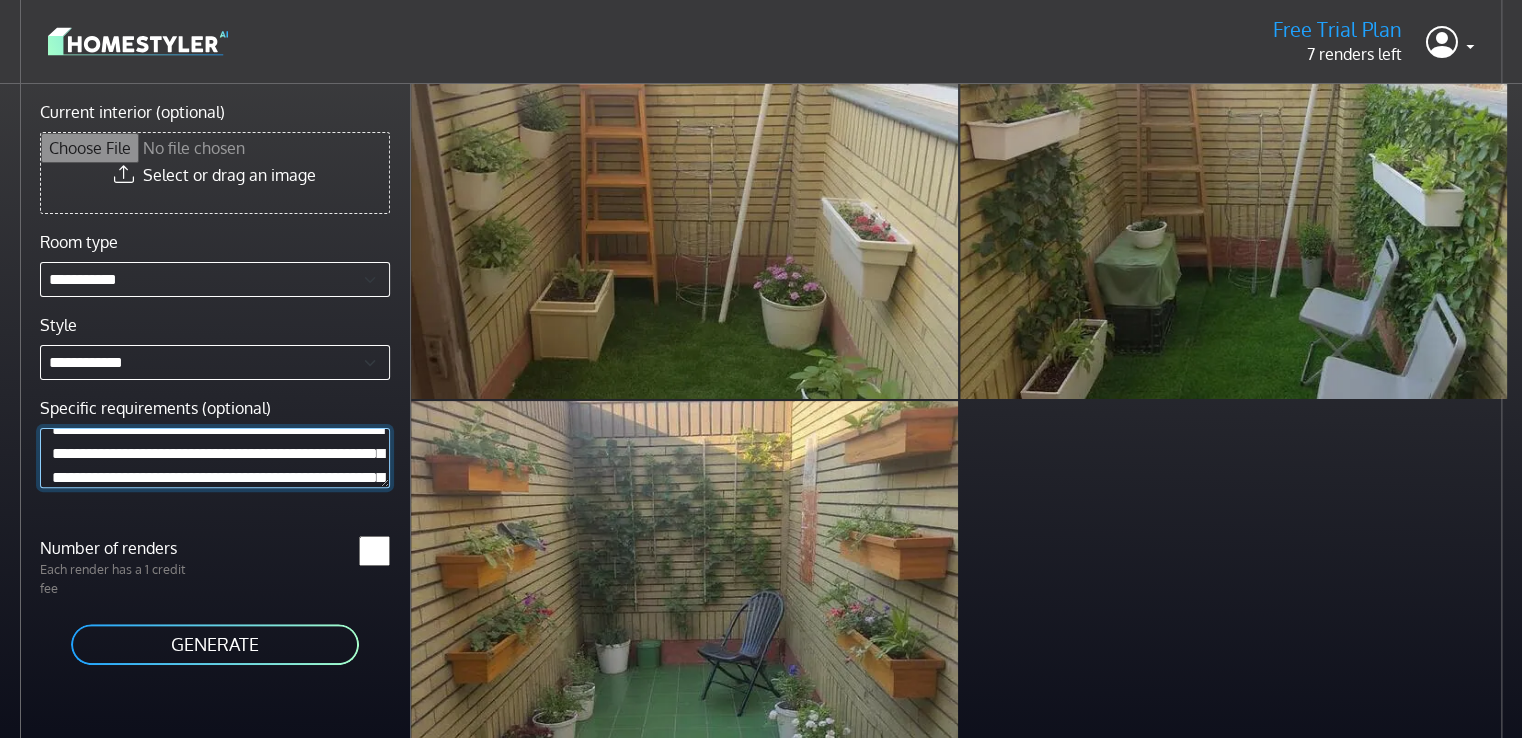 click on "**********" at bounding box center [215, 457] 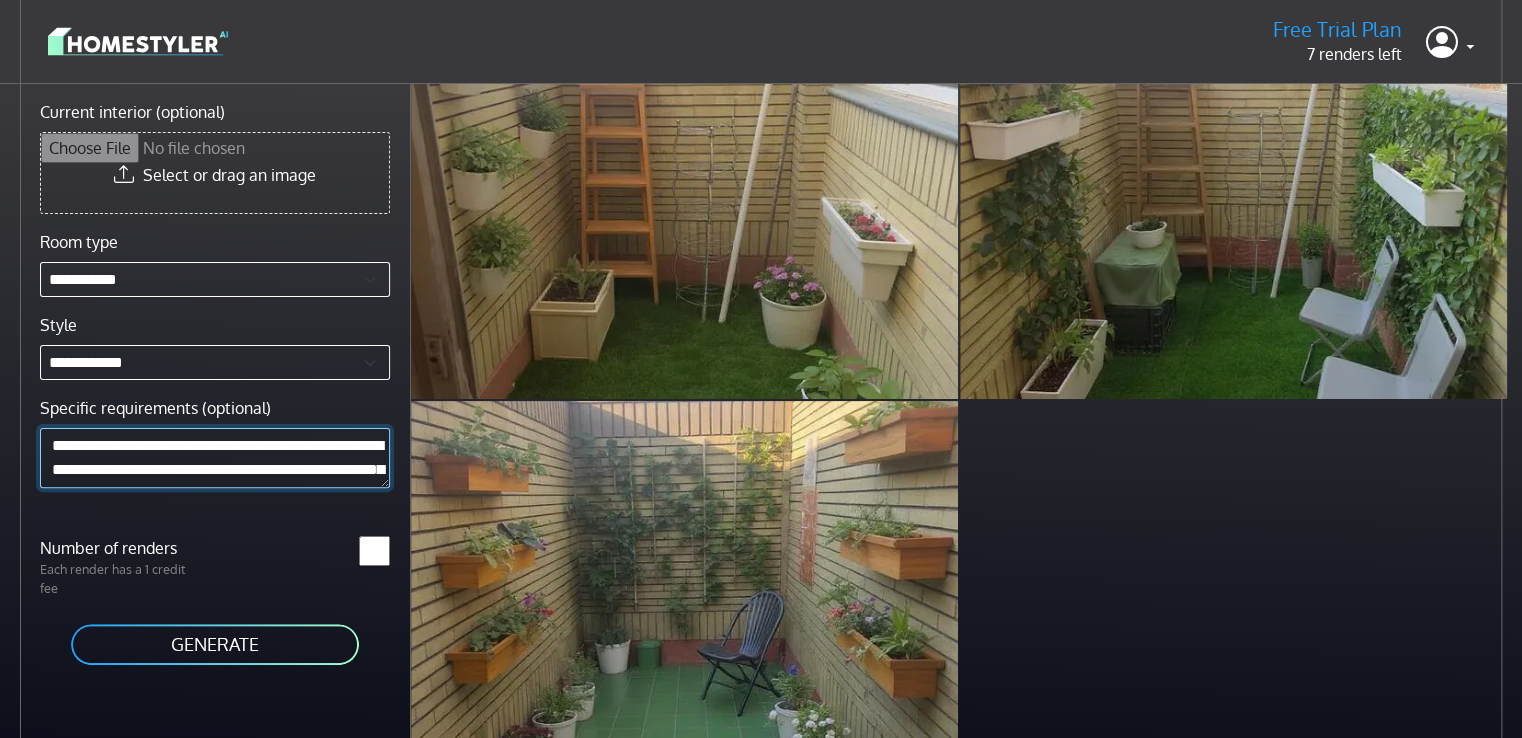 scroll, scrollTop: 0, scrollLeft: 0, axis: both 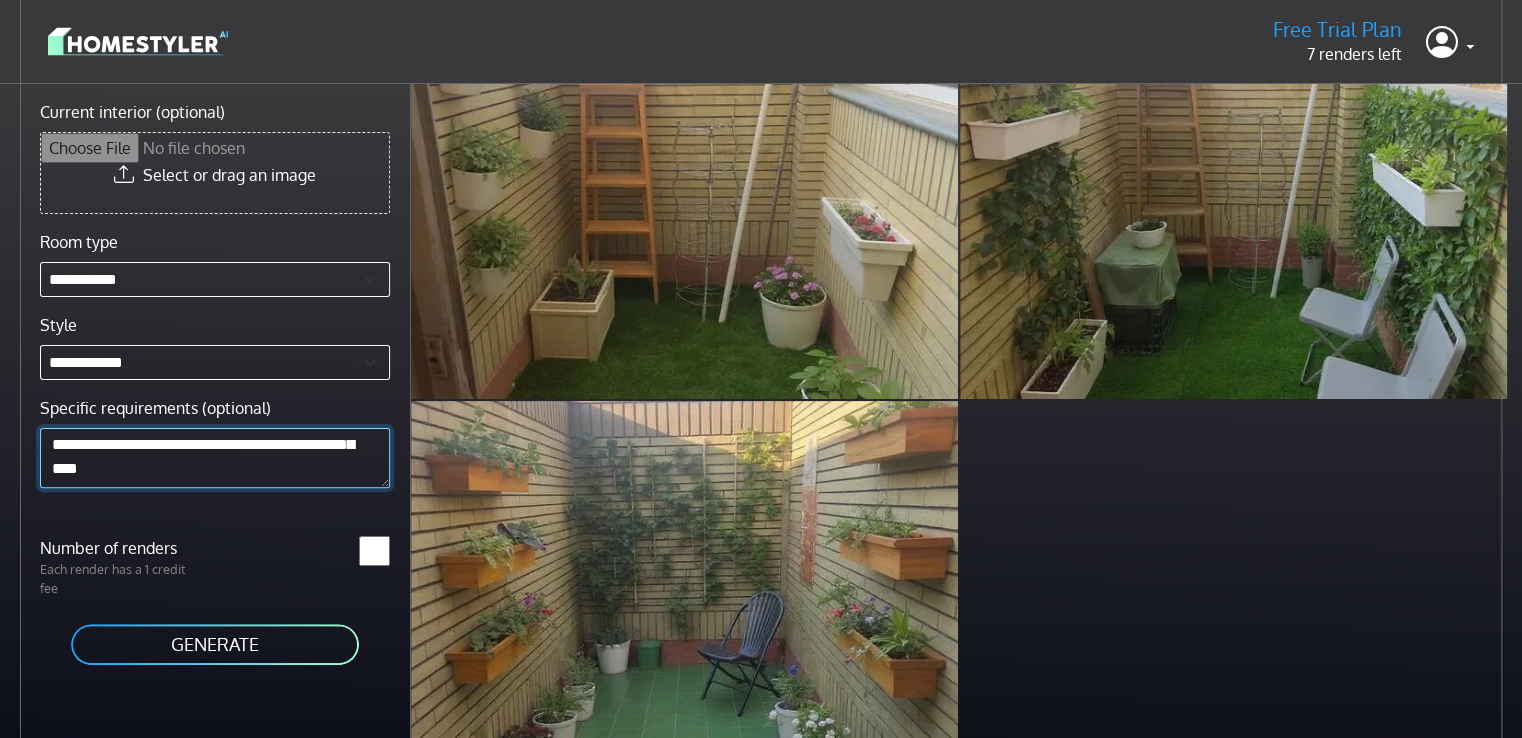 type on "**********" 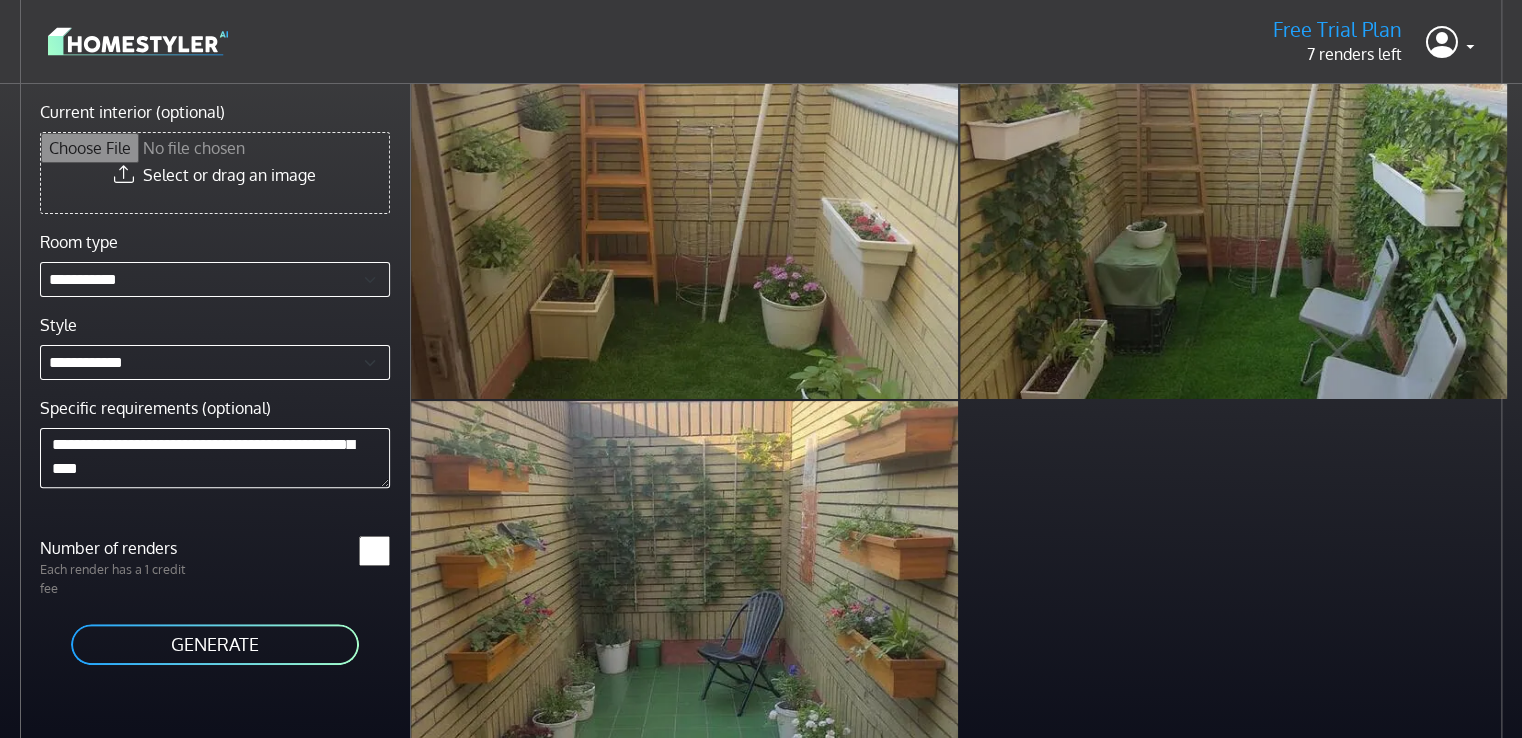 click on "GENERATE" at bounding box center [215, 644] 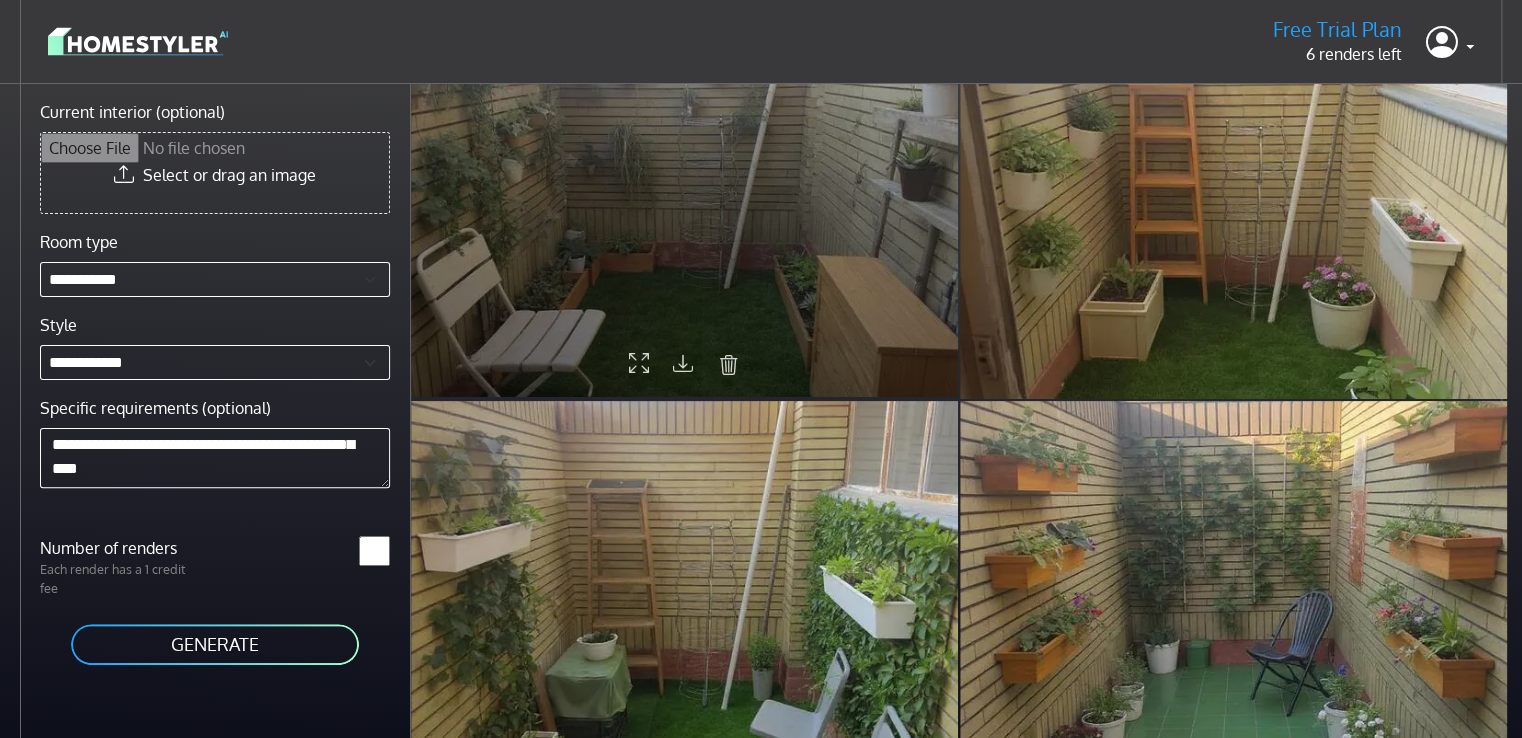 click at bounding box center [683, 362] 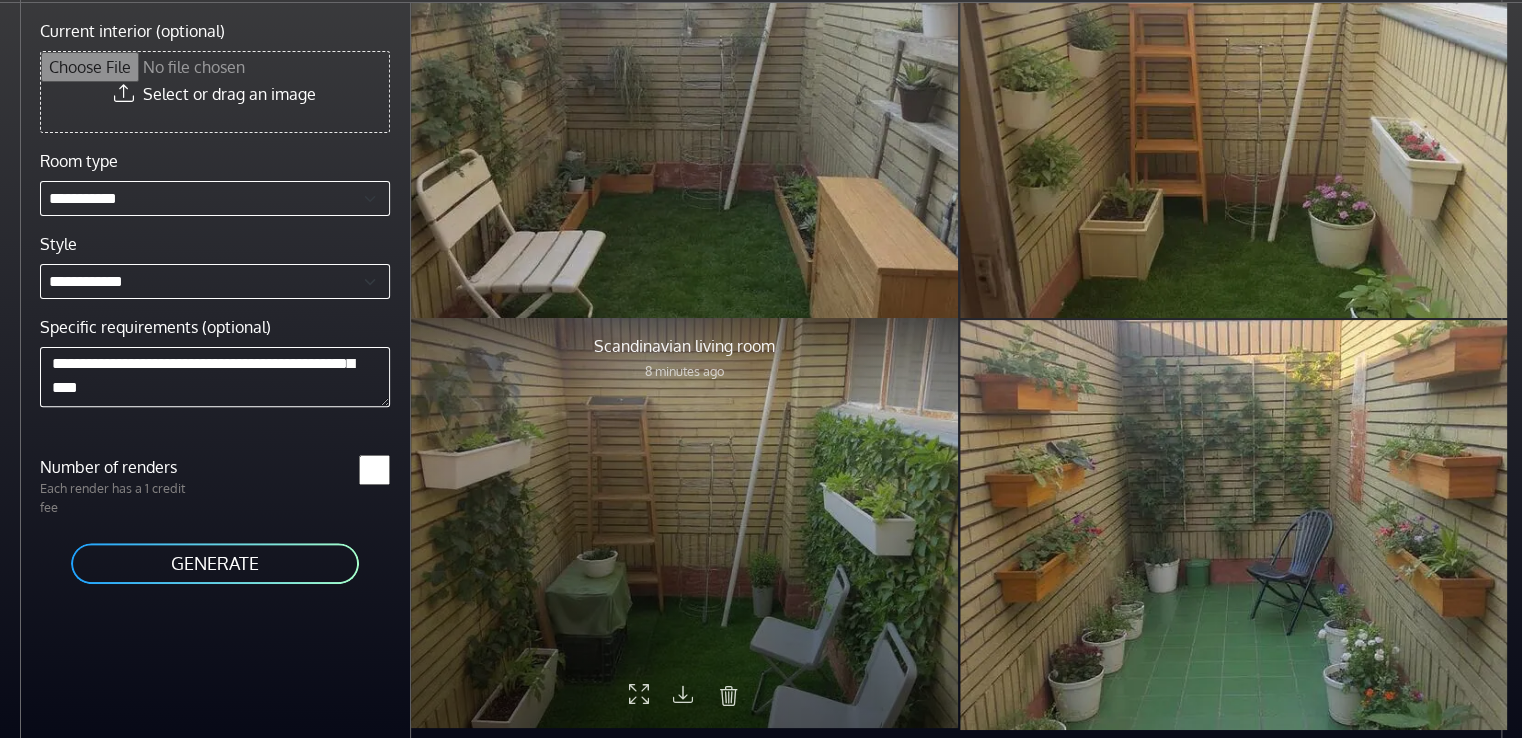 scroll, scrollTop: 84, scrollLeft: 0, axis: vertical 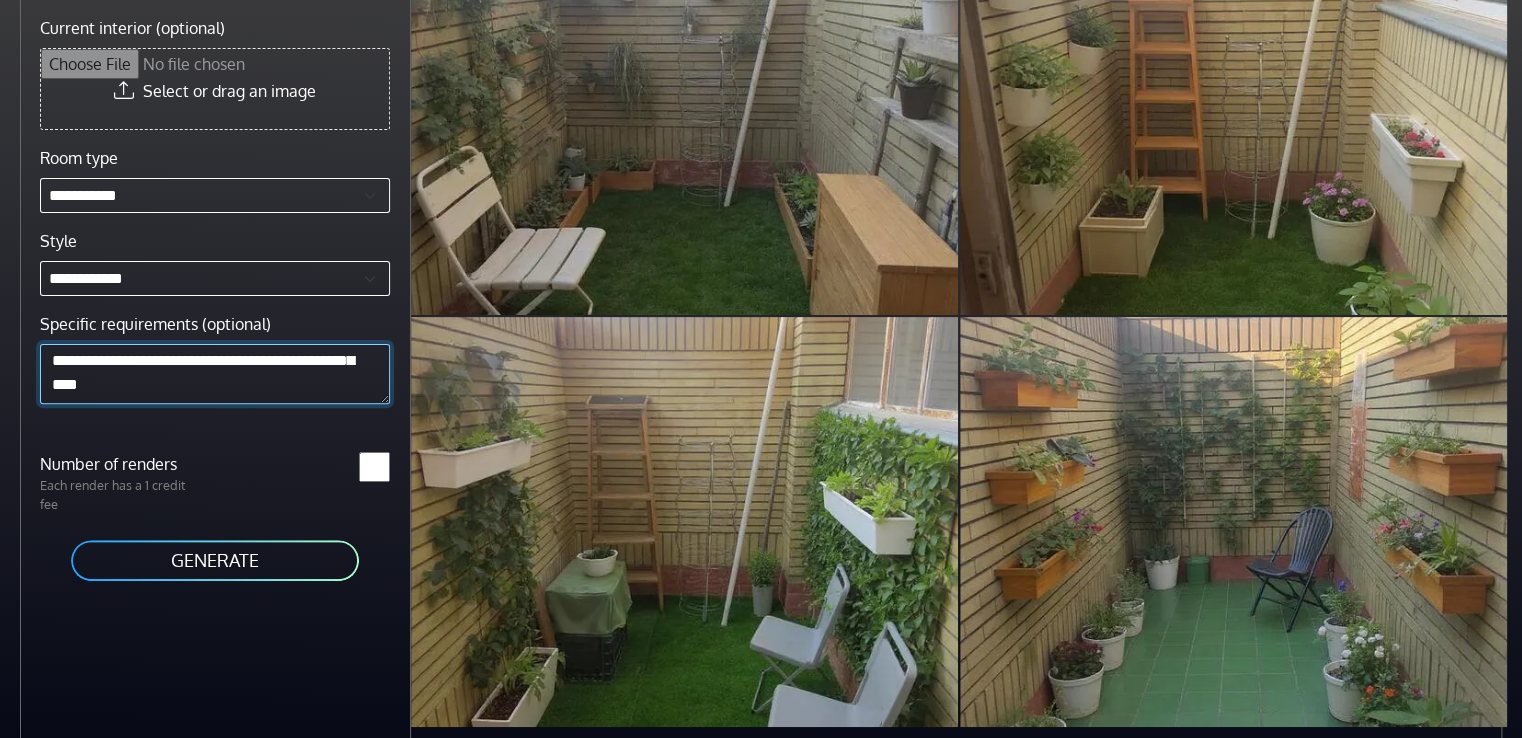 click on "**********" at bounding box center [215, 373] 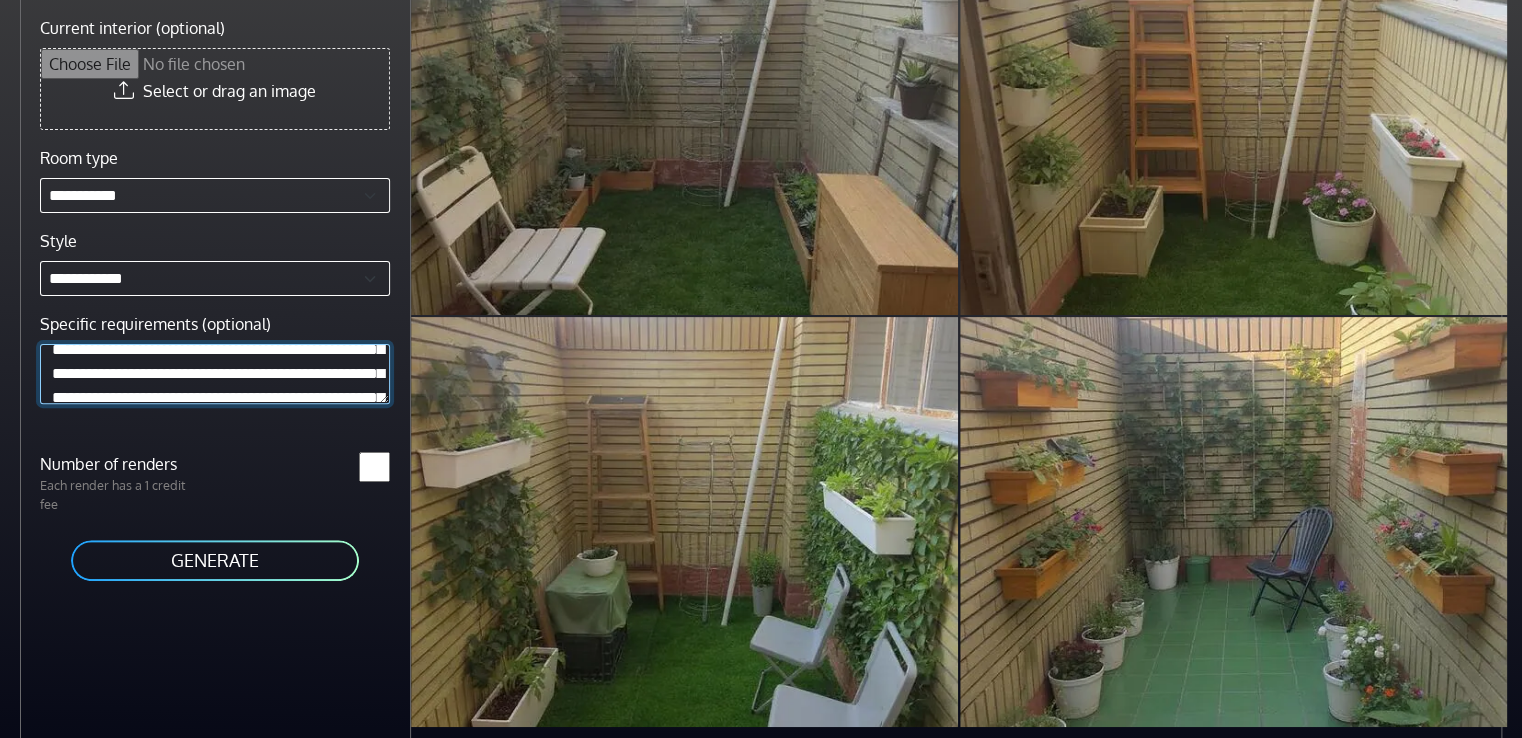 scroll, scrollTop: 0, scrollLeft: 0, axis: both 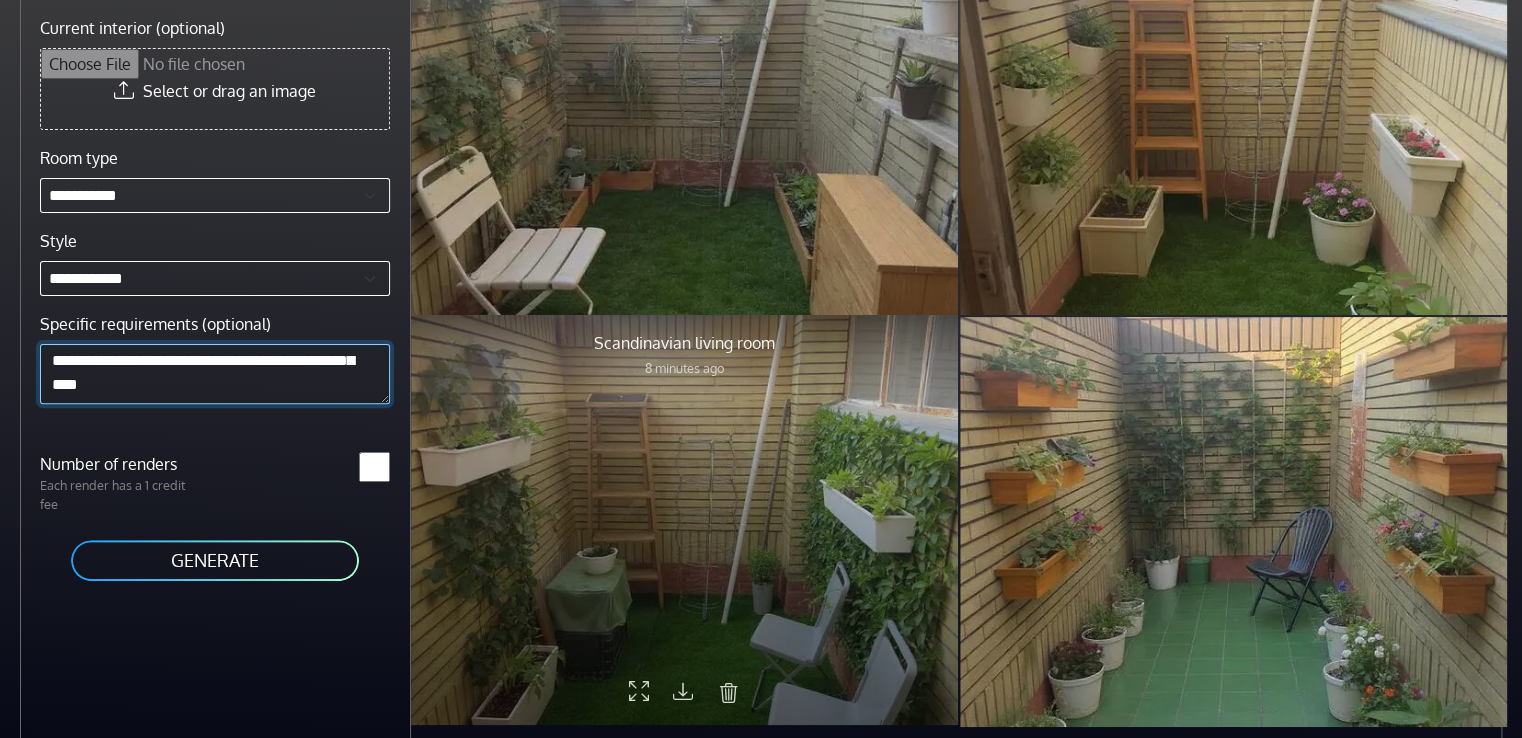 drag, startPoint x: 50, startPoint y: 359, endPoint x: 410, endPoint y: 444, distance: 369.89862 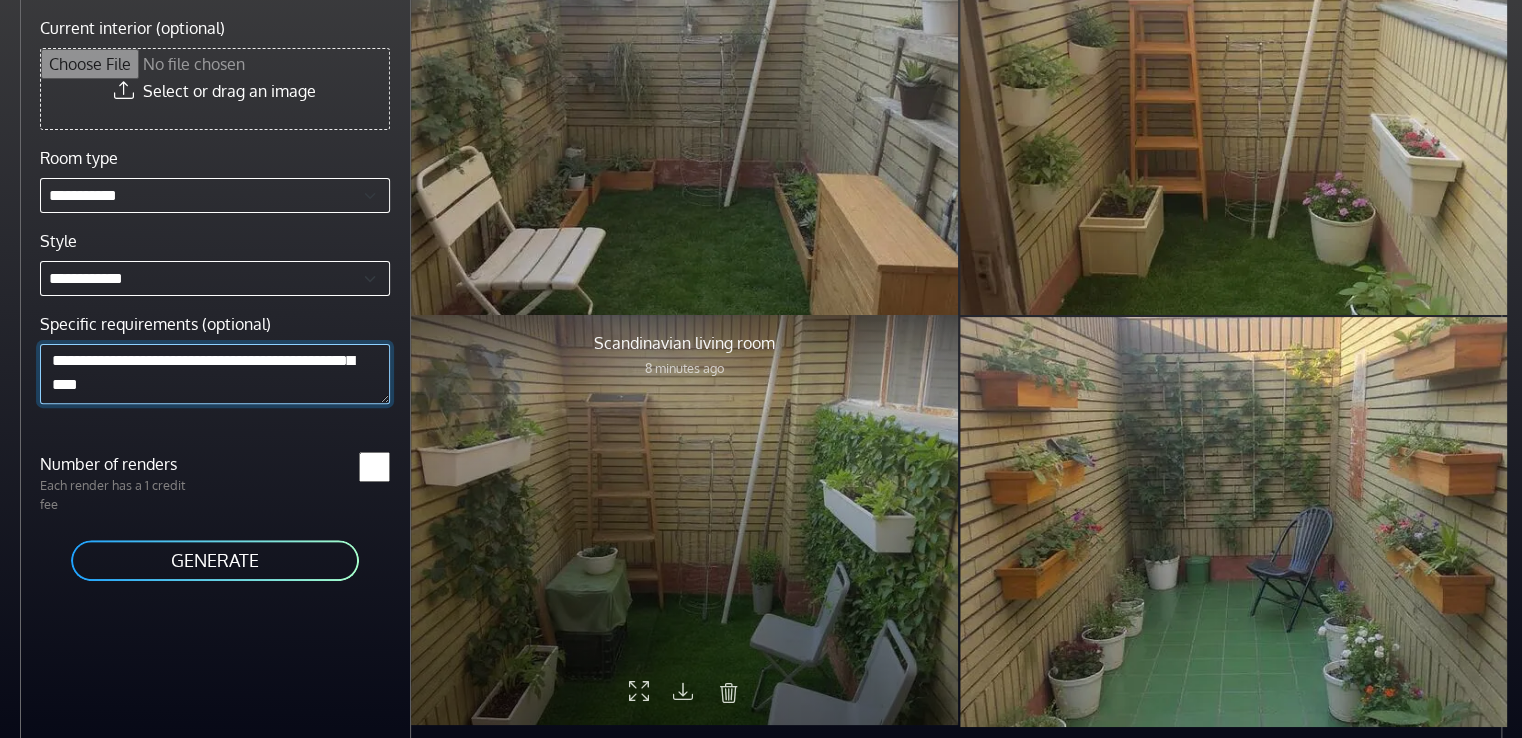 click on "Current interior (optional)
Select or drag an image
Room type
[REDACTED]
[REDACTED]
[REDACTED]
[REDACTED]
[REDACTED]
[REDACTED]
[REDACTED]
[REDACTED]
[REDACTED]
[REDACTED]
[REDACTED]
Style
[REDACTED]
[REDACTED]
[REDACTED]
[REDACTED]
[REDACTED]
[REDACTED]
[REDACTED]
[REDACTED]
[REDACTED]
[REDACTED]
[REDACTED]
[REDACTED]
[REDACTED]
[REDACTED]
[REDACTED]
[REDACTED]
[REDACTED]
[REDACTED]
[REDACTED]
[REDACTED]
[REDACTED]
[REDACTED]
[REDACTED]
[REDACTED]
[REDACTED]
[REDACTED]
[REDACTED]
[REDACTED]
Specific requirements (optional)
Number of renders
Each render has a 1 credit fee
[REDACTED]
GENERATE
Scandinavian living room
less than a minute ago
Scandinavian living room
3 minutes ago
Scandinavian living room
8 minutes ago" at bounding box center (761, 369) 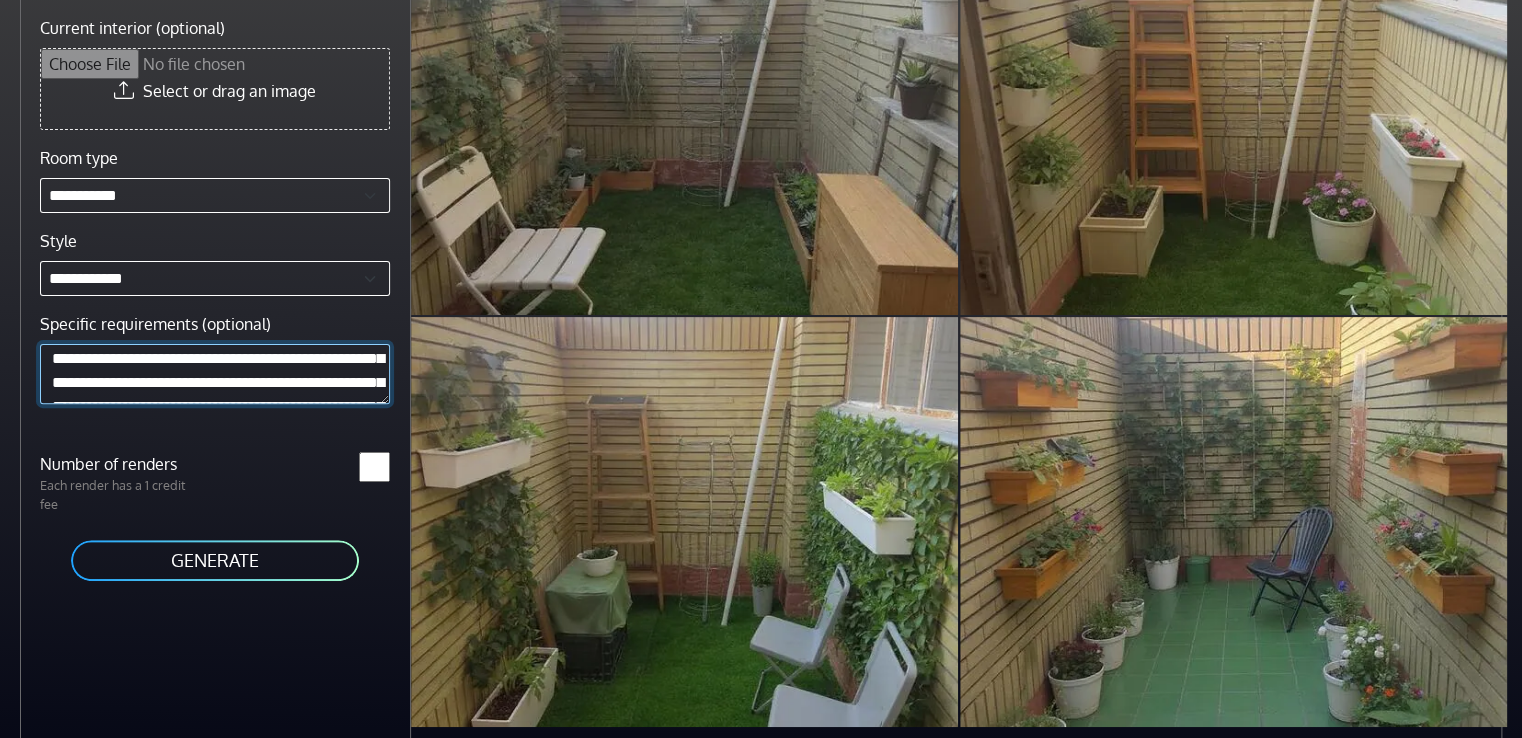 scroll, scrollTop: 116, scrollLeft: 0, axis: vertical 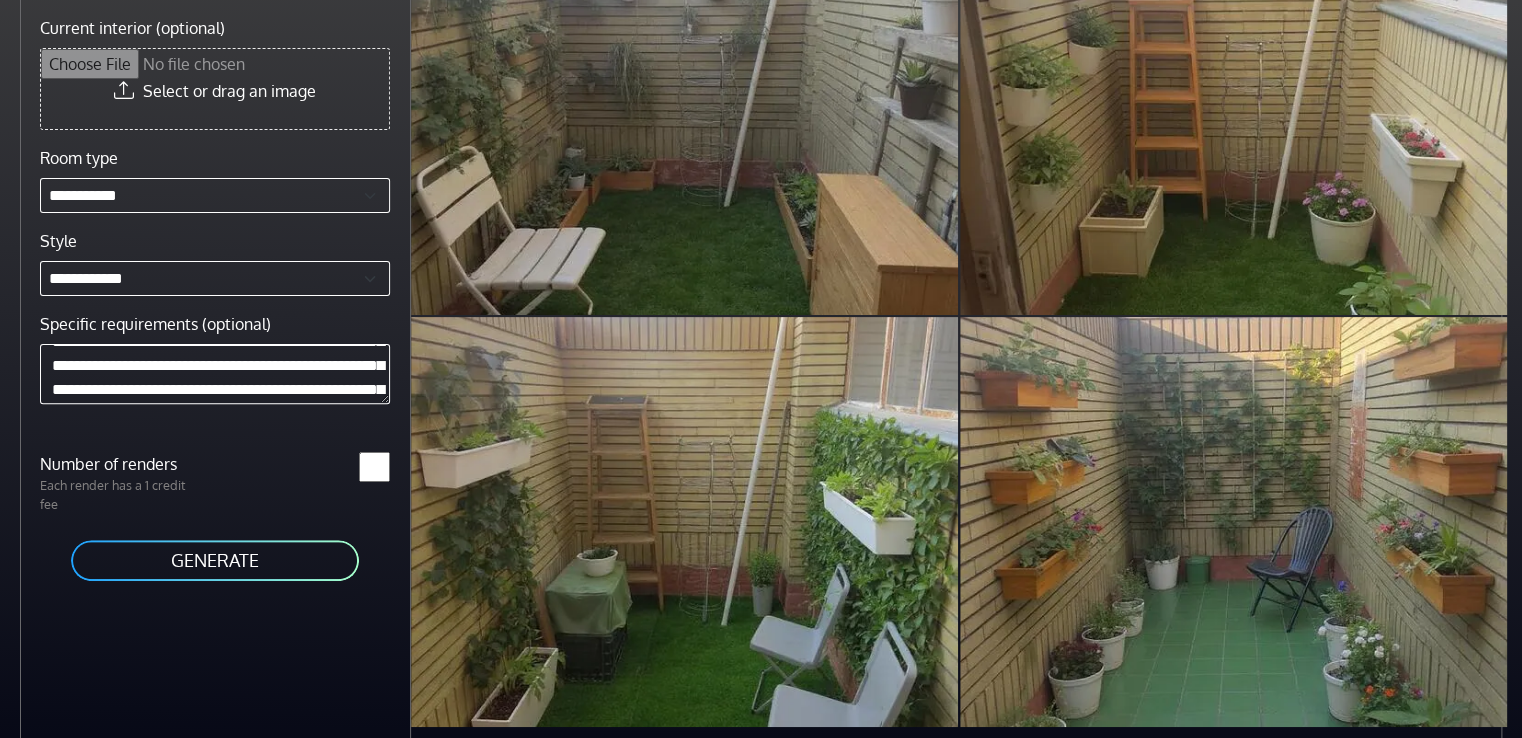 click on "*" at bounding box center (374, 467) 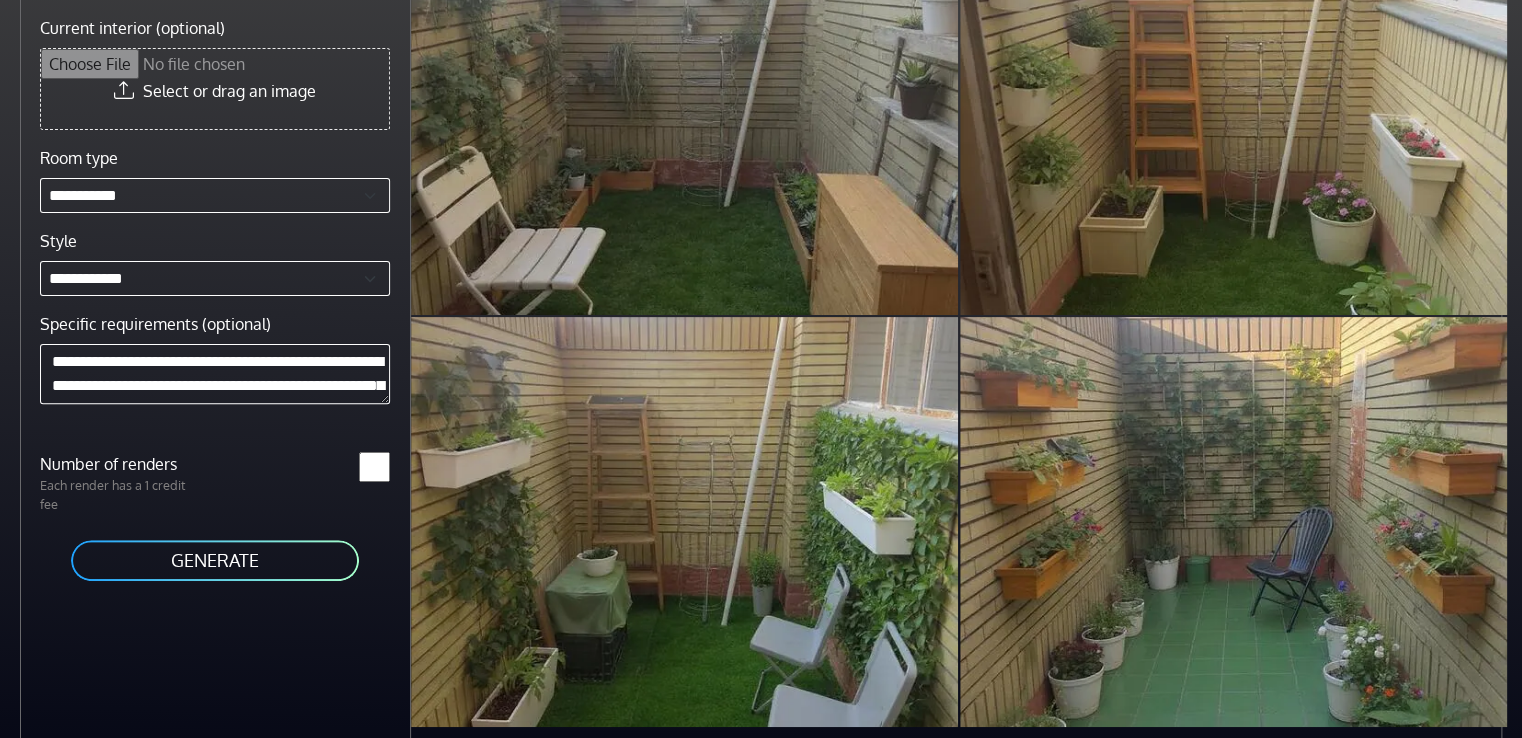 scroll, scrollTop: 0, scrollLeft: 0, axis: both 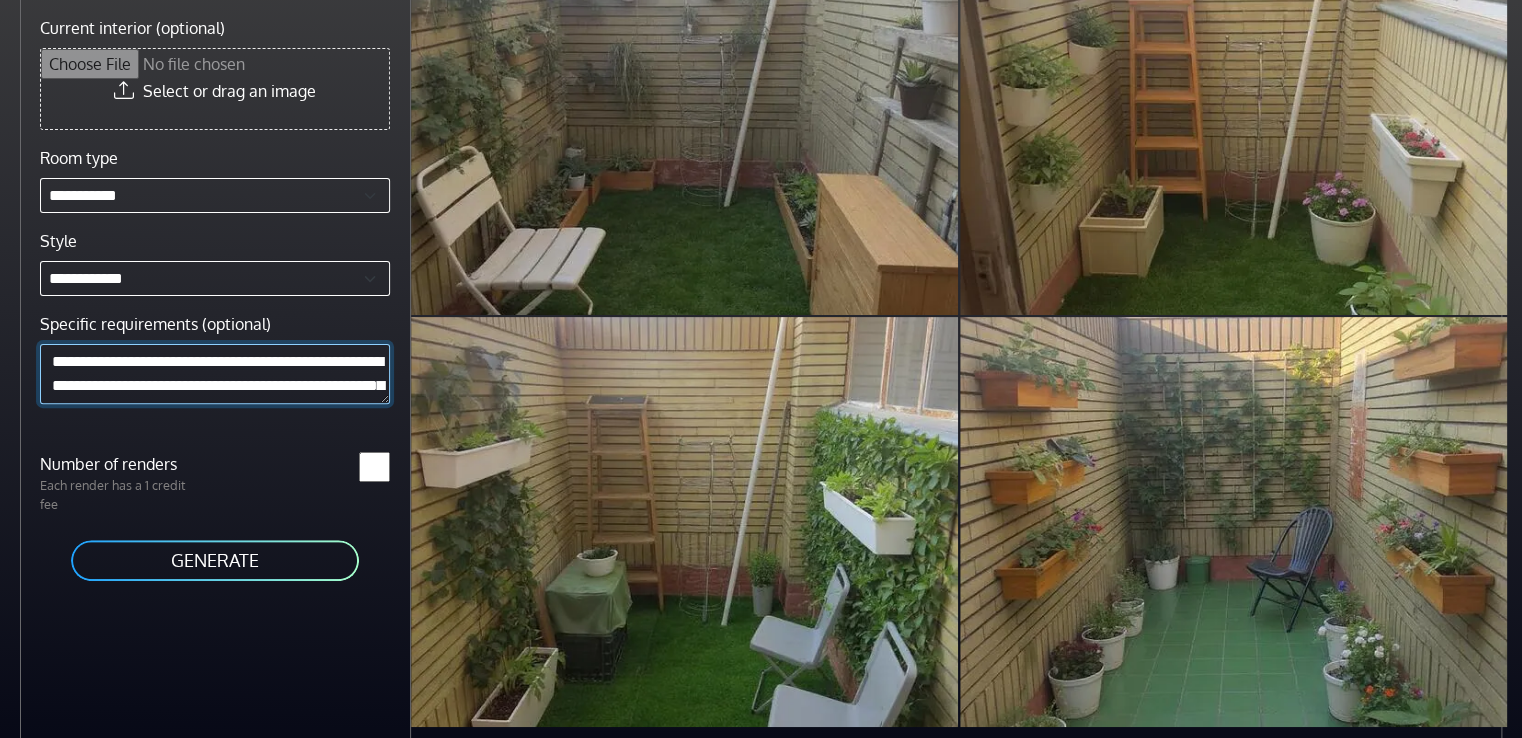 click on "**********" at bounding box center [215, 373] 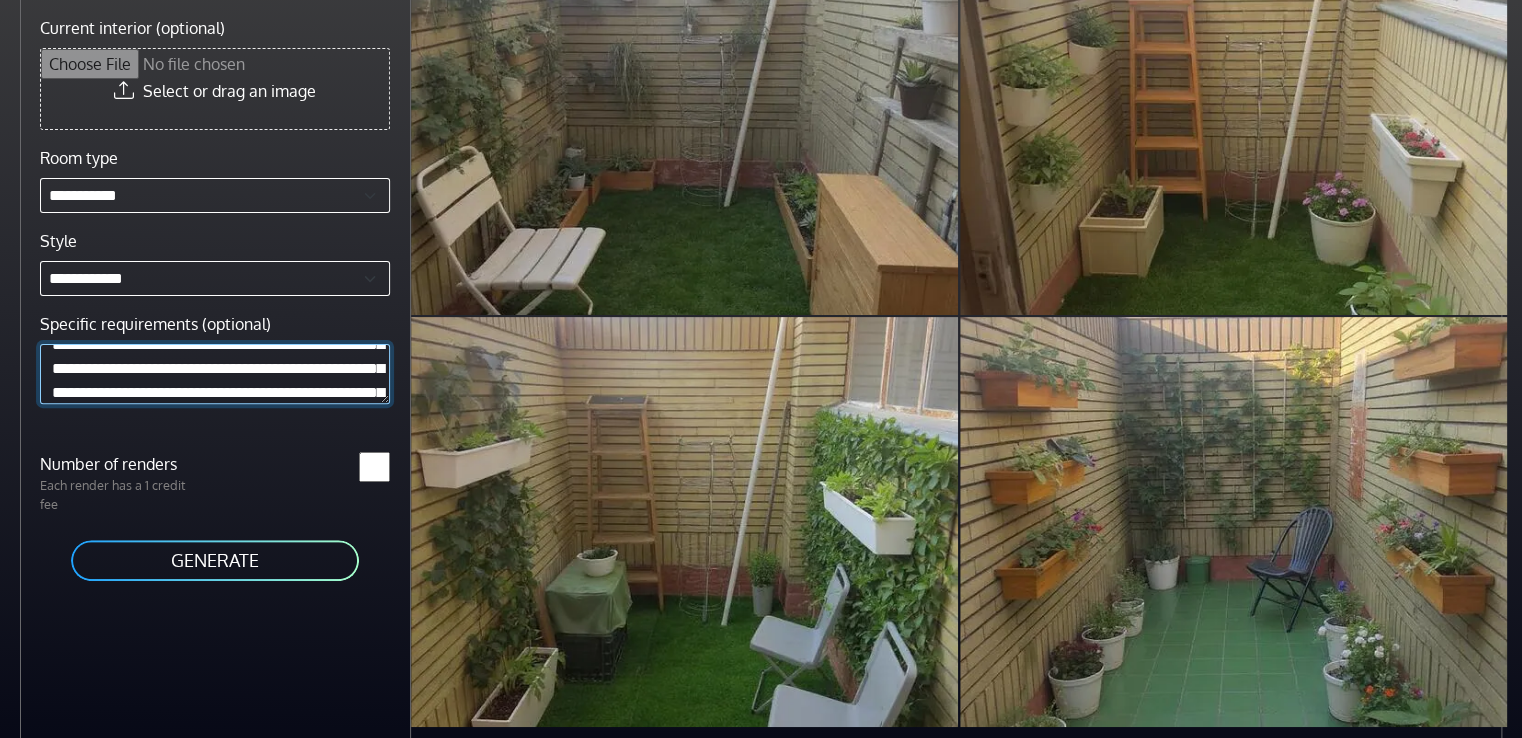 scroll, scrollTop: 89, scrollLeft: 0, axis: vertical 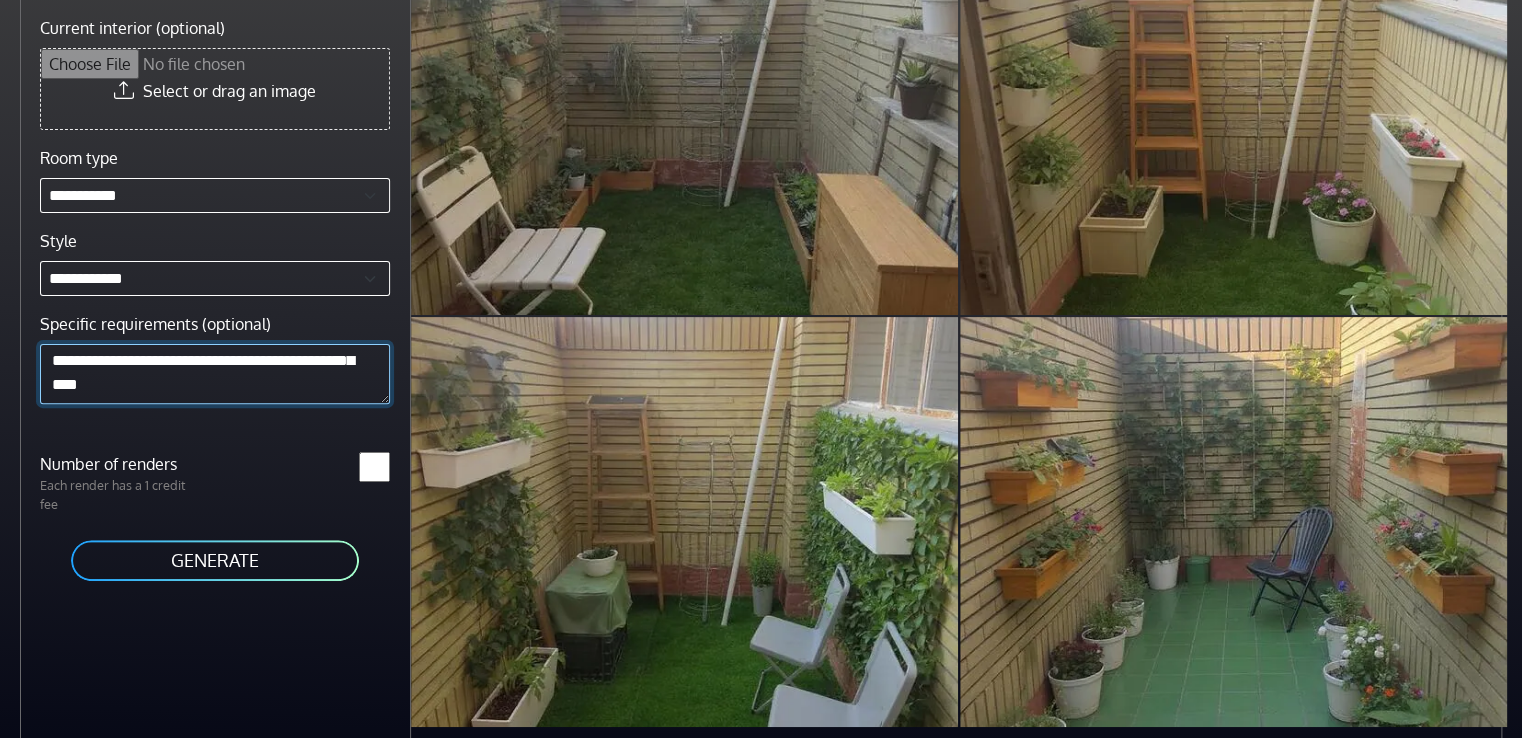 drag, startPoint x: 144, startPoint y: 389, endPoint x: 133, endPoint y: 391, distance: 11.18034 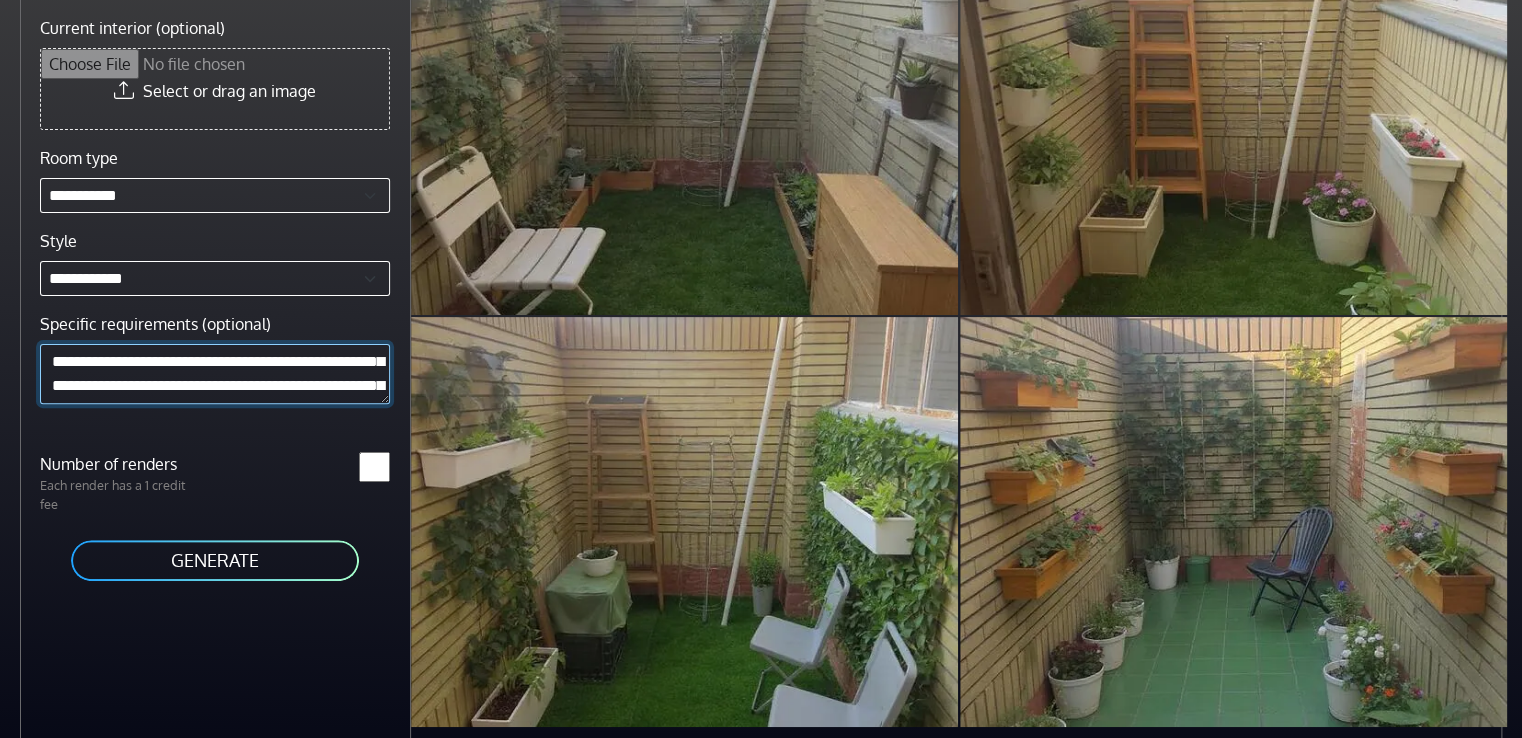 scroll, scrollTop: 116, scrollLeft: 0, axis: vertical 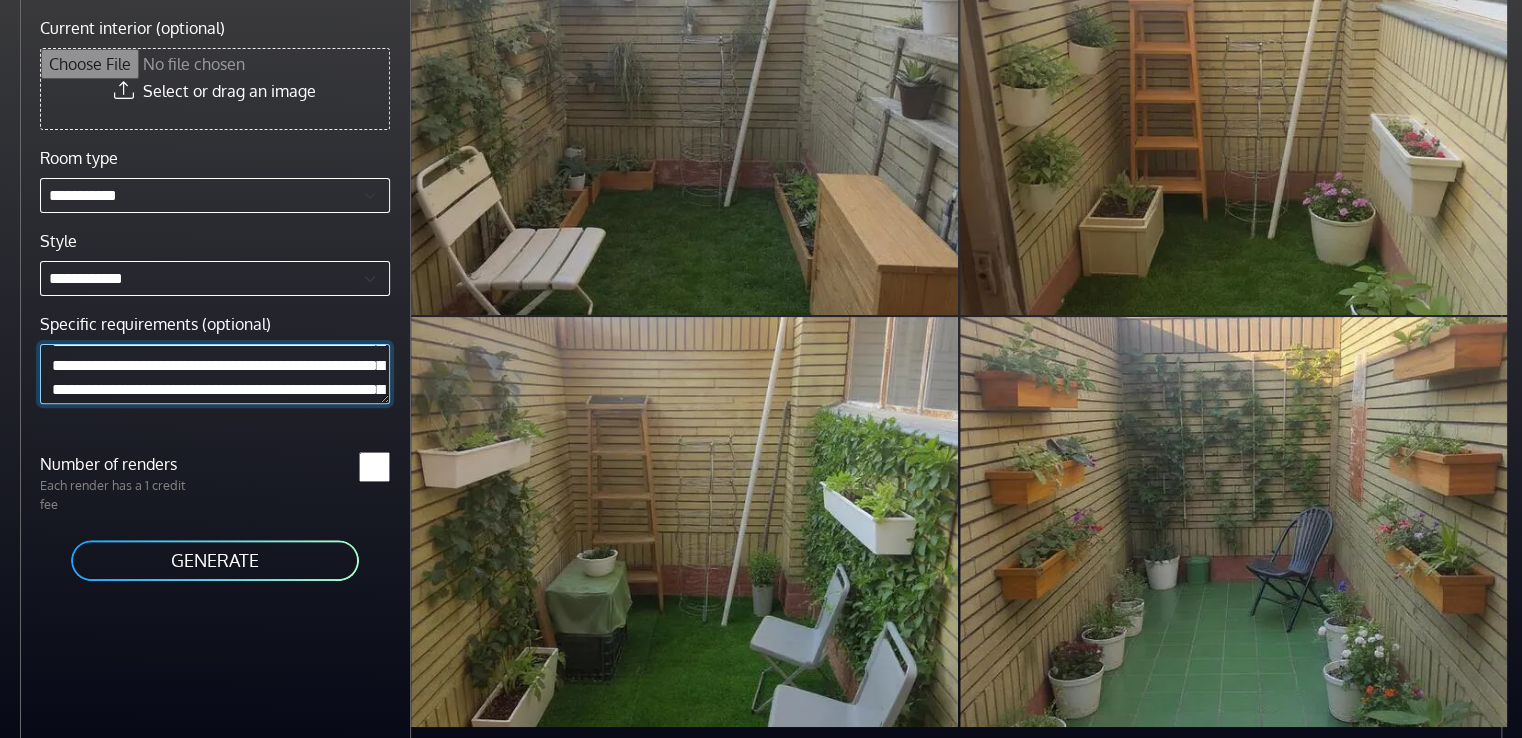 click on "**********" at bounding box center [215, 373] 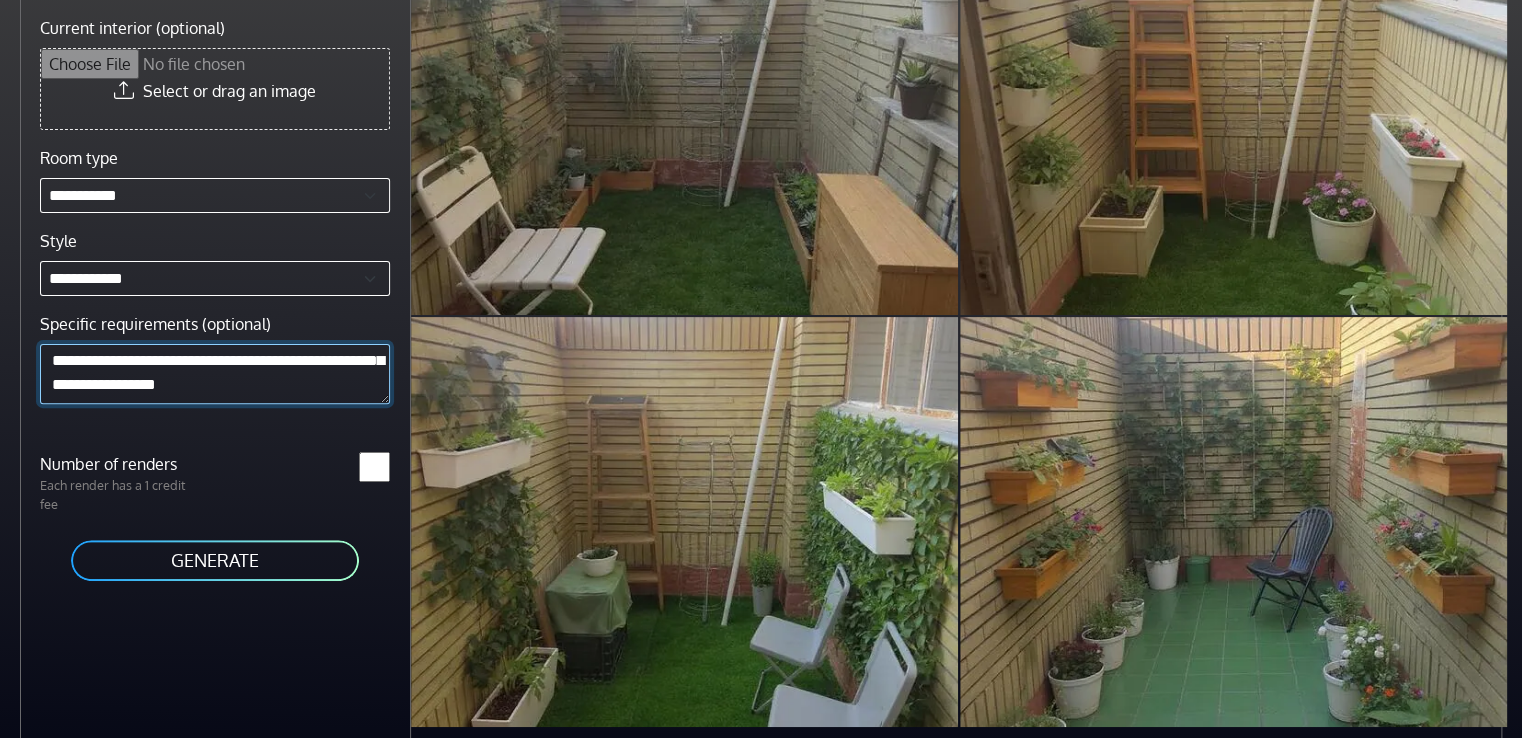 drag, startPoint x: 264, startPoint y: 388, endPoint x: 282, endPoint y: 380, distance: 19.697716 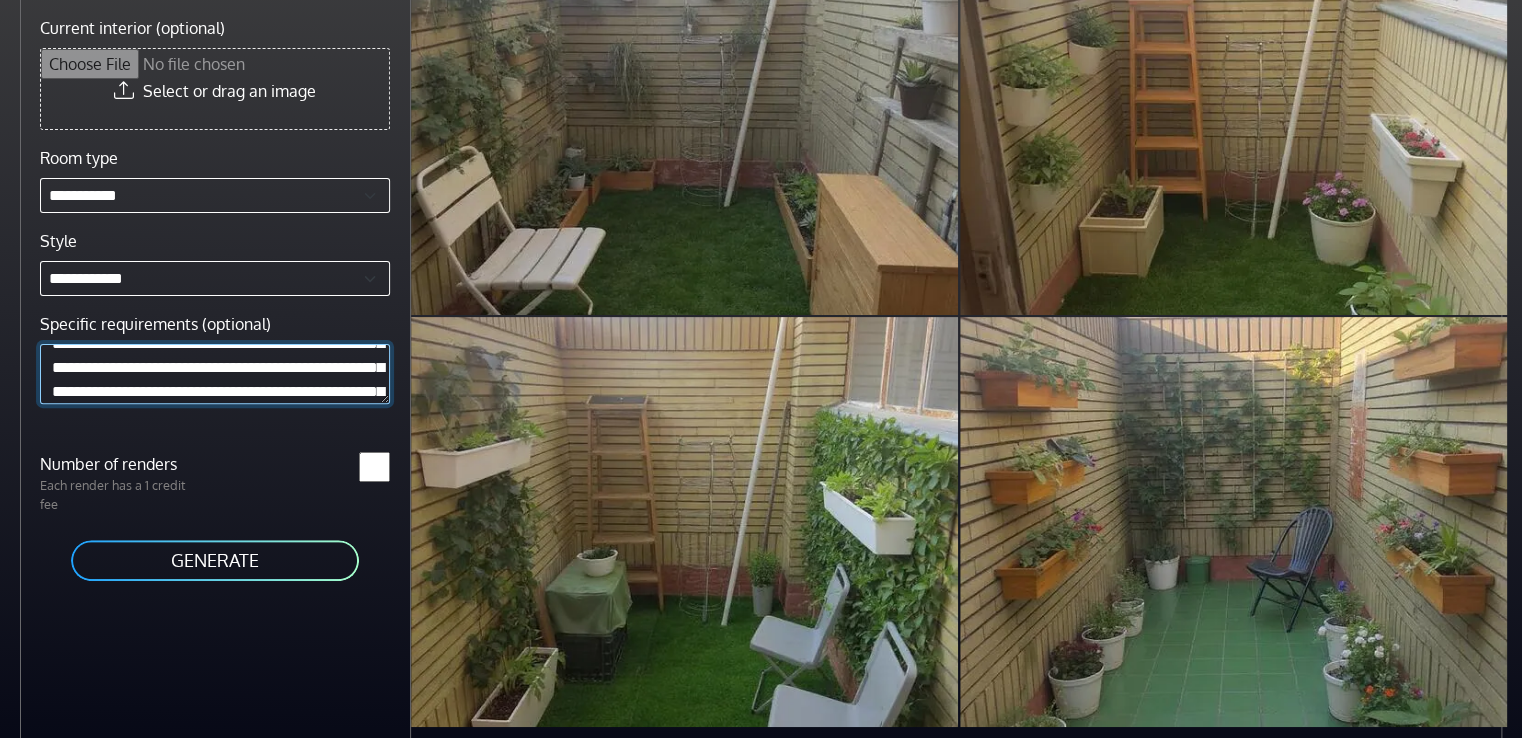 scroll, scrollTop: 100, scrollLeft: 0, axis: vertical 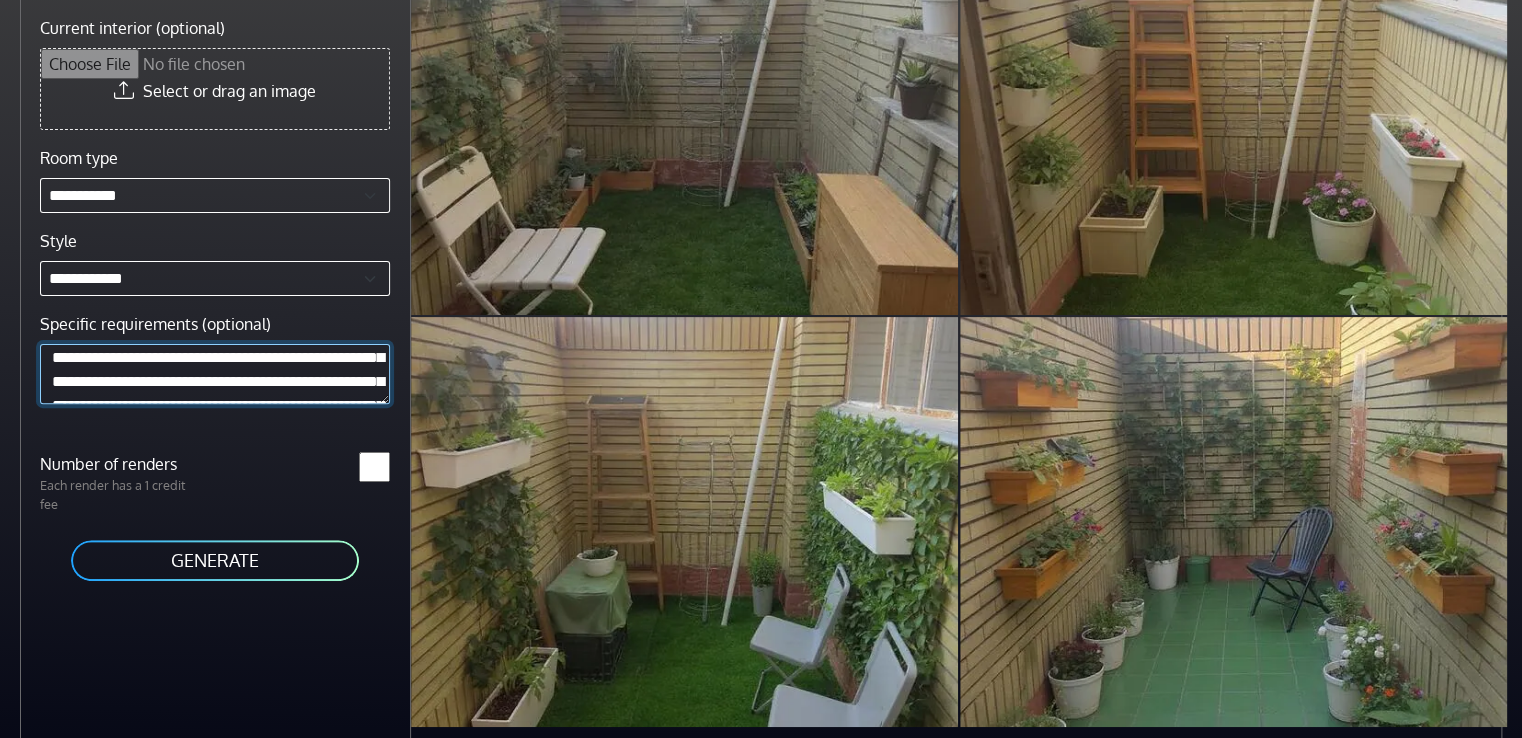 click on "**********" at bounding box center [215, 373] 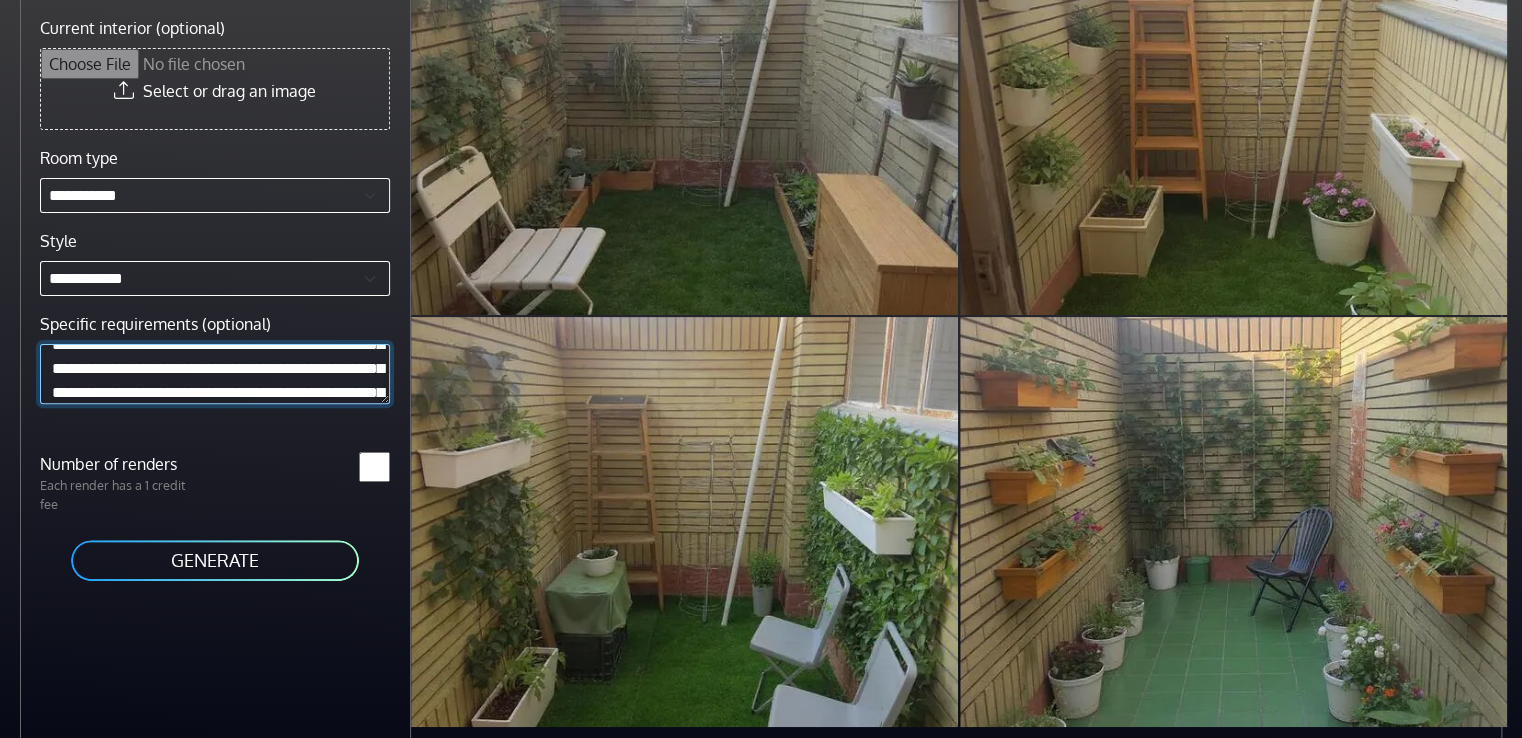 scroll, scrollTop: 137, scrollLeft: 0, axis: vertical 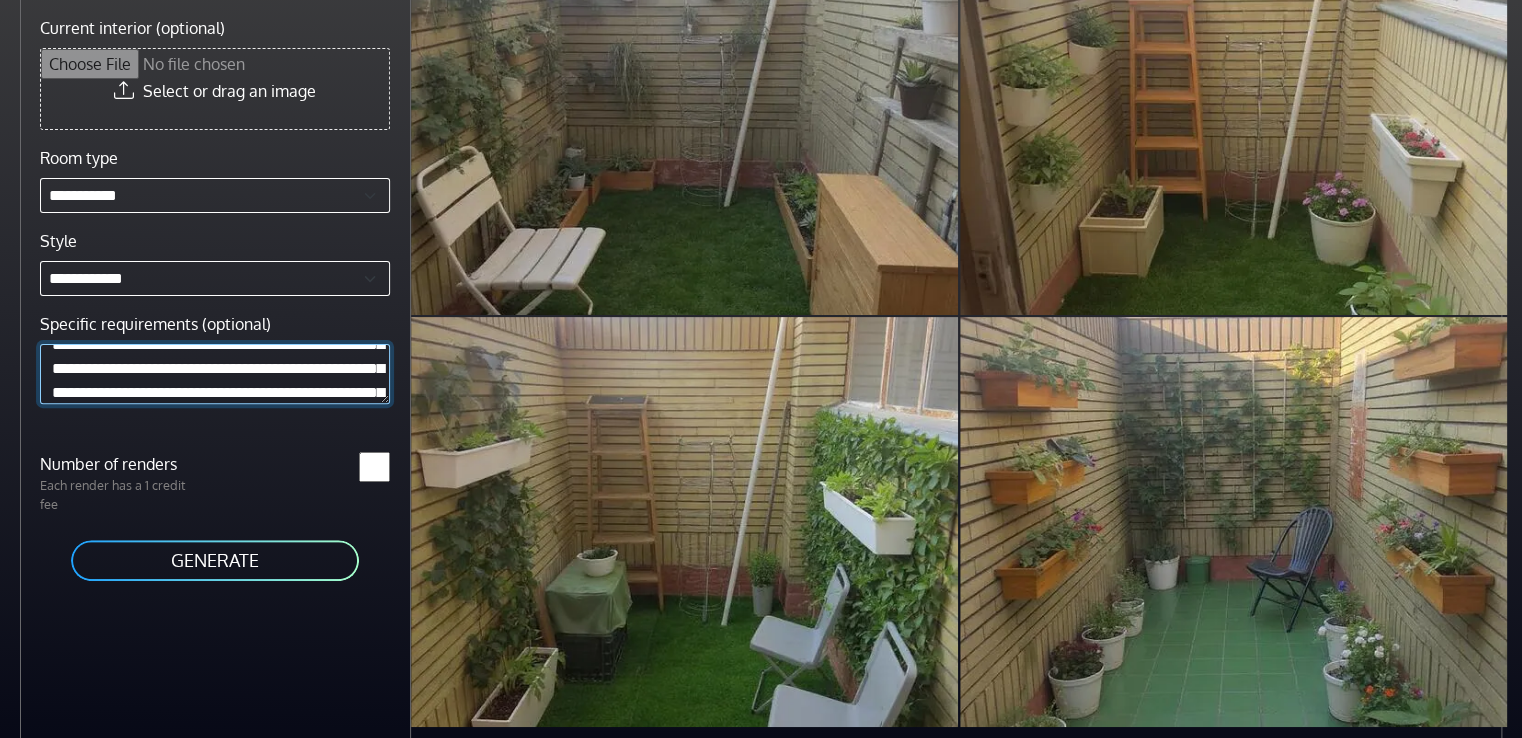 click on "**********" at bounding box center (215, 373) 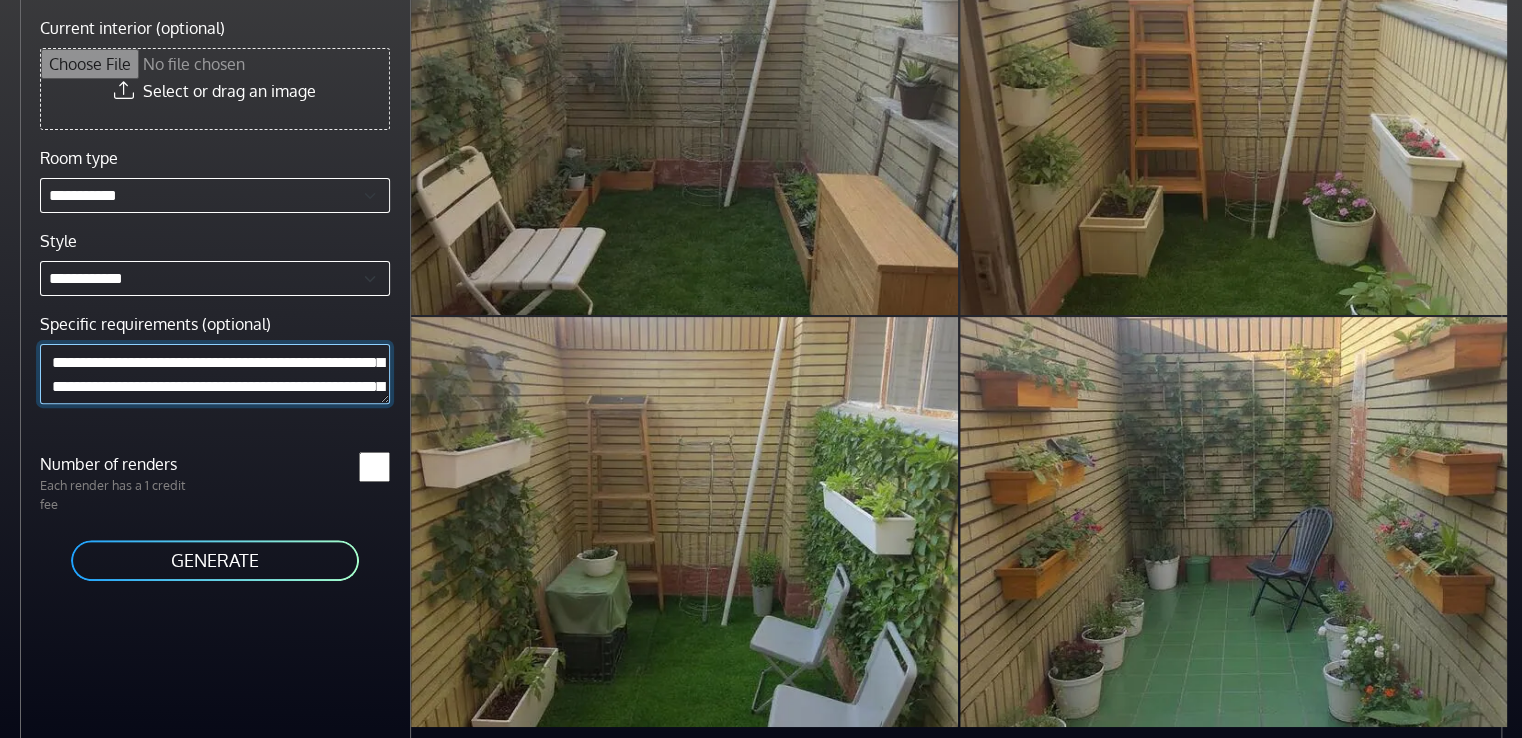 scroll, scrollTop: 137, scrollLeft: 0, axis: vertical 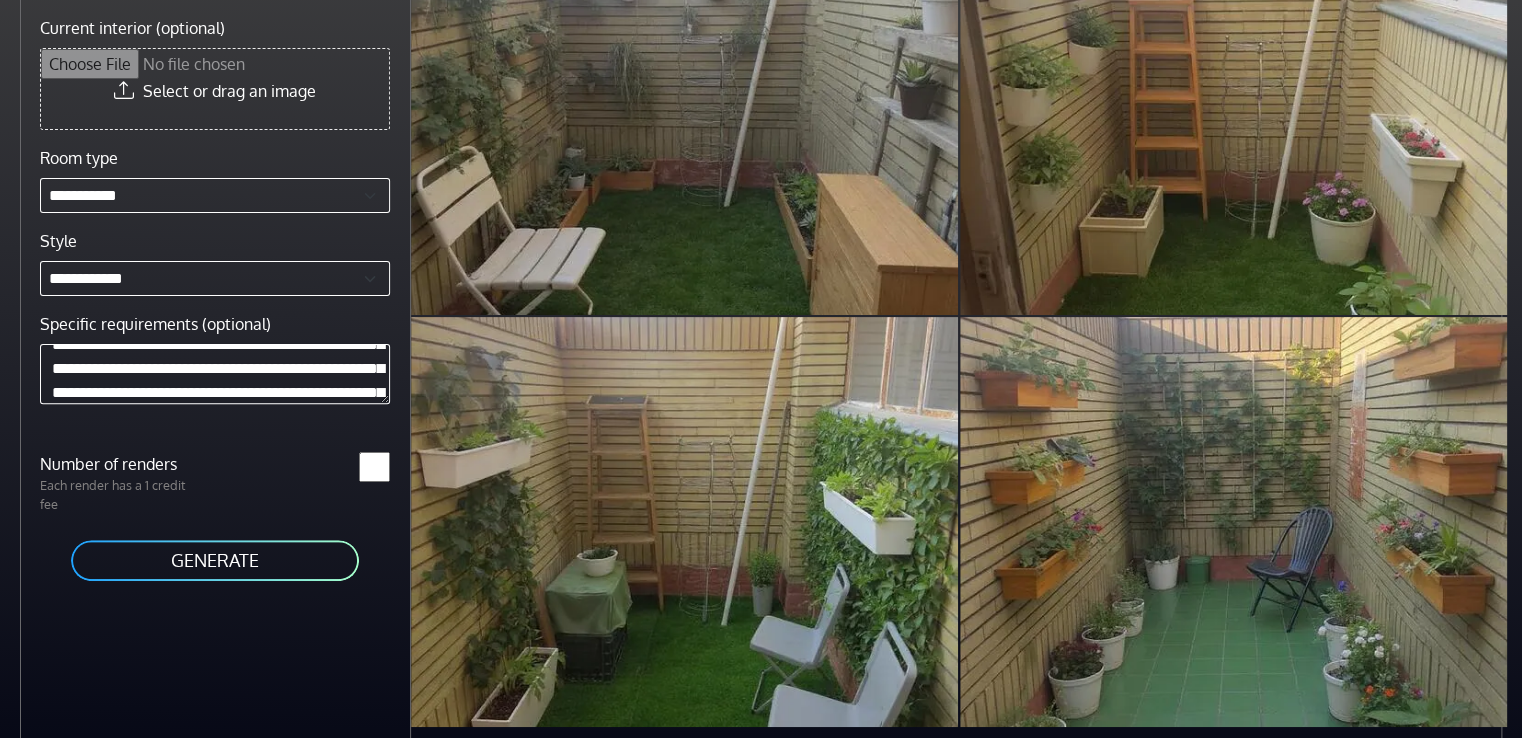 click on "GENERATE" at bounding box center [215, 560] 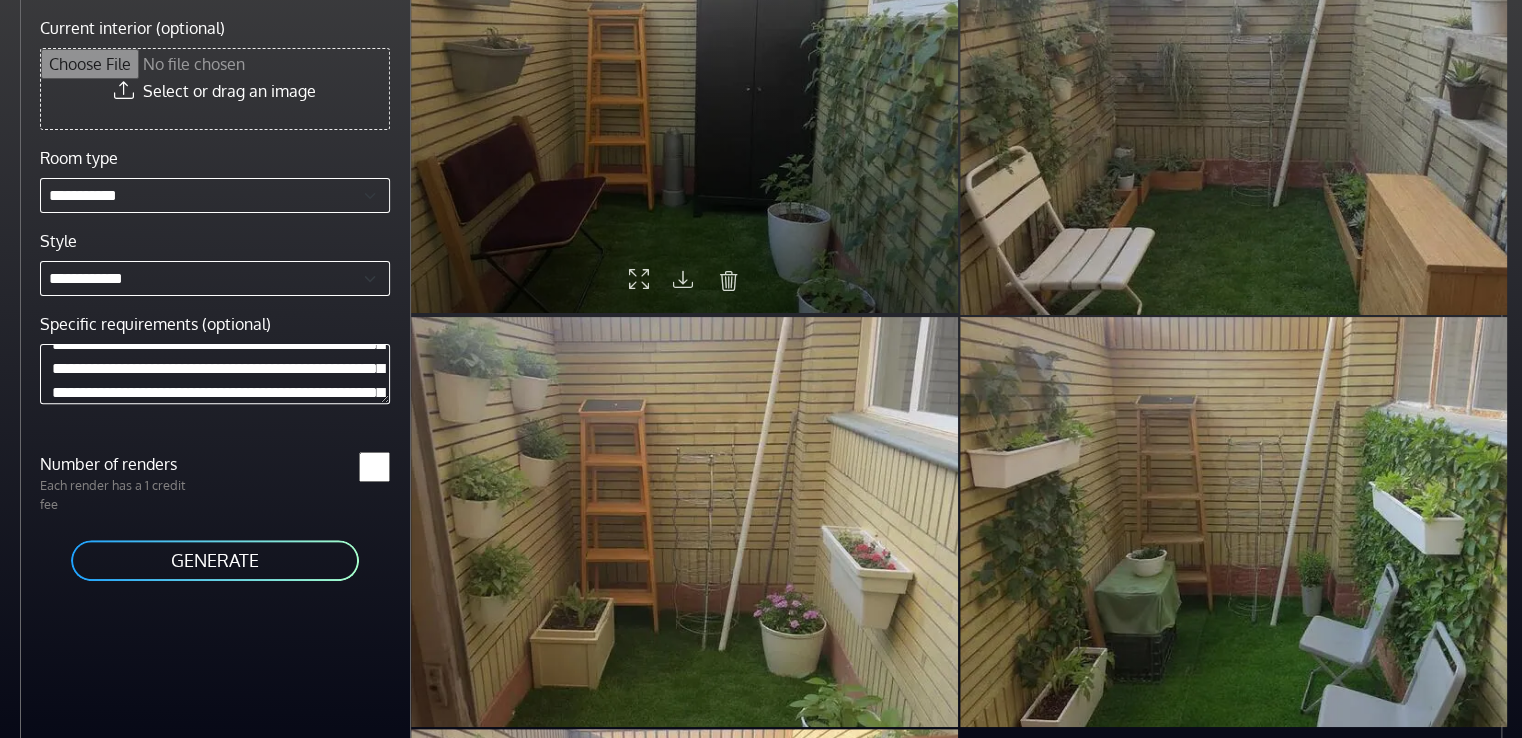 scroll, scrollTop: 0, scrollLeft: 0, axis: both 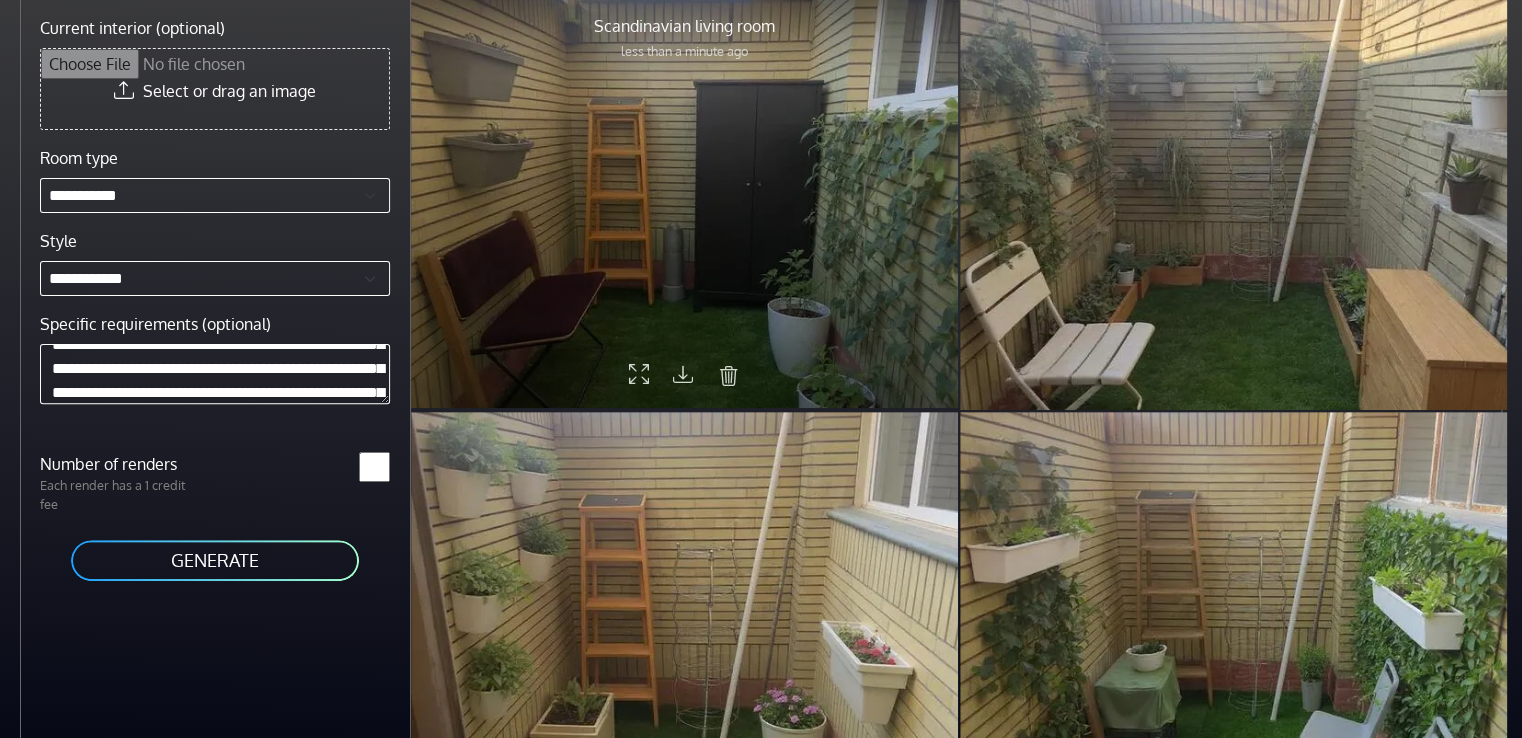 click at bounding box center [683, 373] 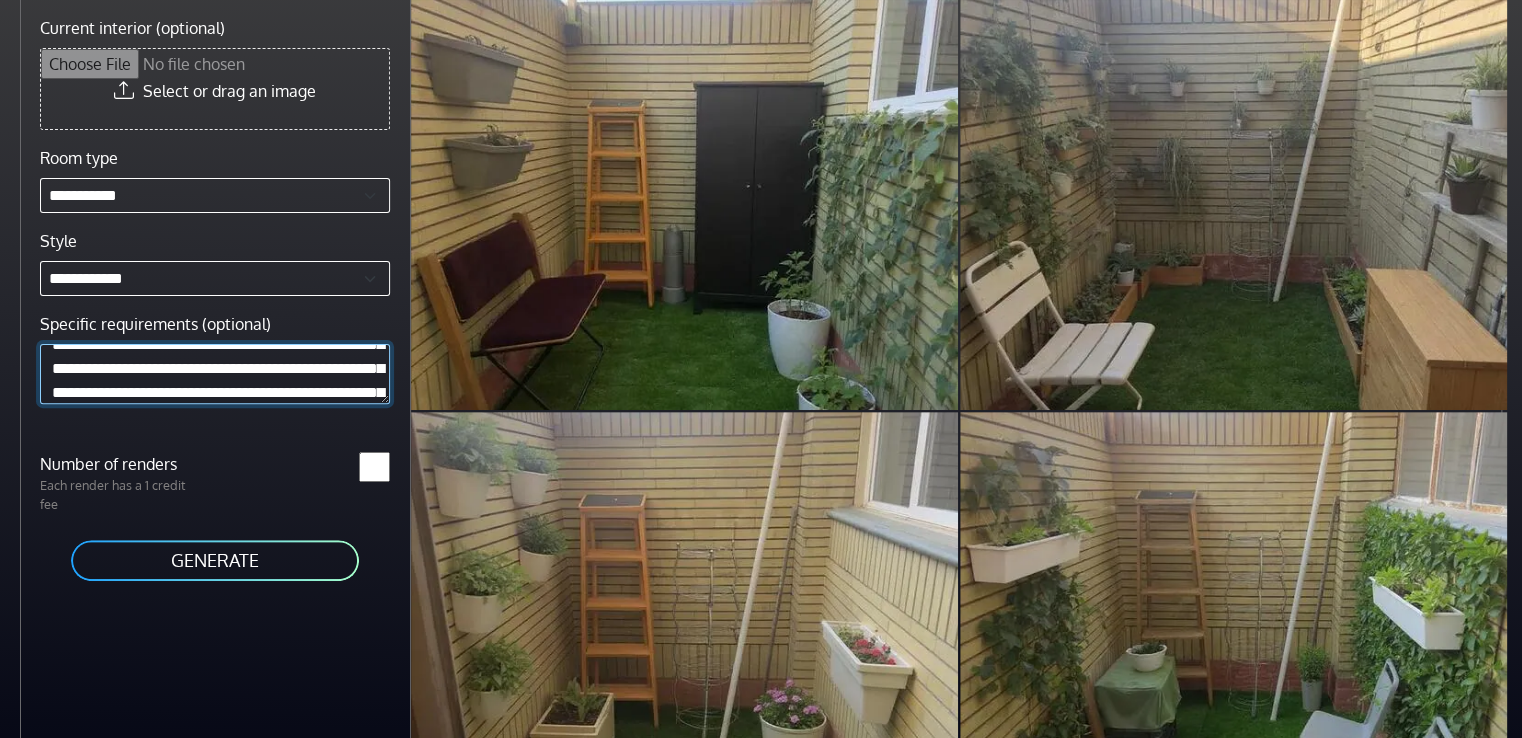 click on "**********" at bounding box center [215, 373] 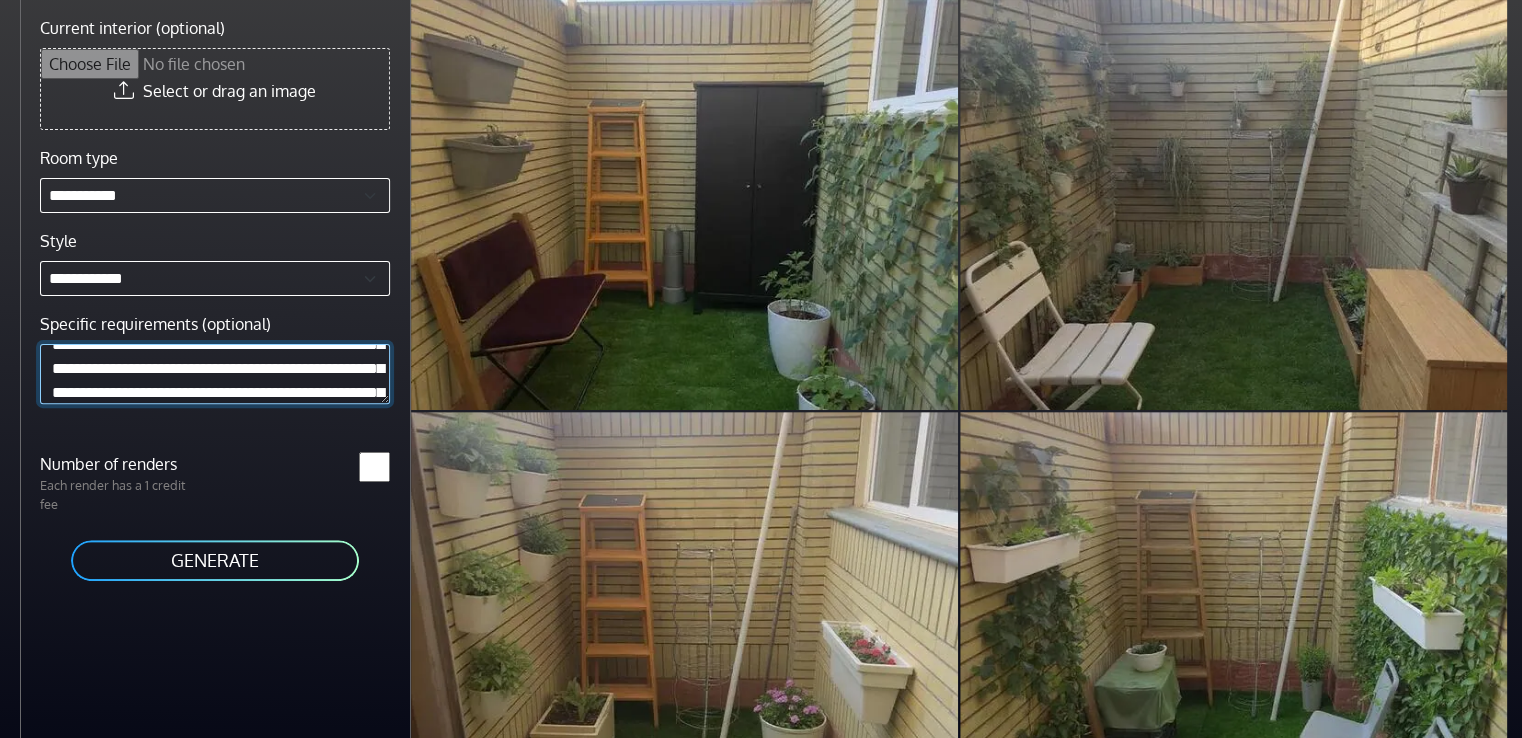 scroll, scrollTop: 185, scrollLeft: 0, axis: vertical 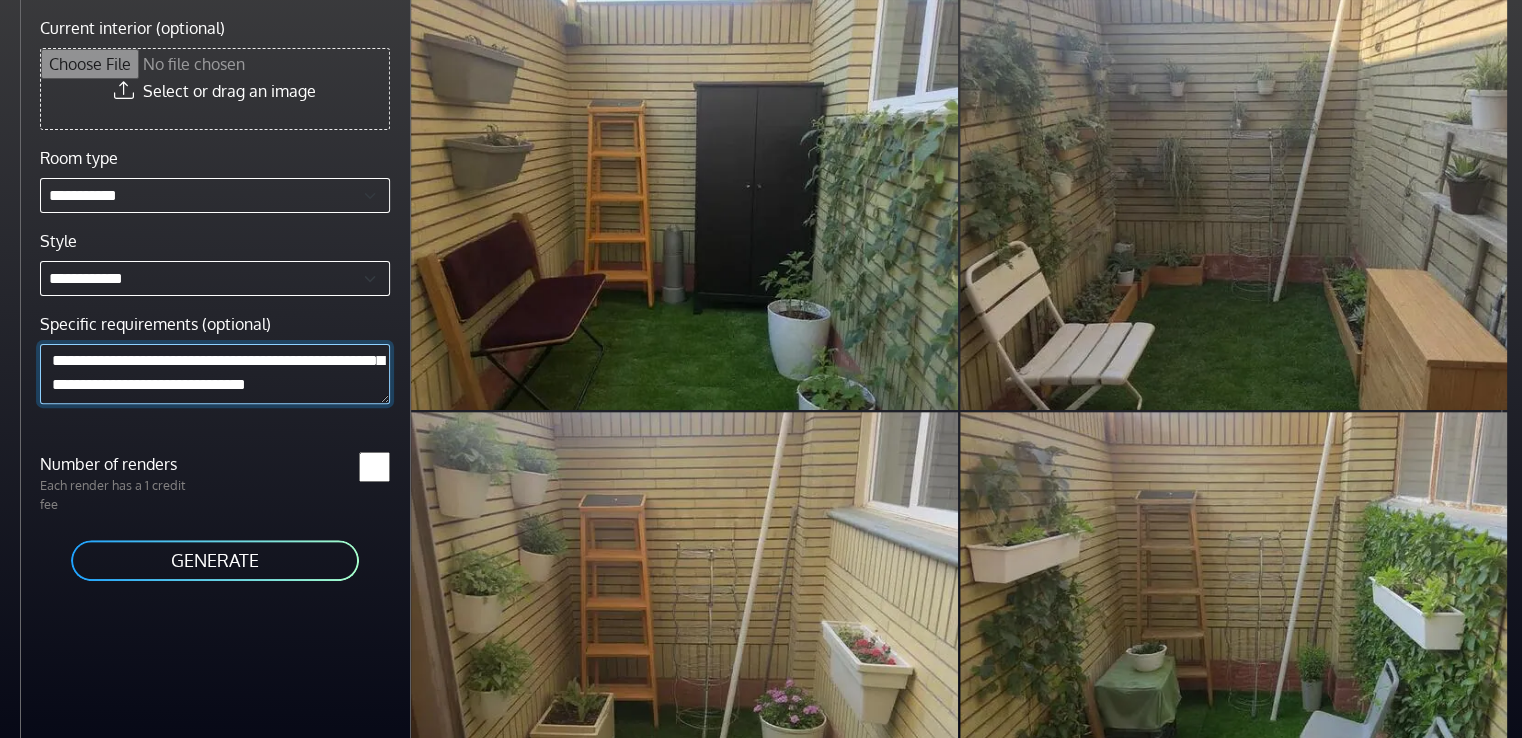 click on "**********" at bounding box center [215, 373] 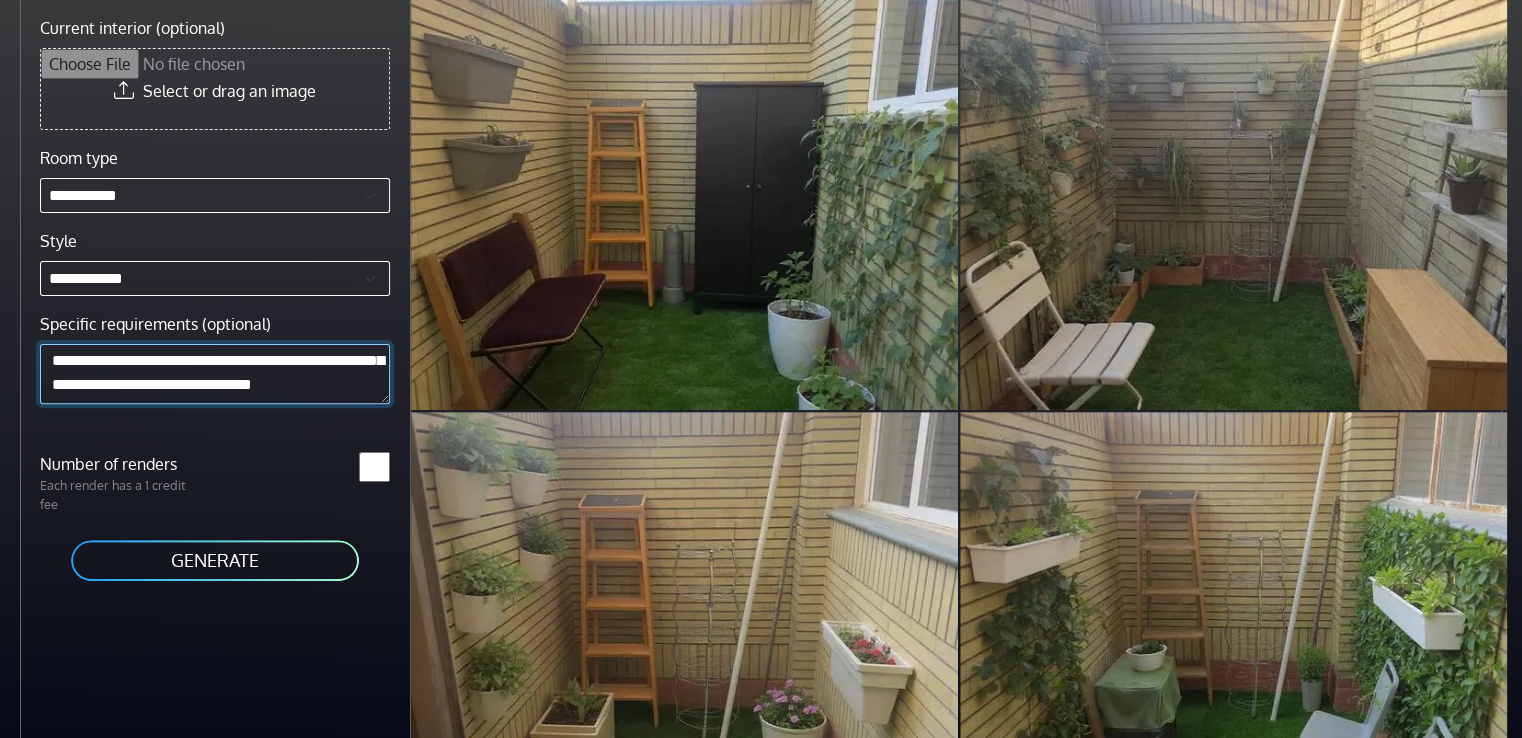 scroll, scrollTop: 221, scrollLeft: 0, axis: vertical 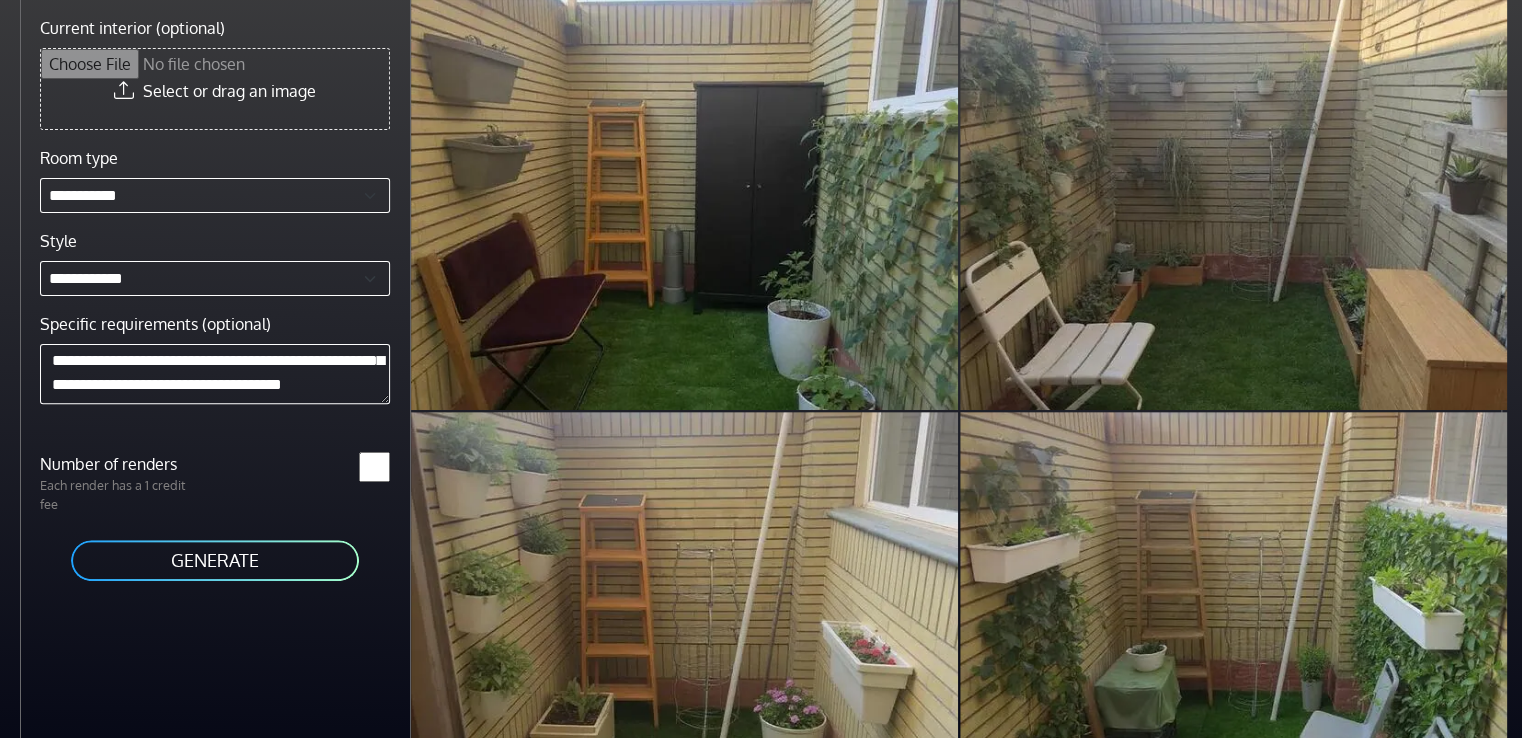click on "GENERATE" at bounding box center [215, 560] 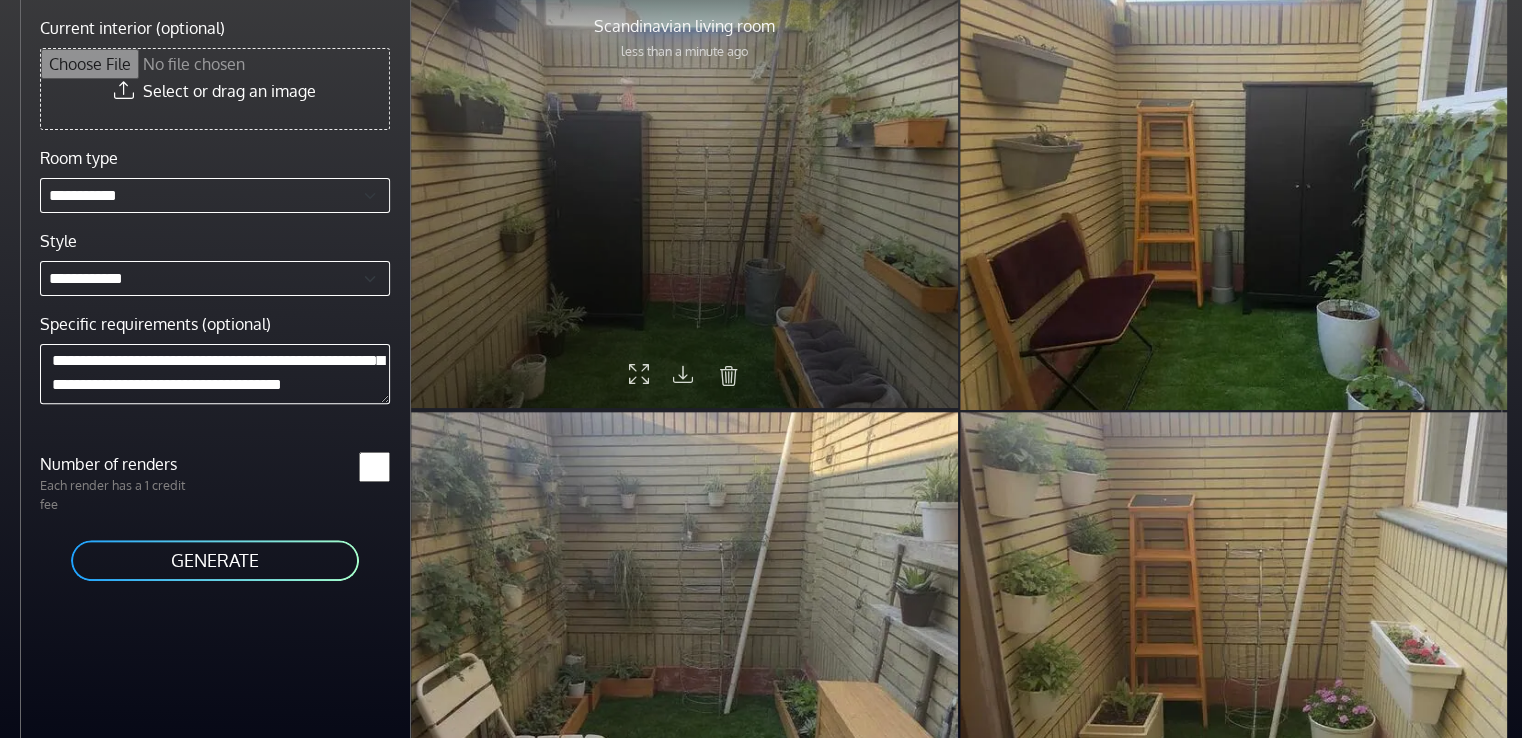 click at bounding box center (683, 373) 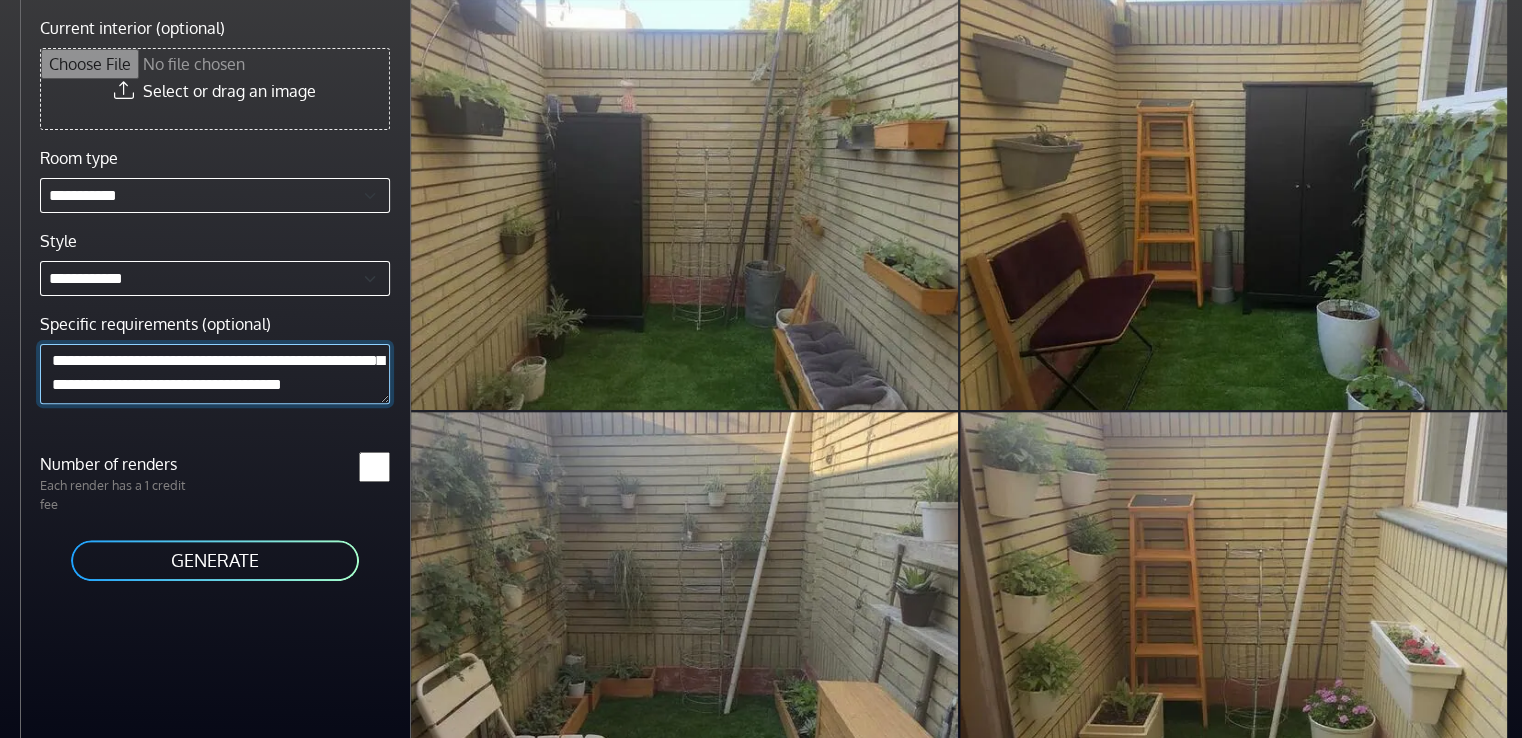 click on "**********" at bounding box center (215, 373) 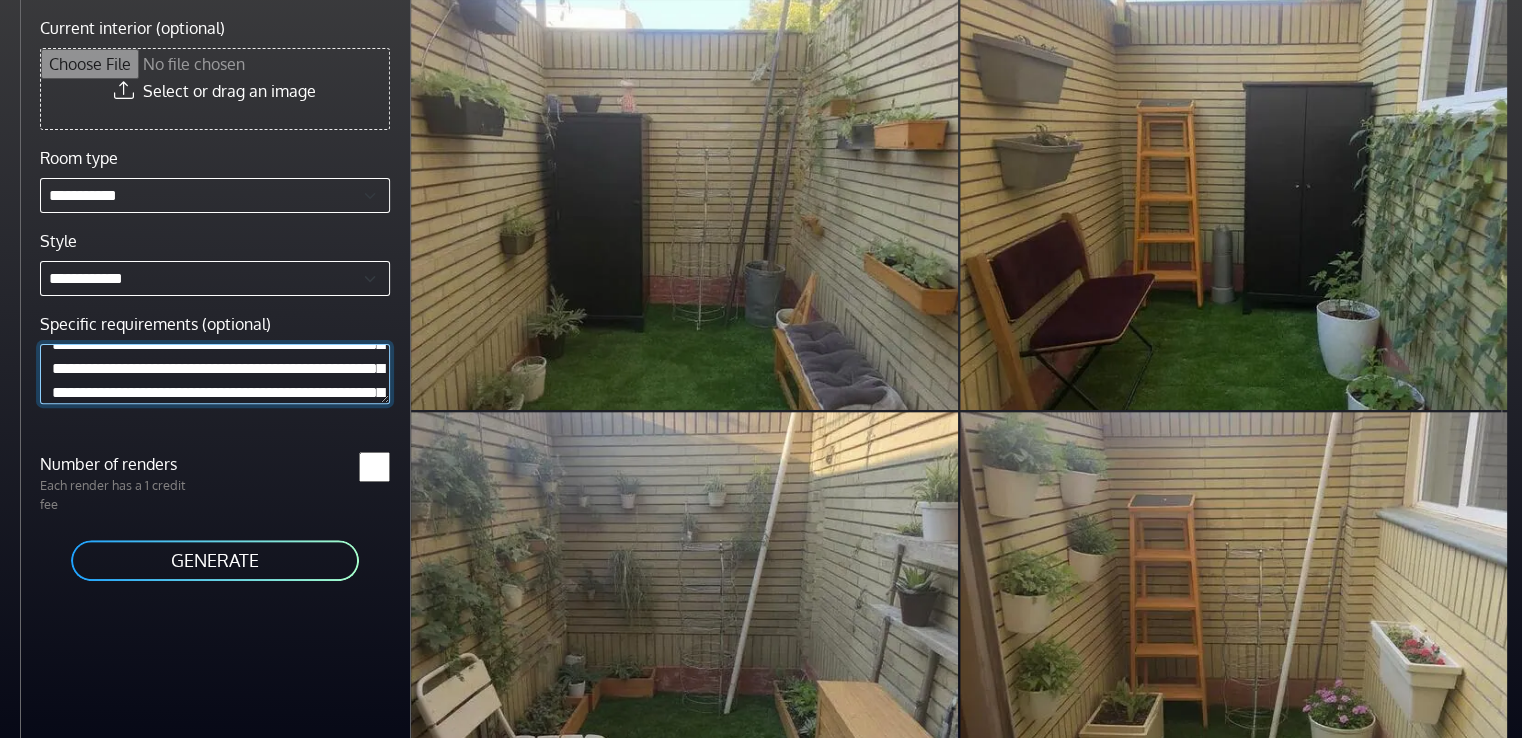 scroll, scrollTop: 65, scrollLeft: 0, axis: vertical 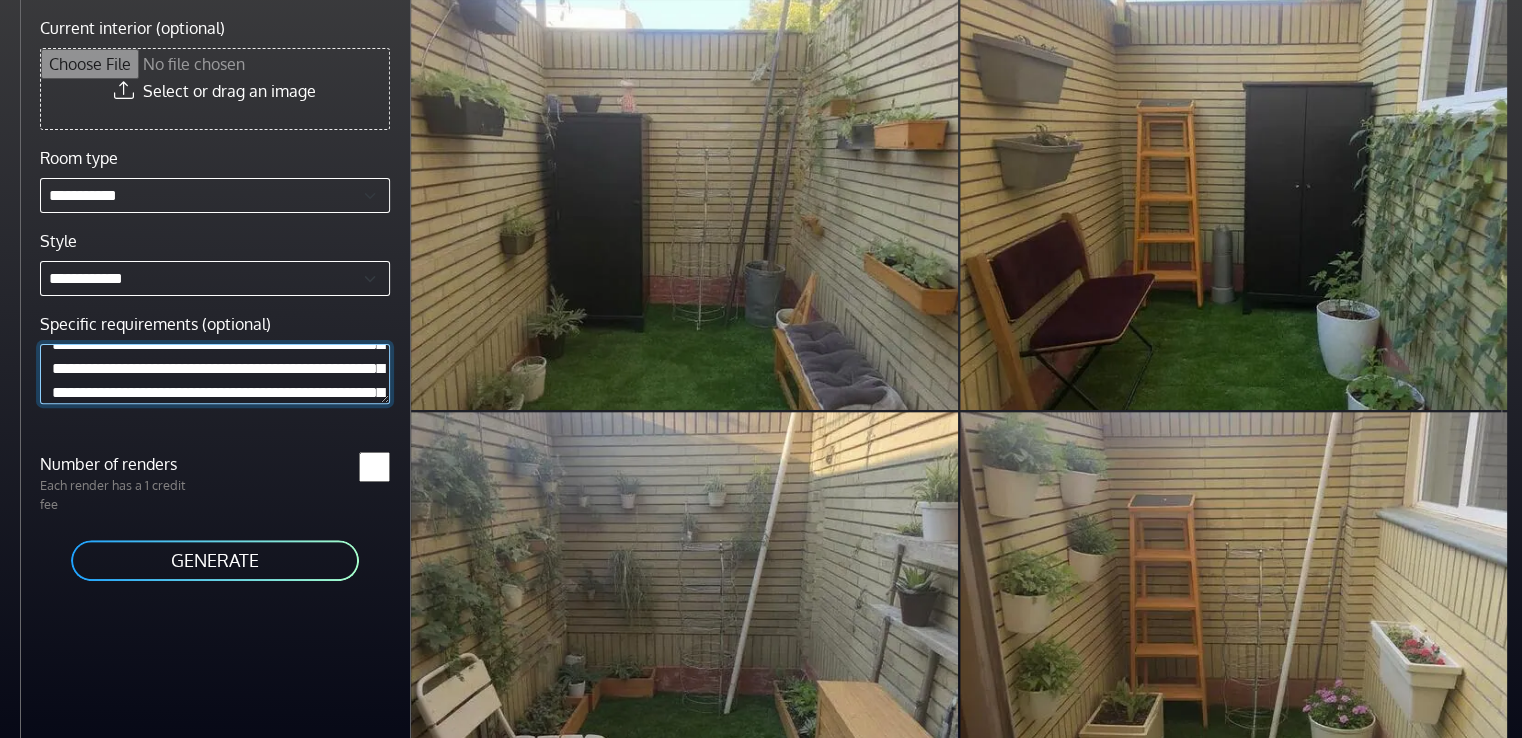 click on "**********" at bounding box center (215, 373) 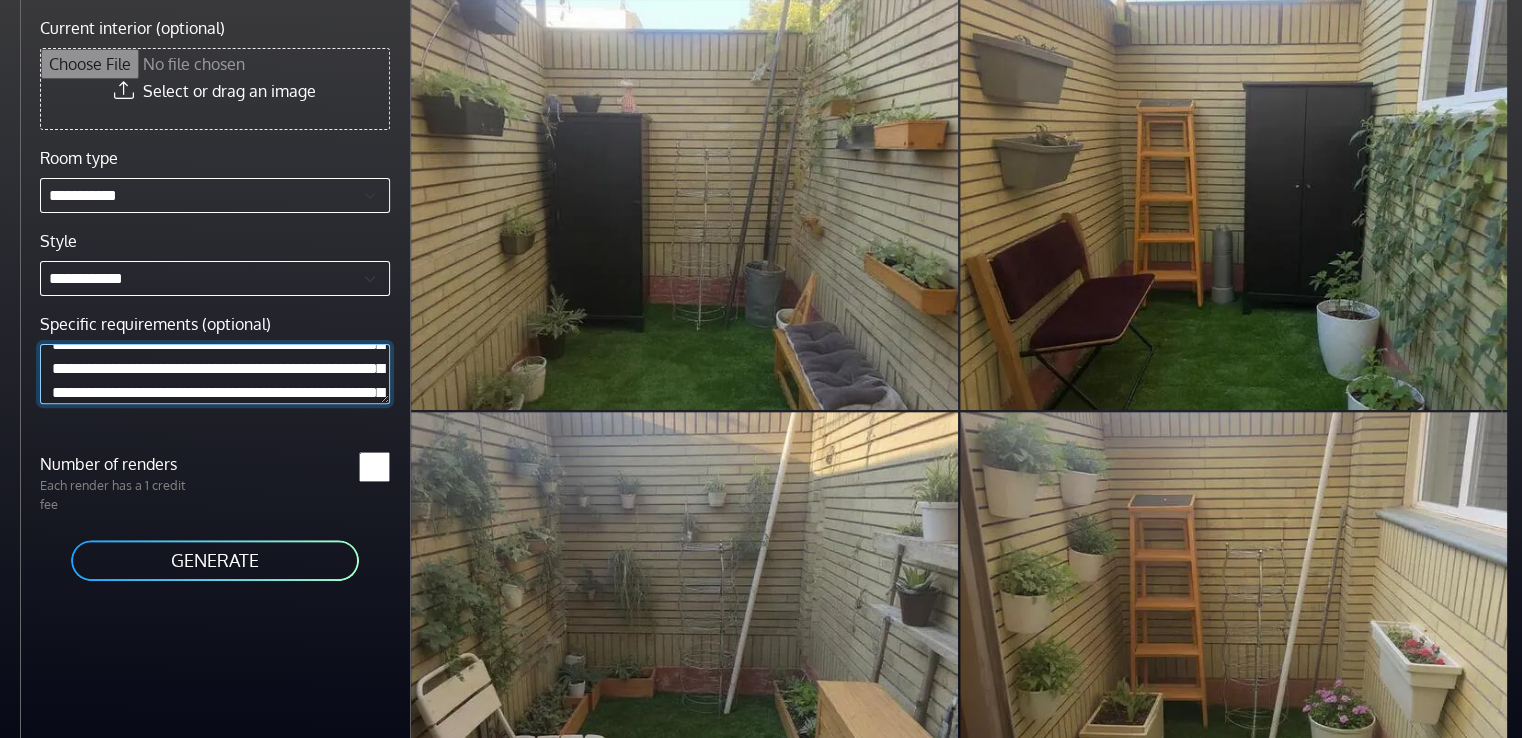 scroll, scrollTop: 161, scrollLeft: 0, axis: vertical 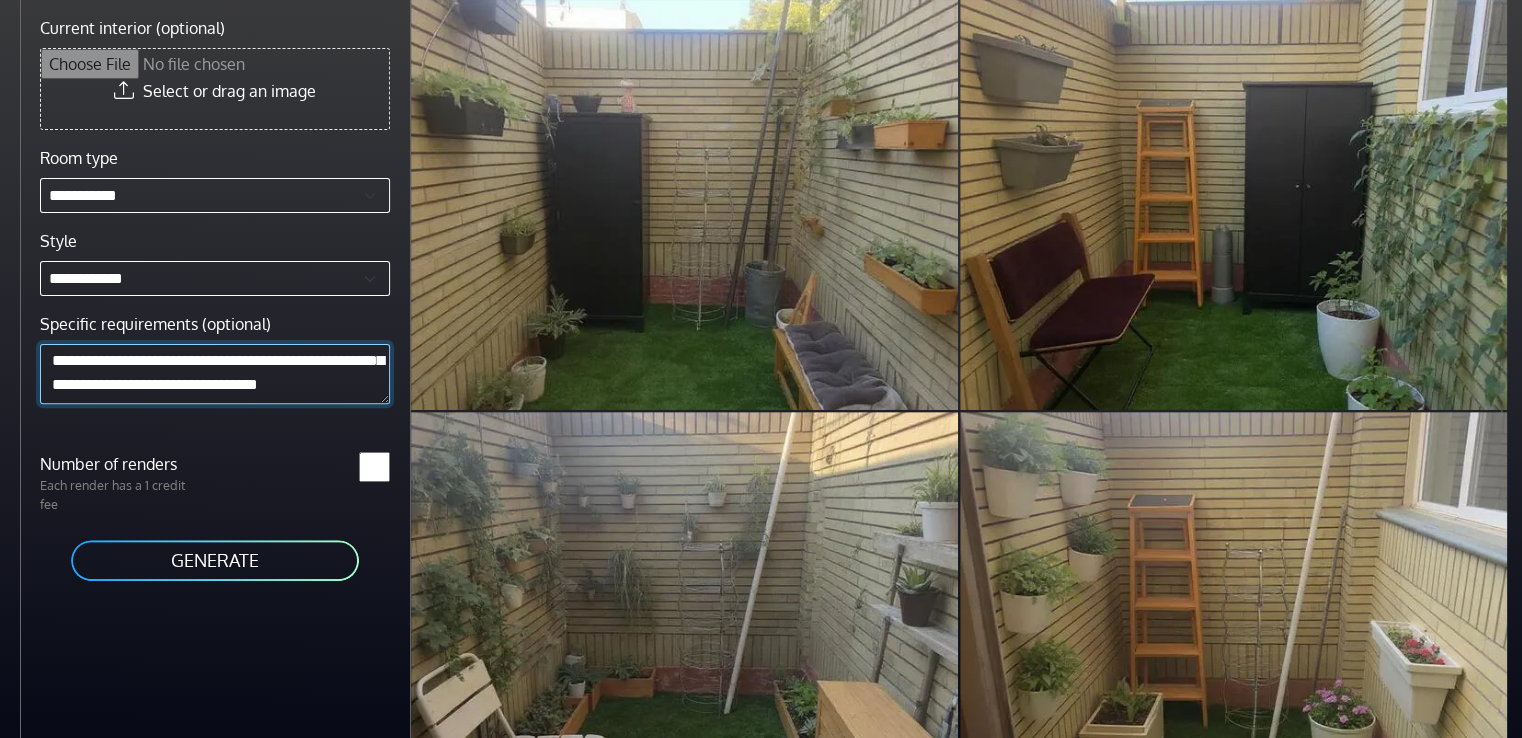click on "**********" at bounding box center [215, 373] 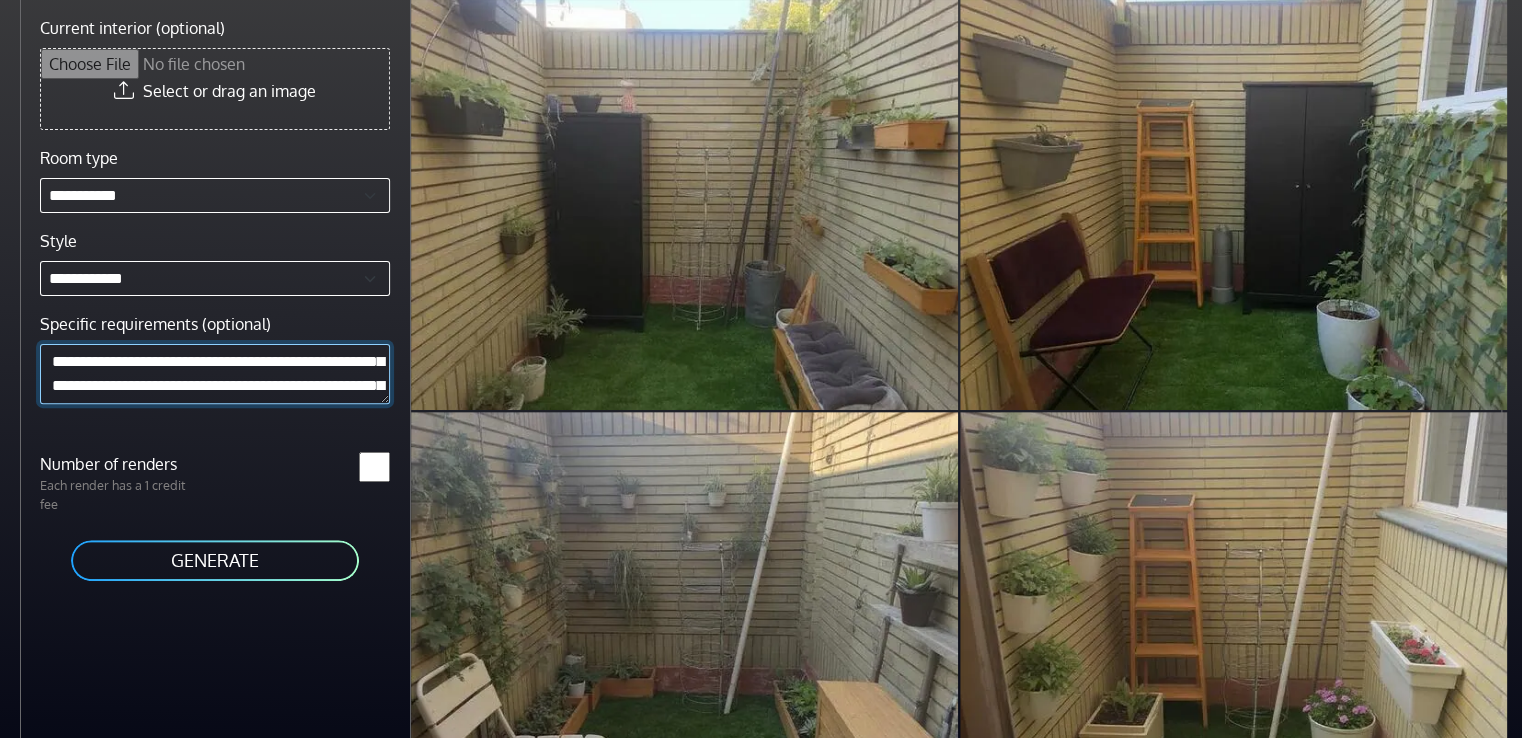 scroll, scrollTop: 140, scrollLeft: 0, axis: vertical 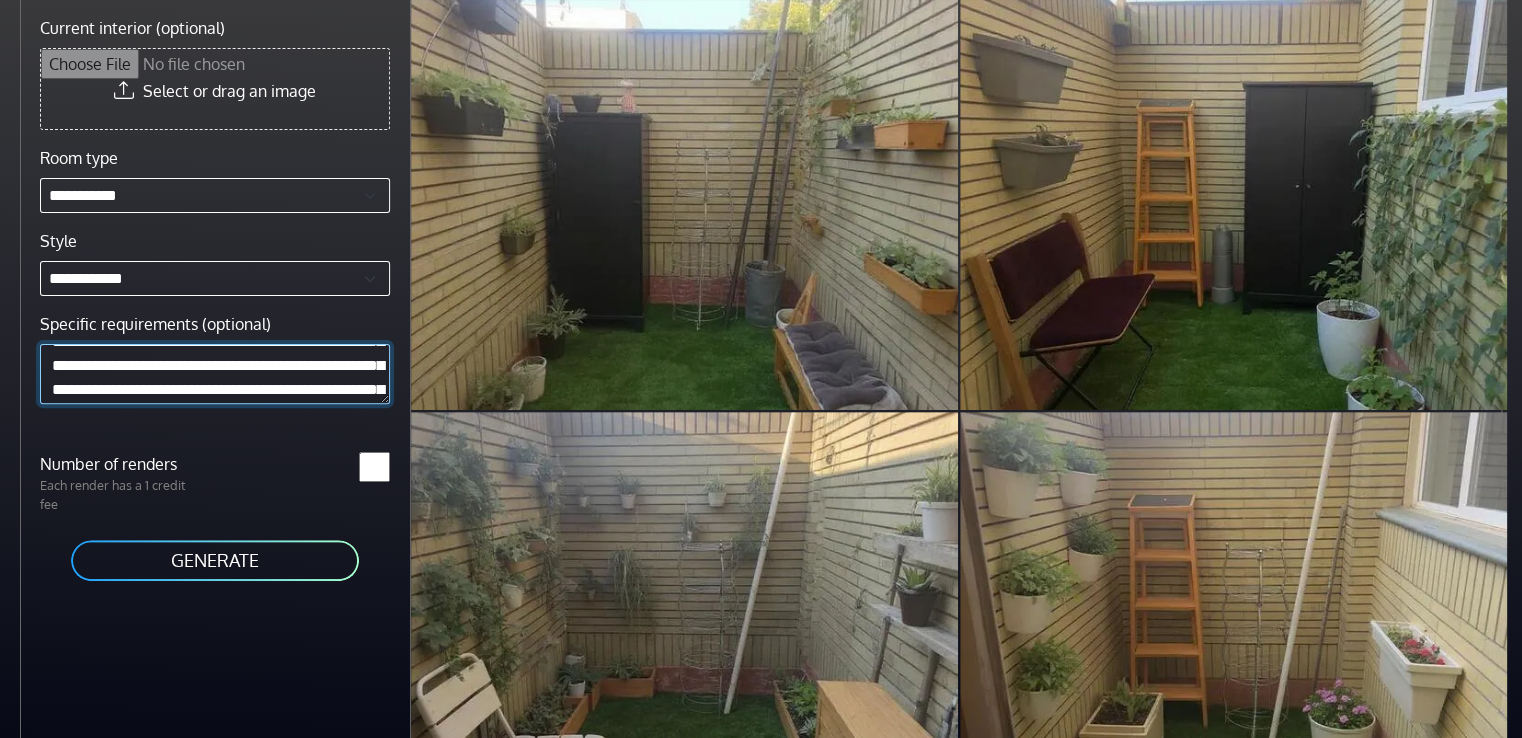 click on "**********" at bounding box center [215, 373] 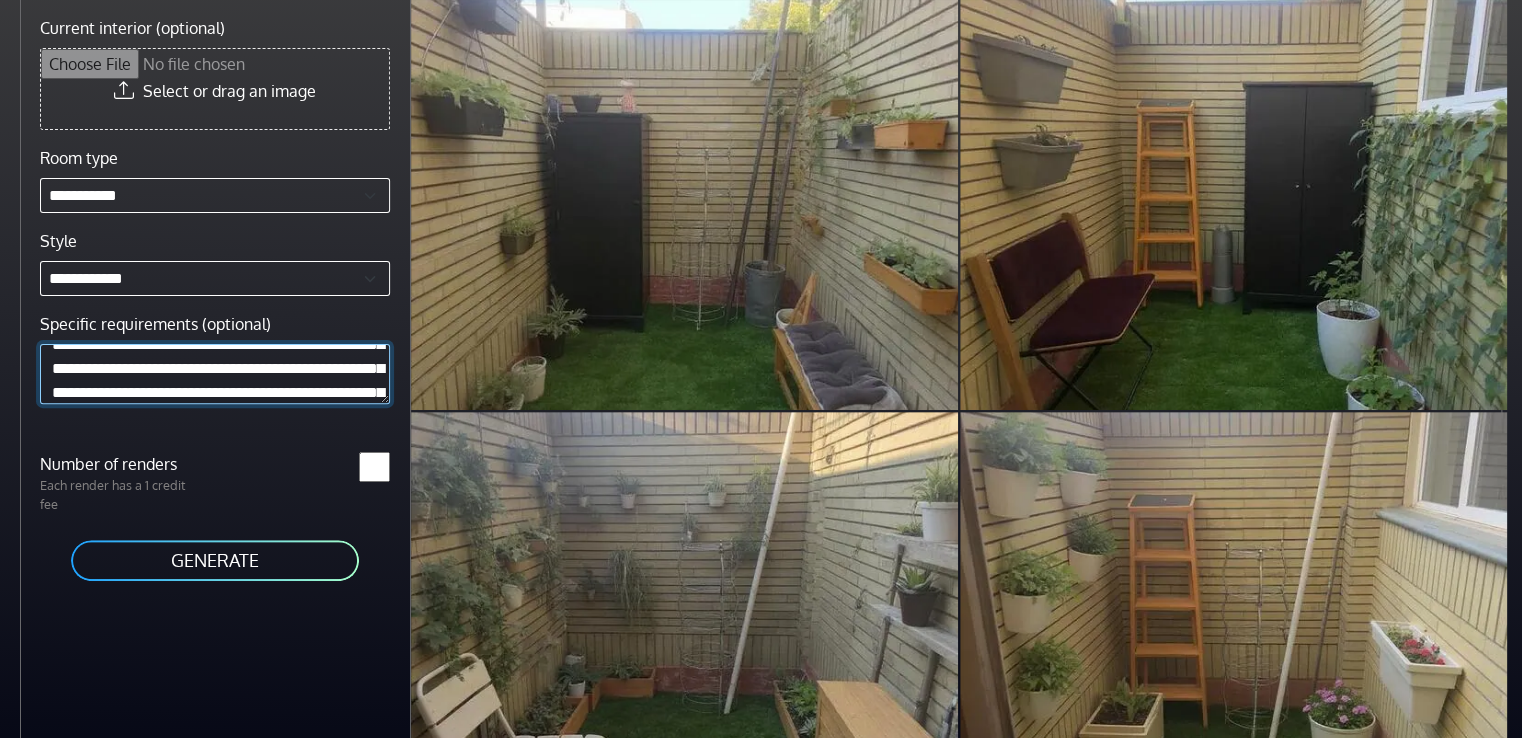 click on "**********" at bounding box center [215, 373] 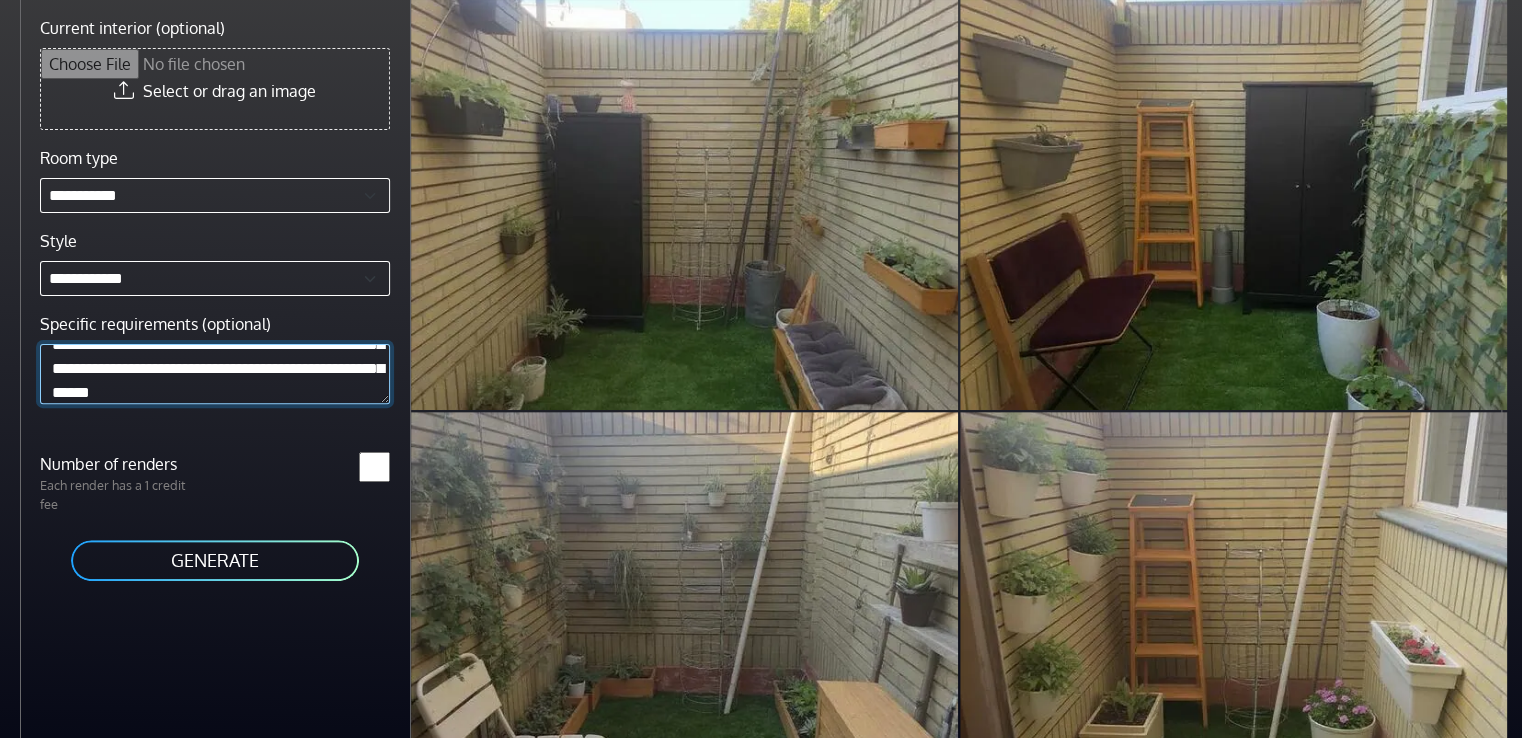 click on "**********" at bounding box center [215, 373] 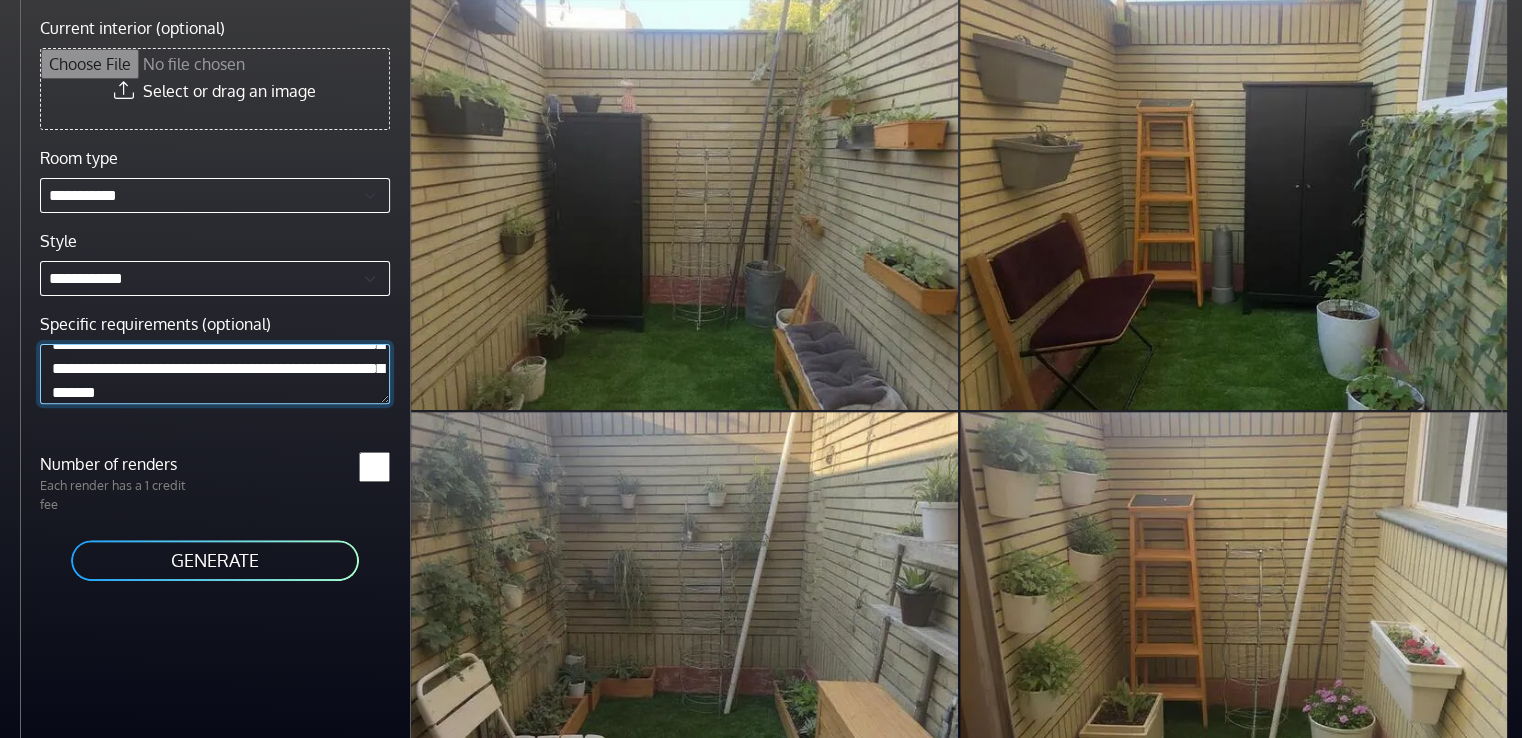 click on "**********" at bounding box center (215, 373) 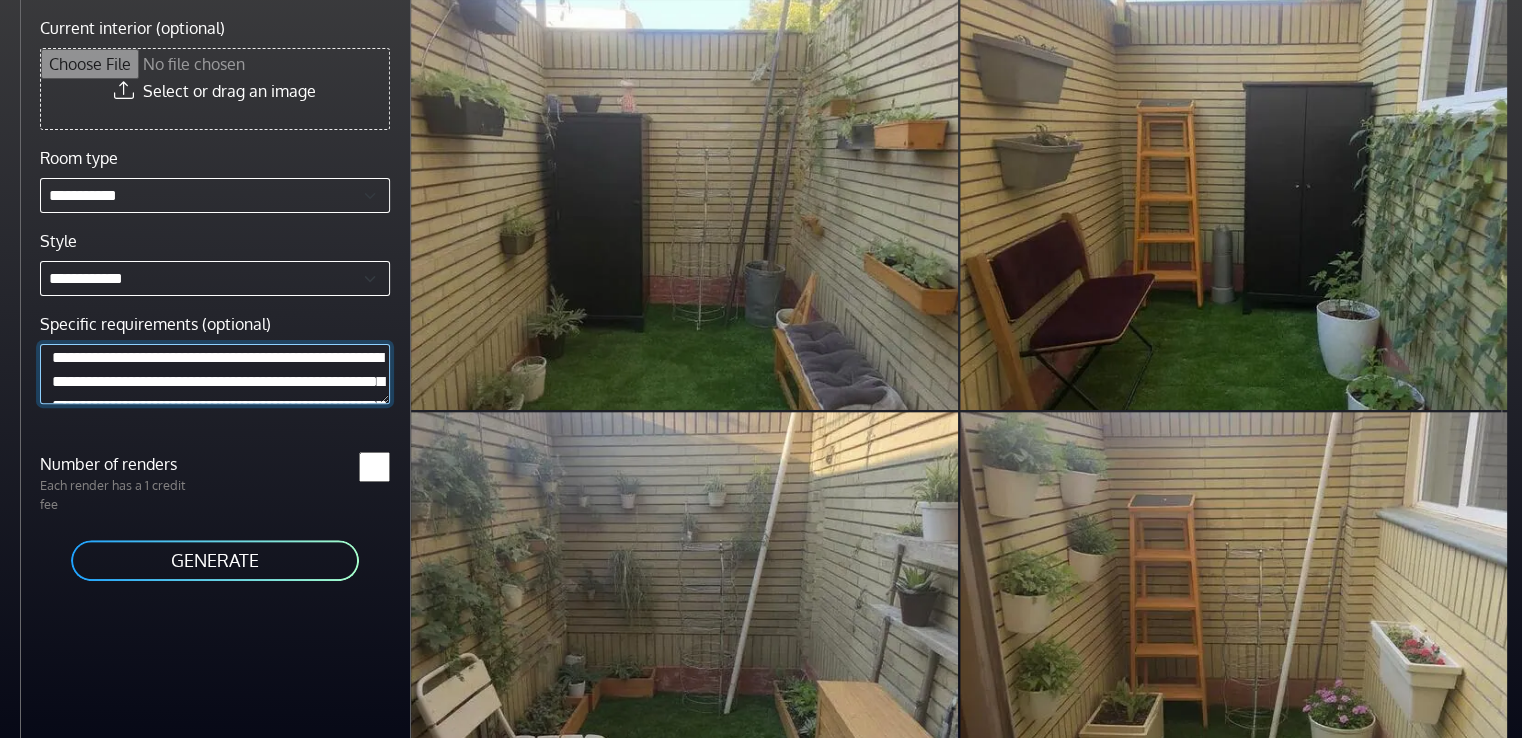 scroll, scrollTop: 0, scrollLeft: 0, axis: both 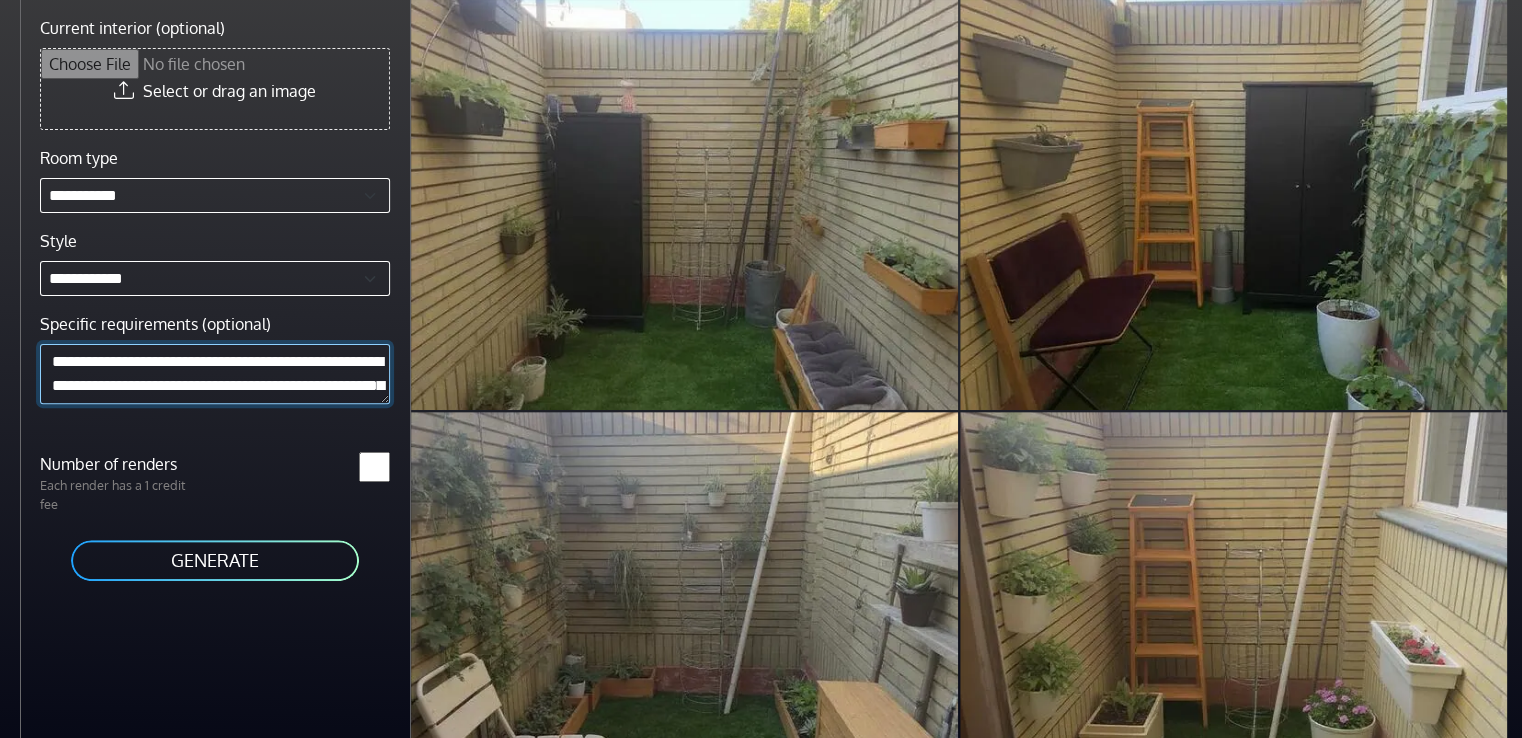 click on "**********" at bounding box center (215, 373) 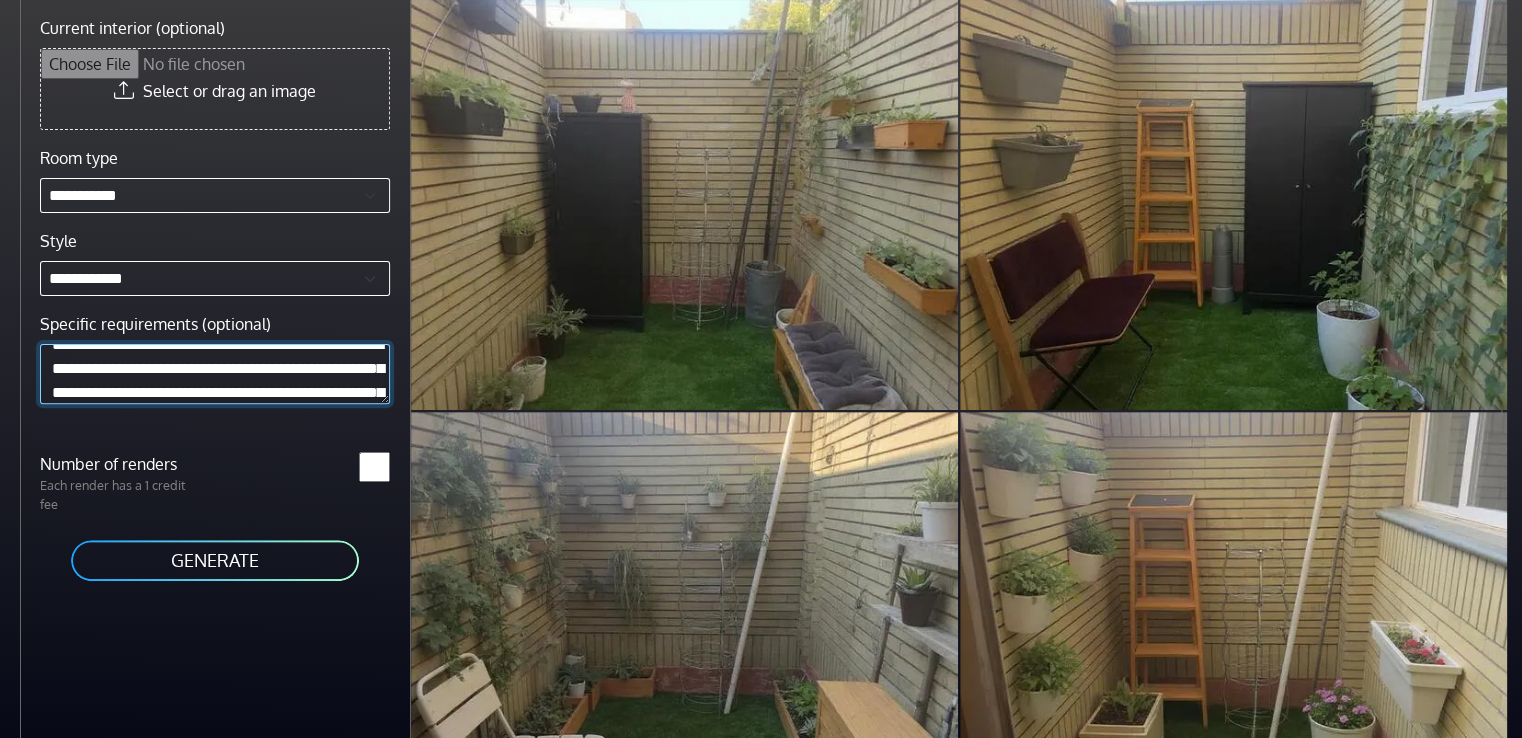 scroll, scrollTop: 65, scrollLeft: 0, axis: vertical 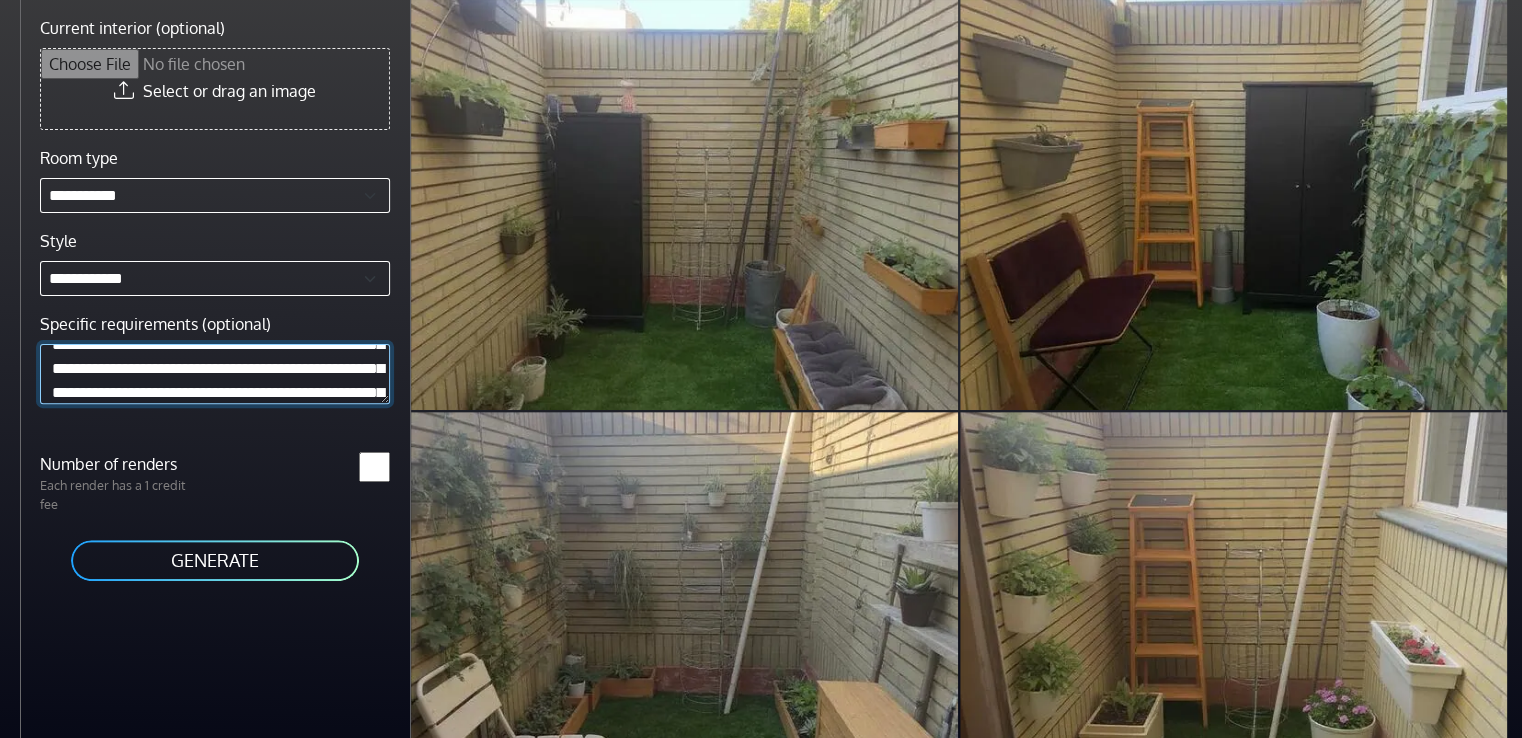 click on "**********" at bounding box center [215, 373] 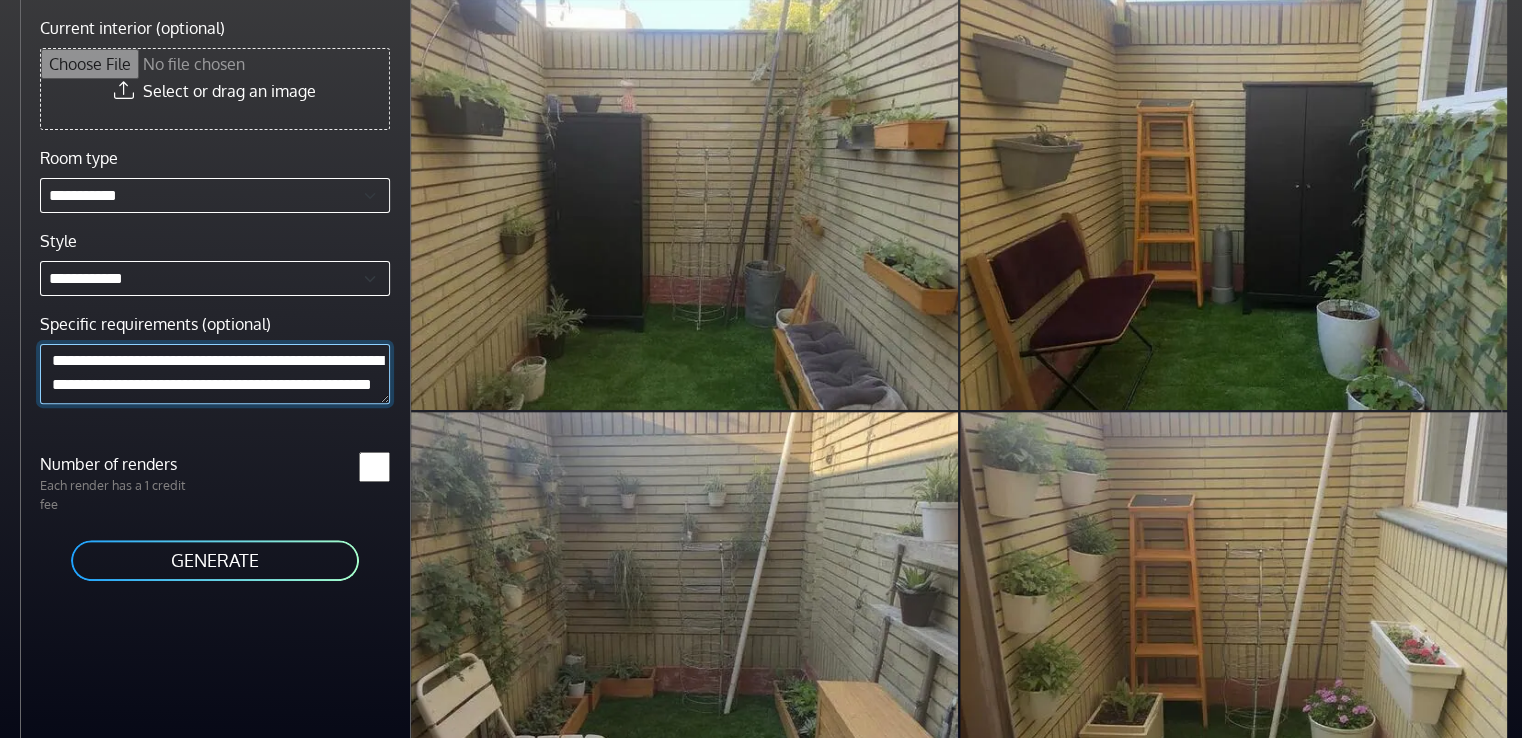 scroll, scrollTop: 281, scrollLeft: 0, axis: vertical 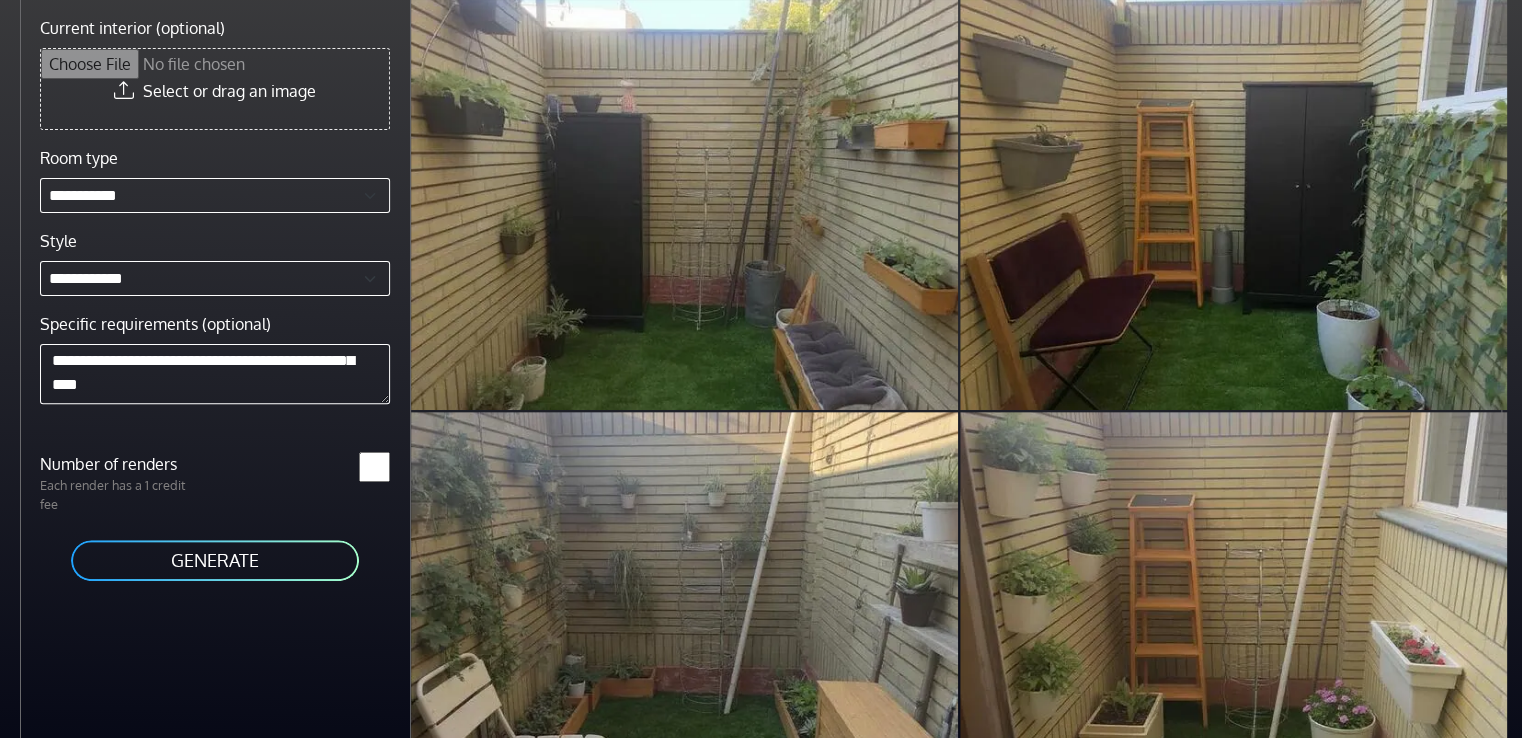 click on "GENERATE" at bounding box center [215, 560] 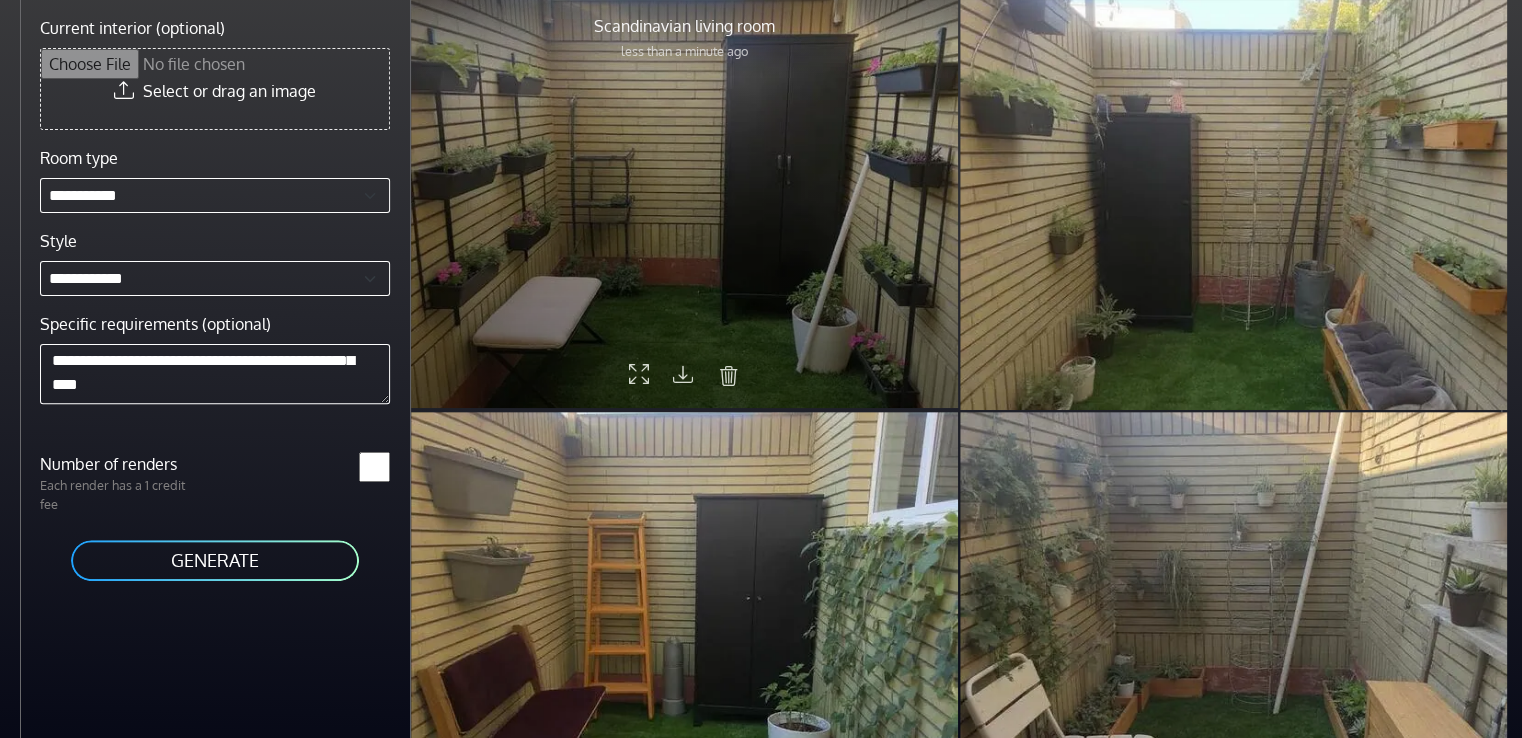click at bounding box center [683, 373] 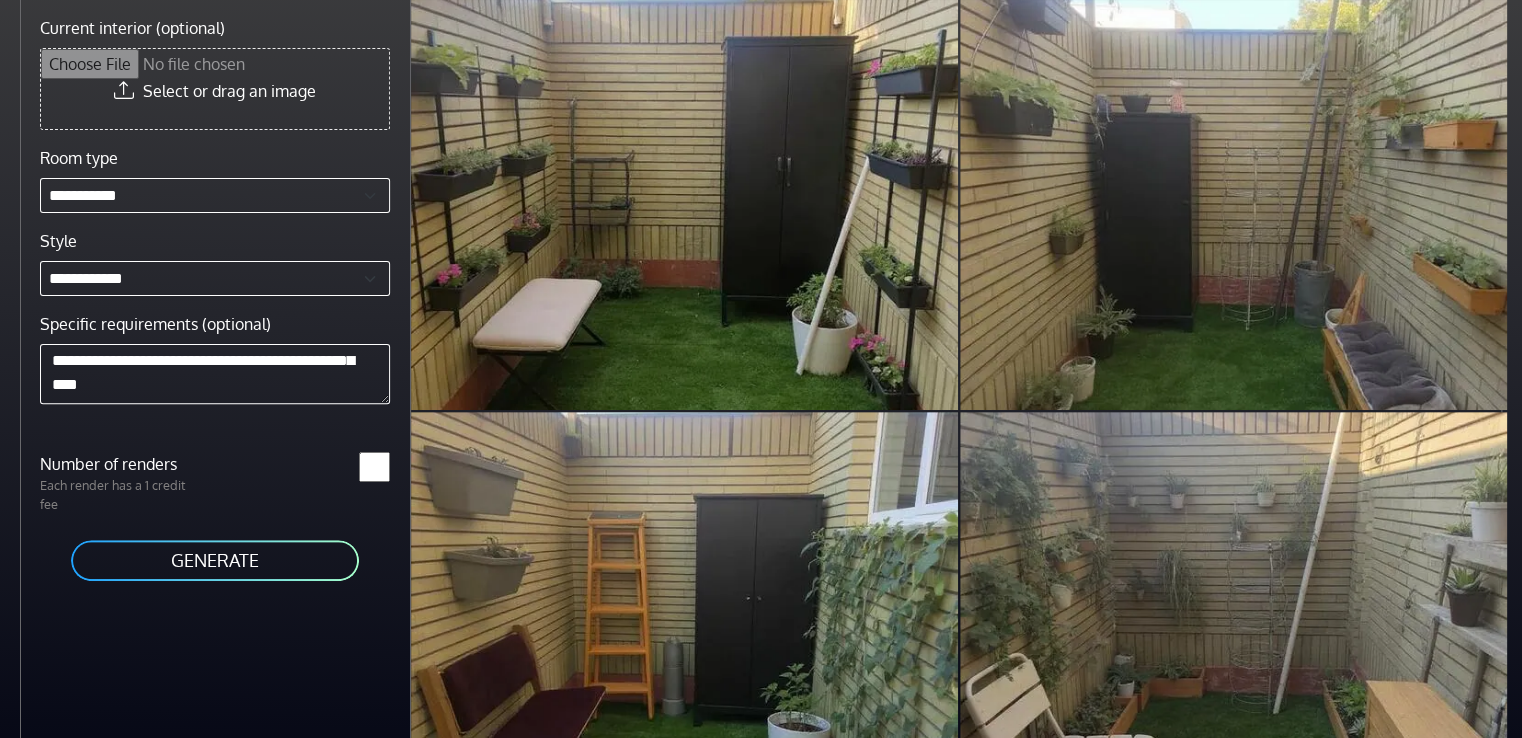 scroll, scrollTop: 288, scrollLeft: 0, axis: vertical 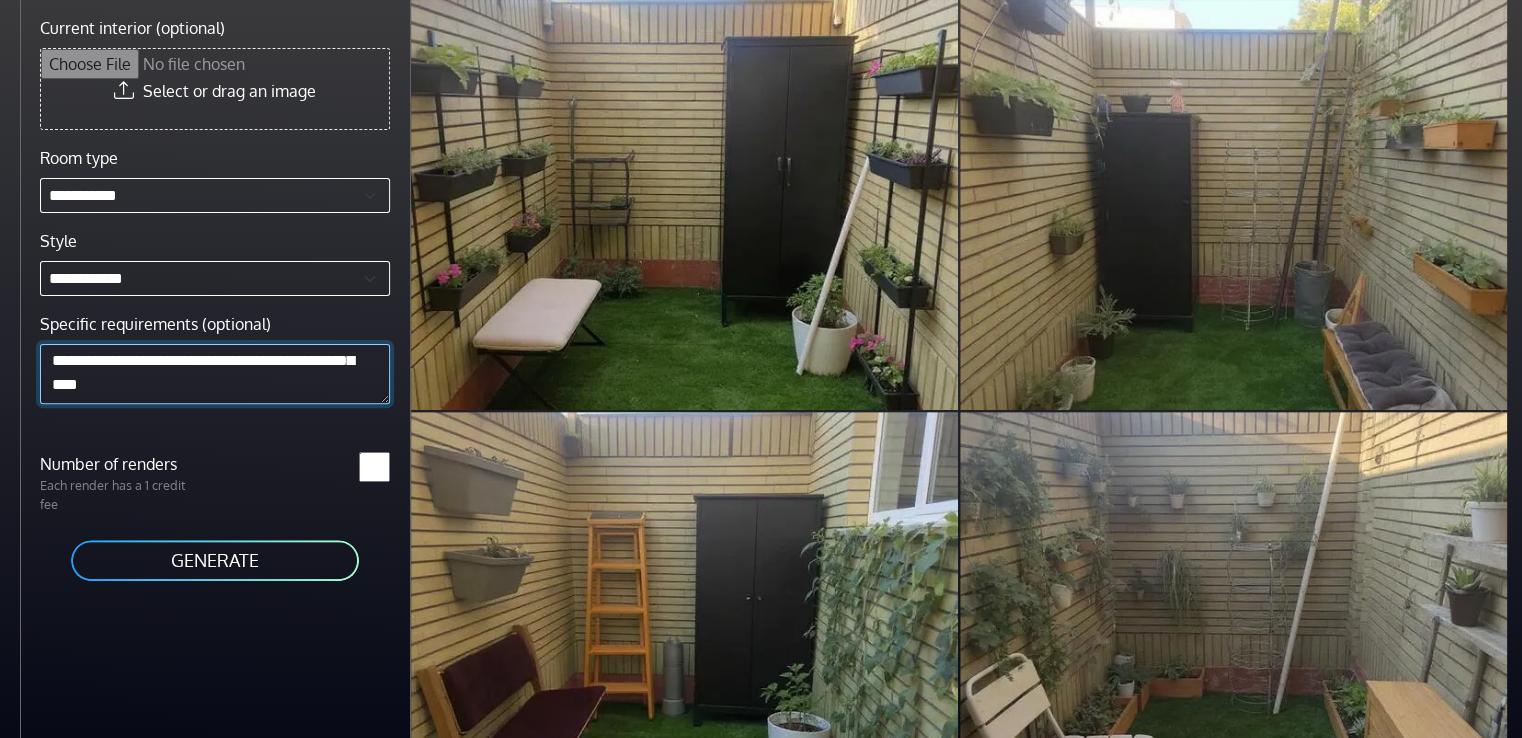 click on "**********" at bounding box center [215, 373] 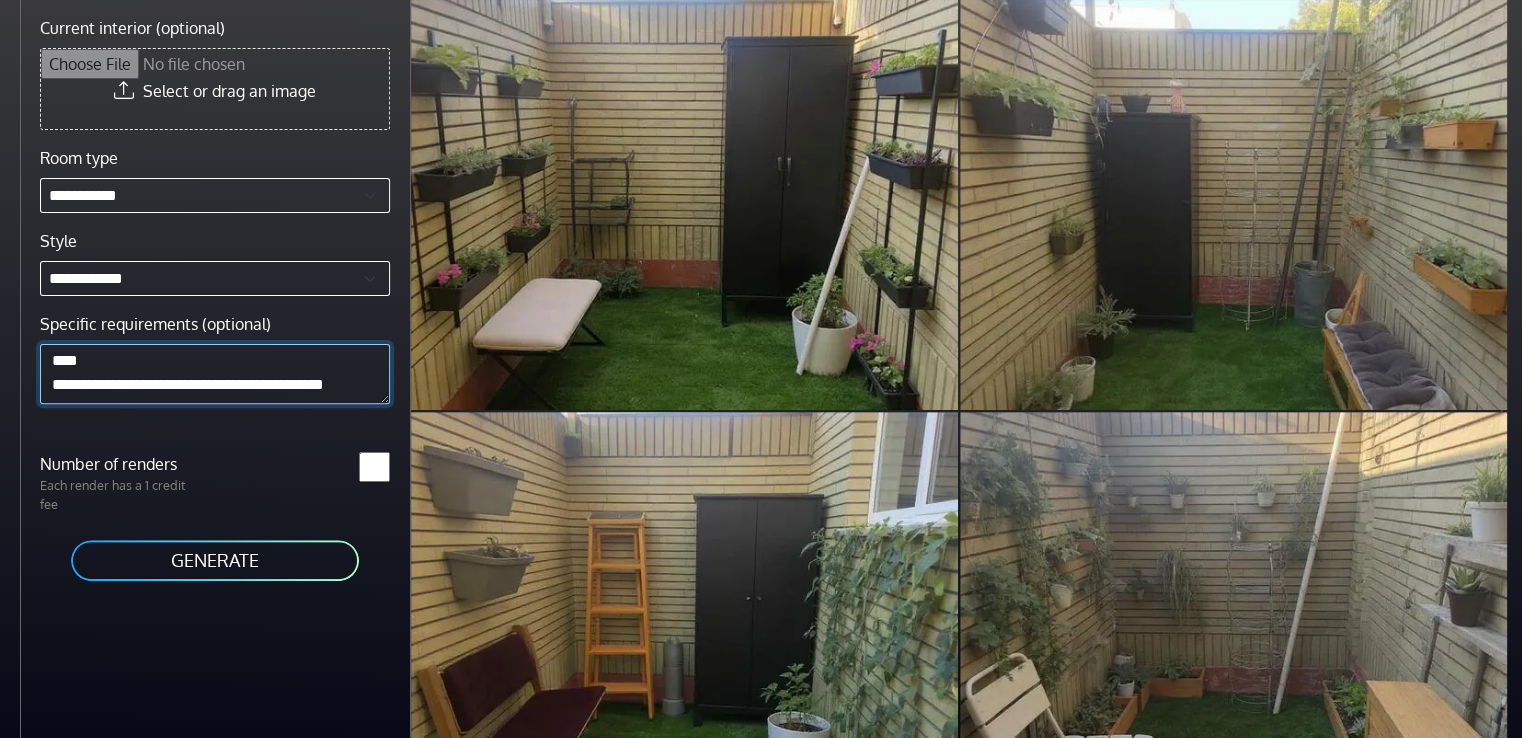 scroll, scrollTop: 329, scrollLeft: 0, axis: vertical 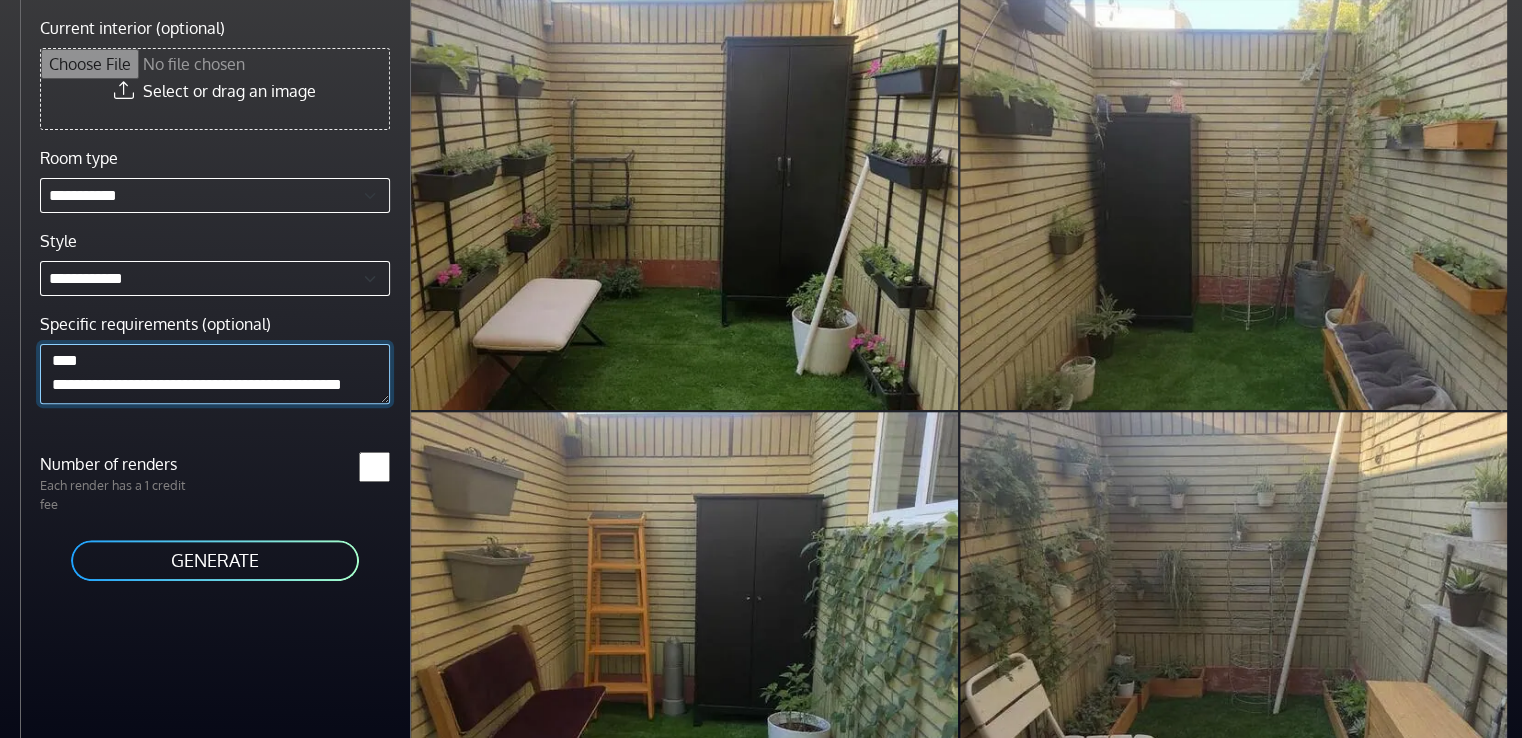 click on "**********" at bounding box center (215, 373) 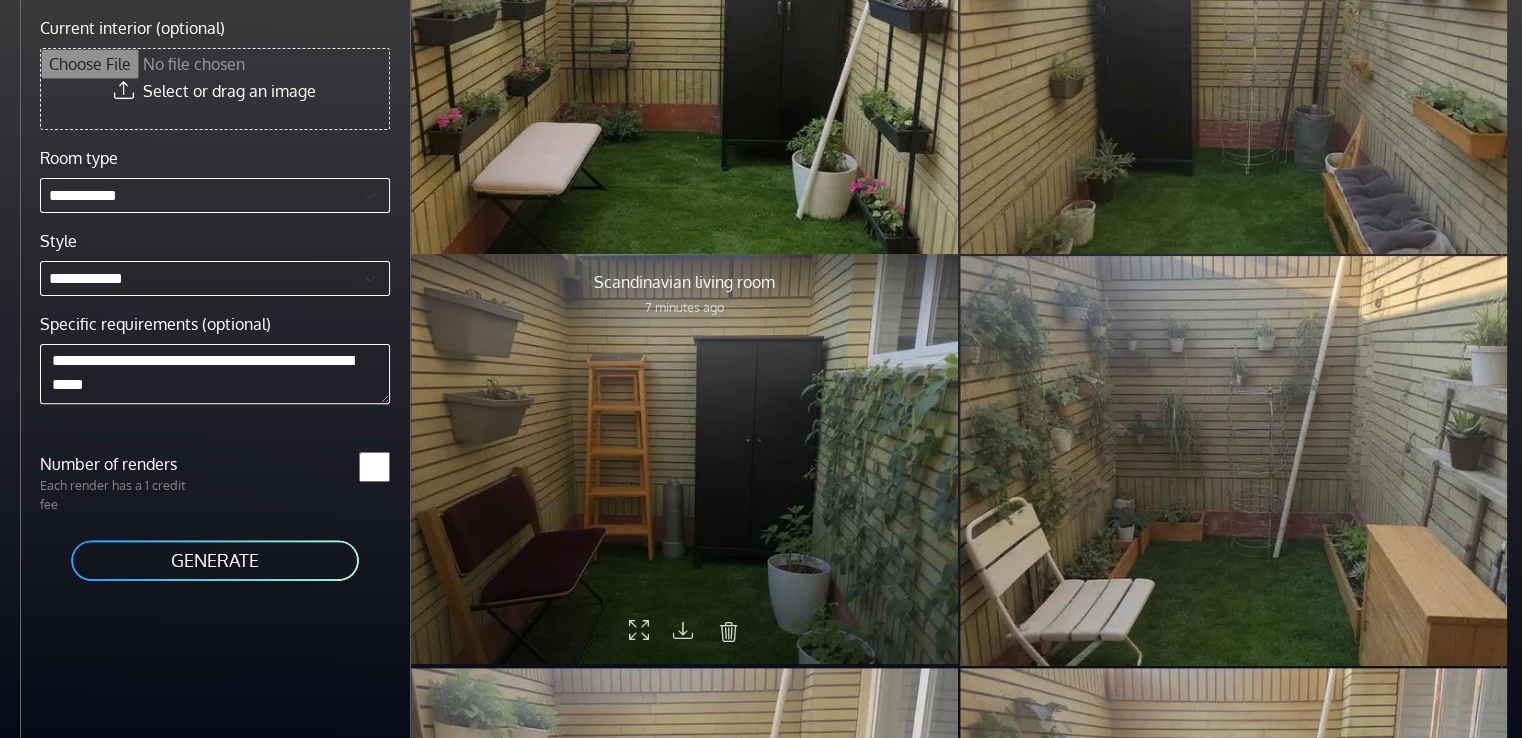 scroll, scrollTop: 200, scrollLeft: 0, axis: vertical 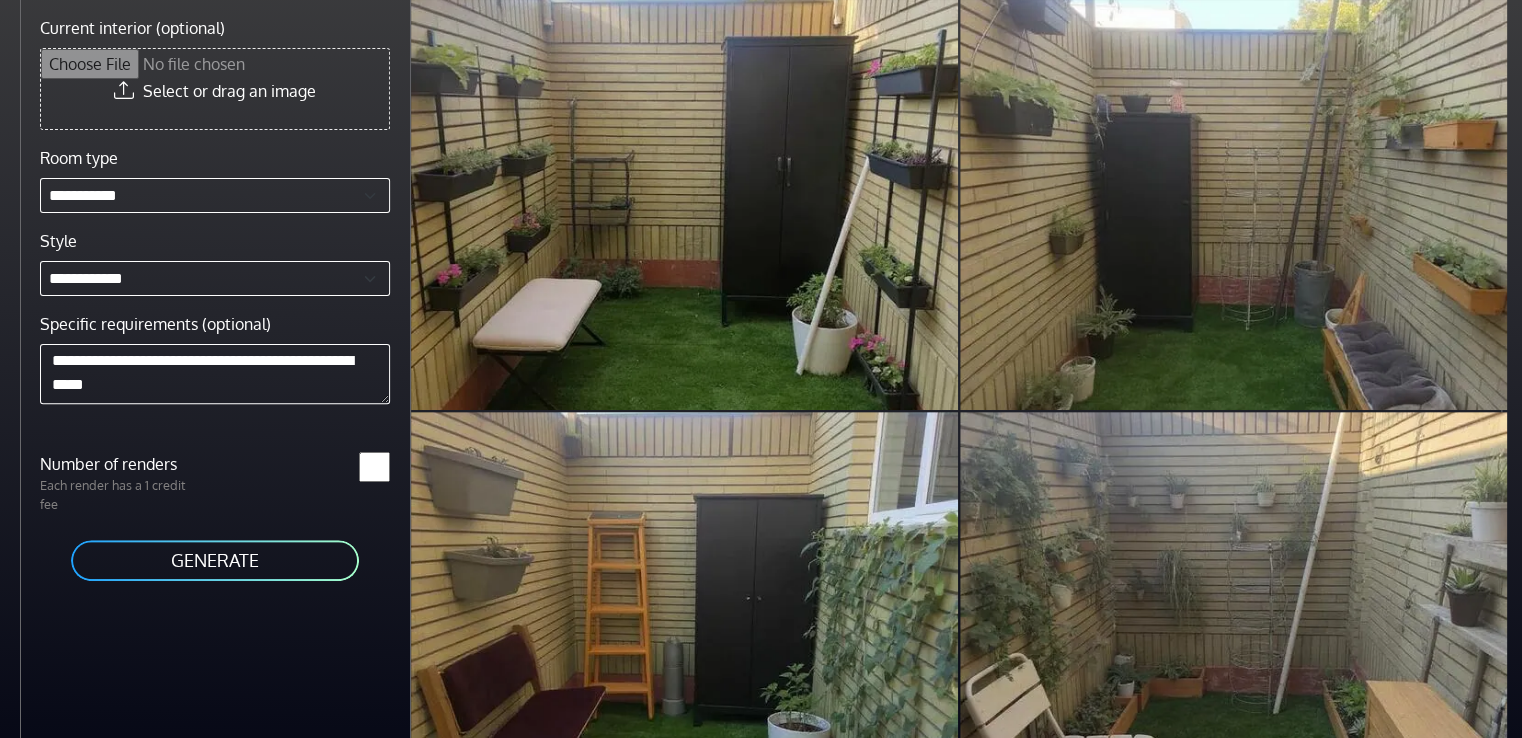 click on "GENERATE" at bounding box center [215, 560] 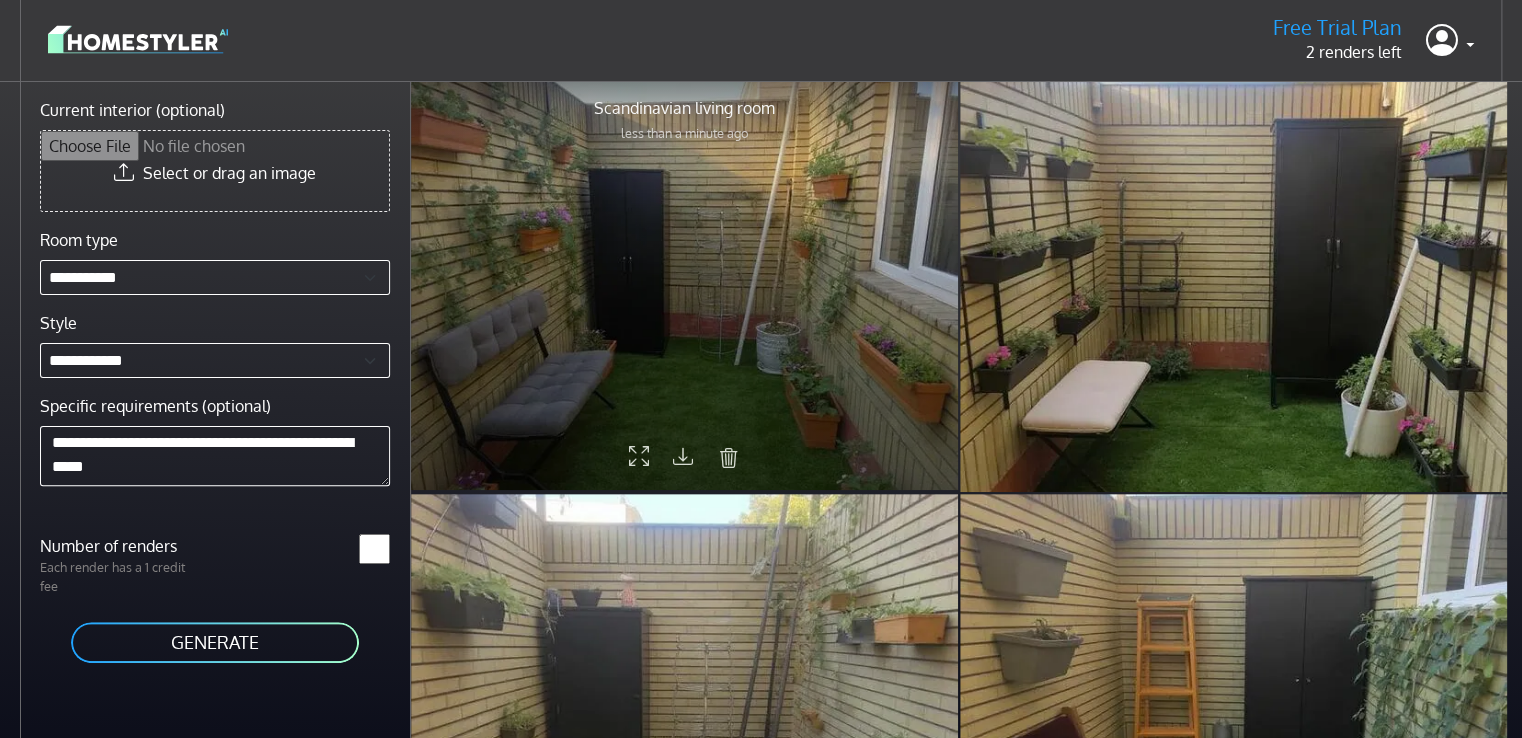 scroll, scrollTop: 0, scrollLeft: 0, axis: both 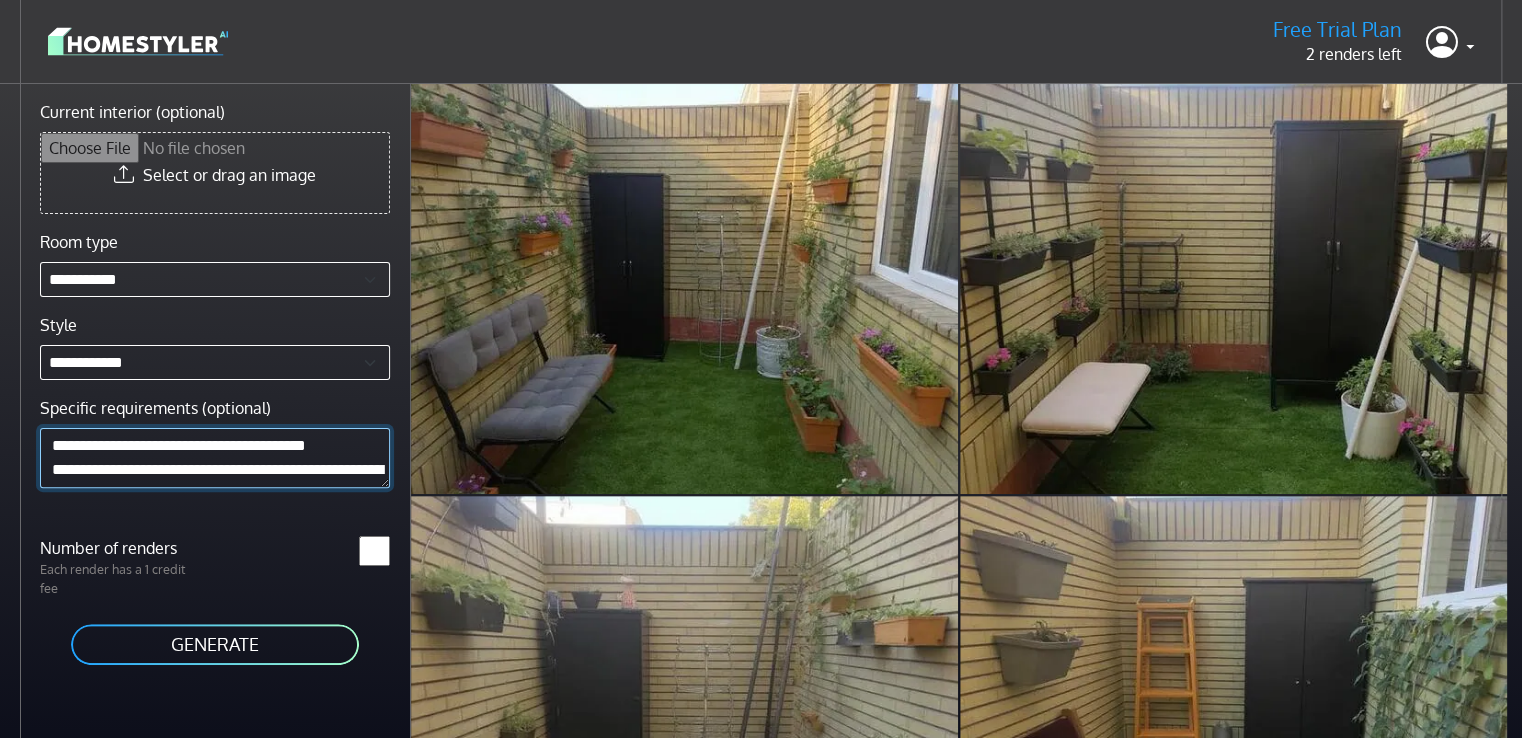 click on "**********" at bounding box center (215, 457) 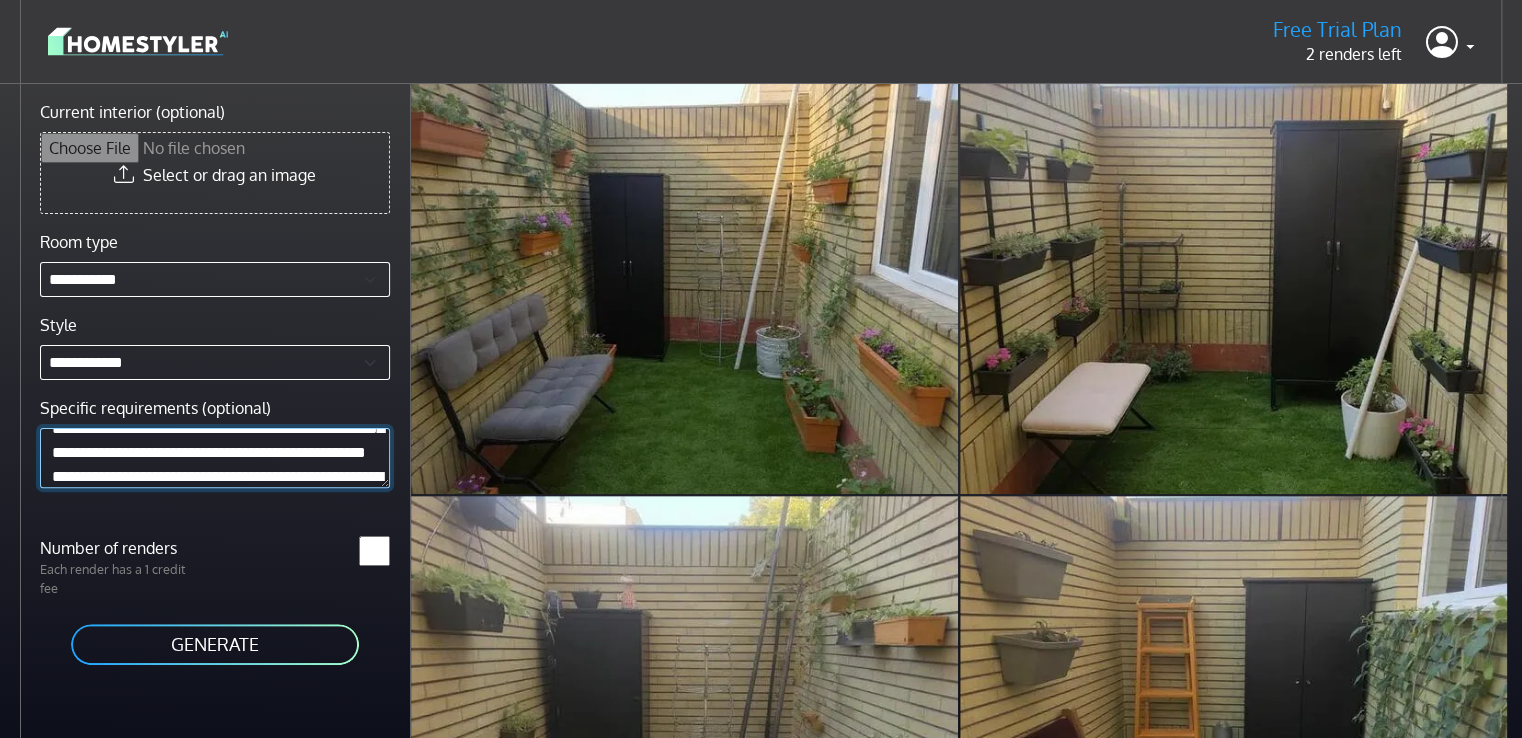 scroll, scrollTop: 89, scrollLeft: 0, axis: vertical 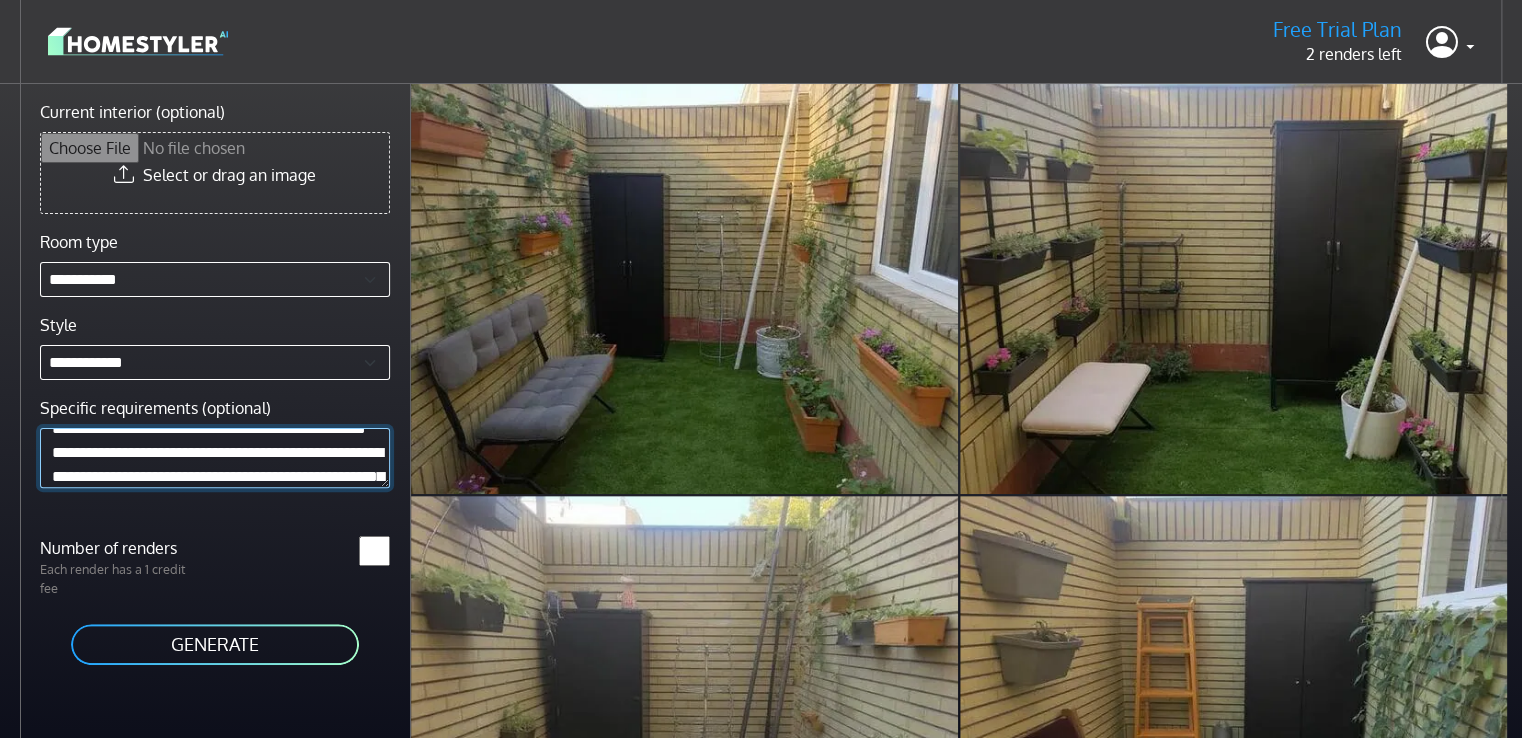 click on "**********" at bounding box center [215, 457] 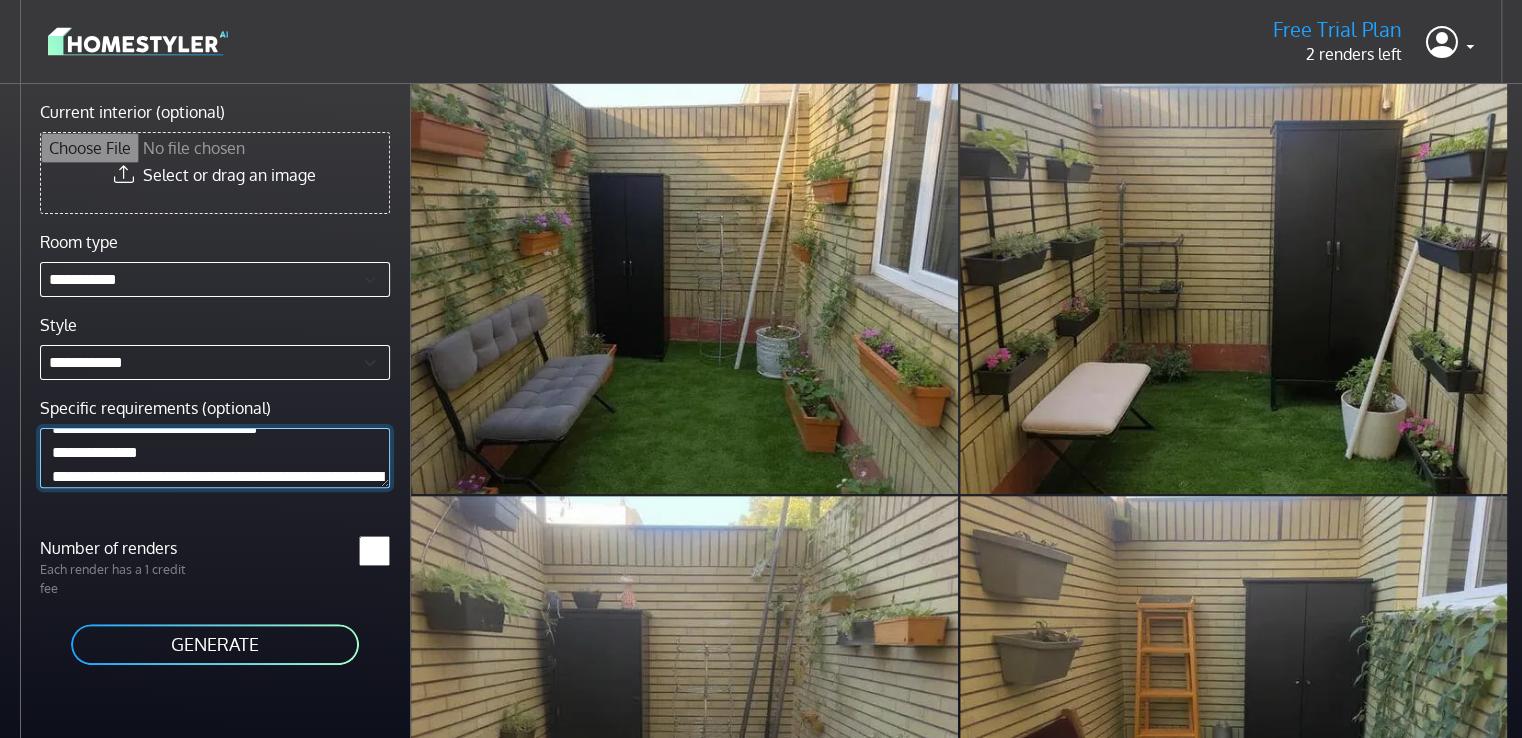 scroll, scrollTop: 125, scrollLeft: 0, axis: vertical 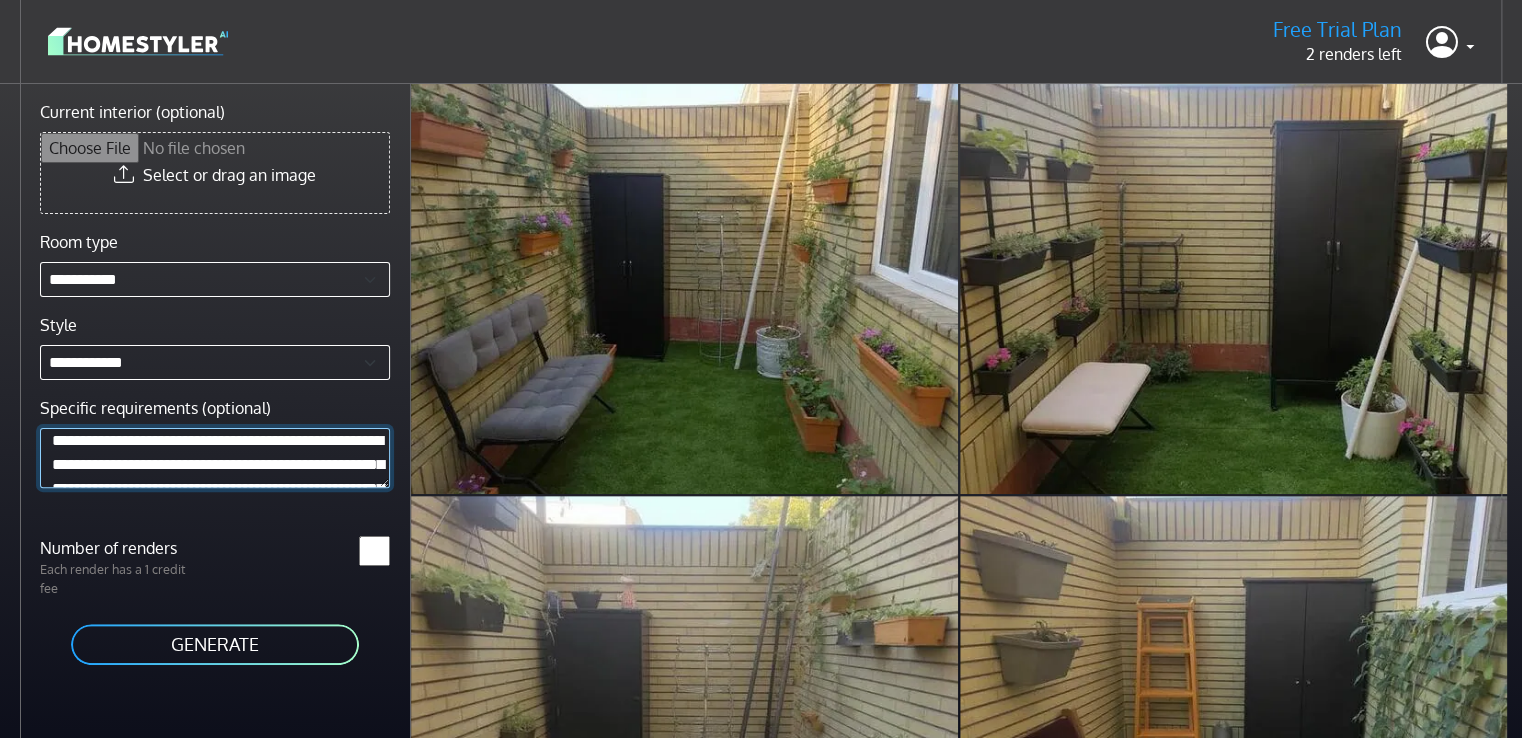 drag, startPoint x: 92, startPoint y: 442, endPoint x: 79, endPoint y: 435, distance: 14.764823 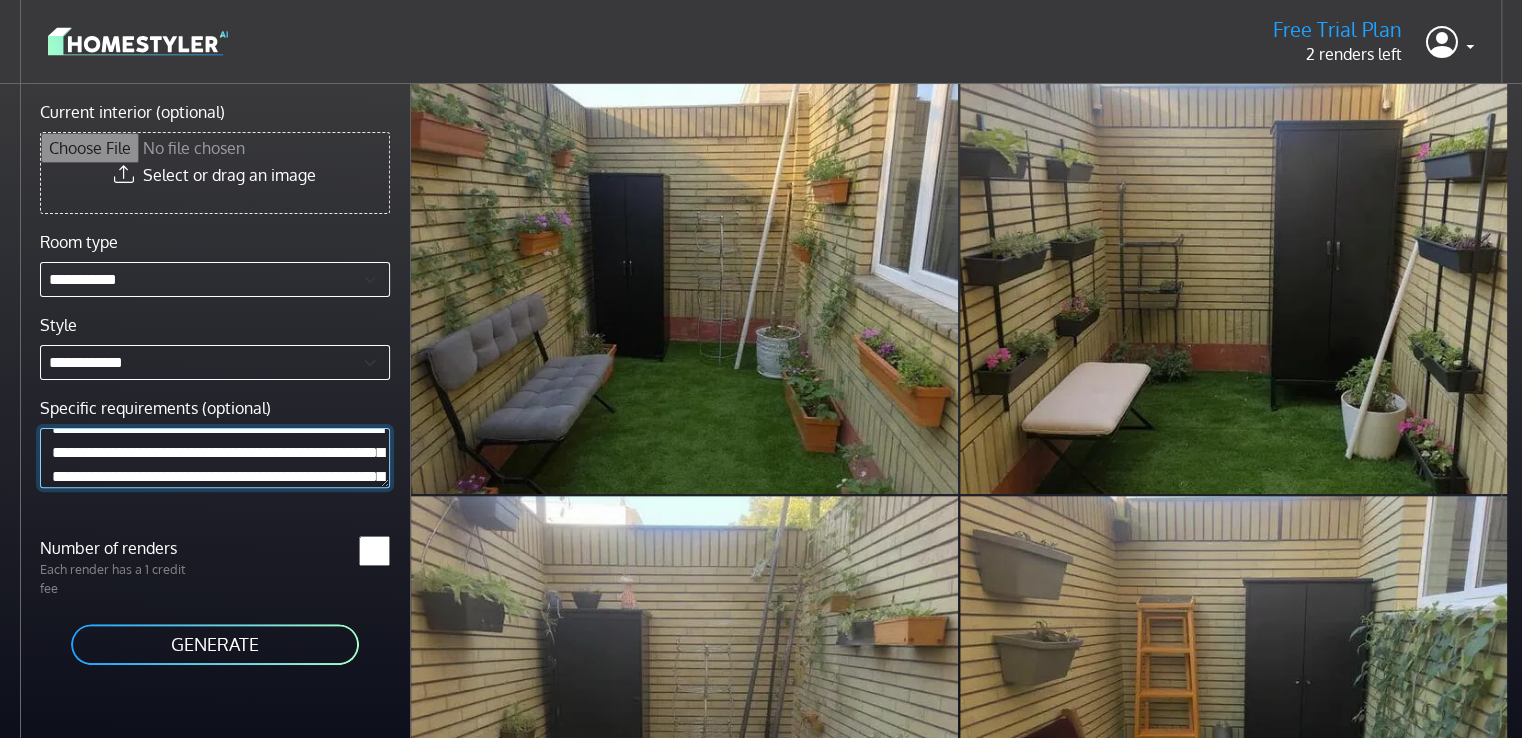 scroll, scrollTop: 161, scrollLeft: 0, axis: vertical 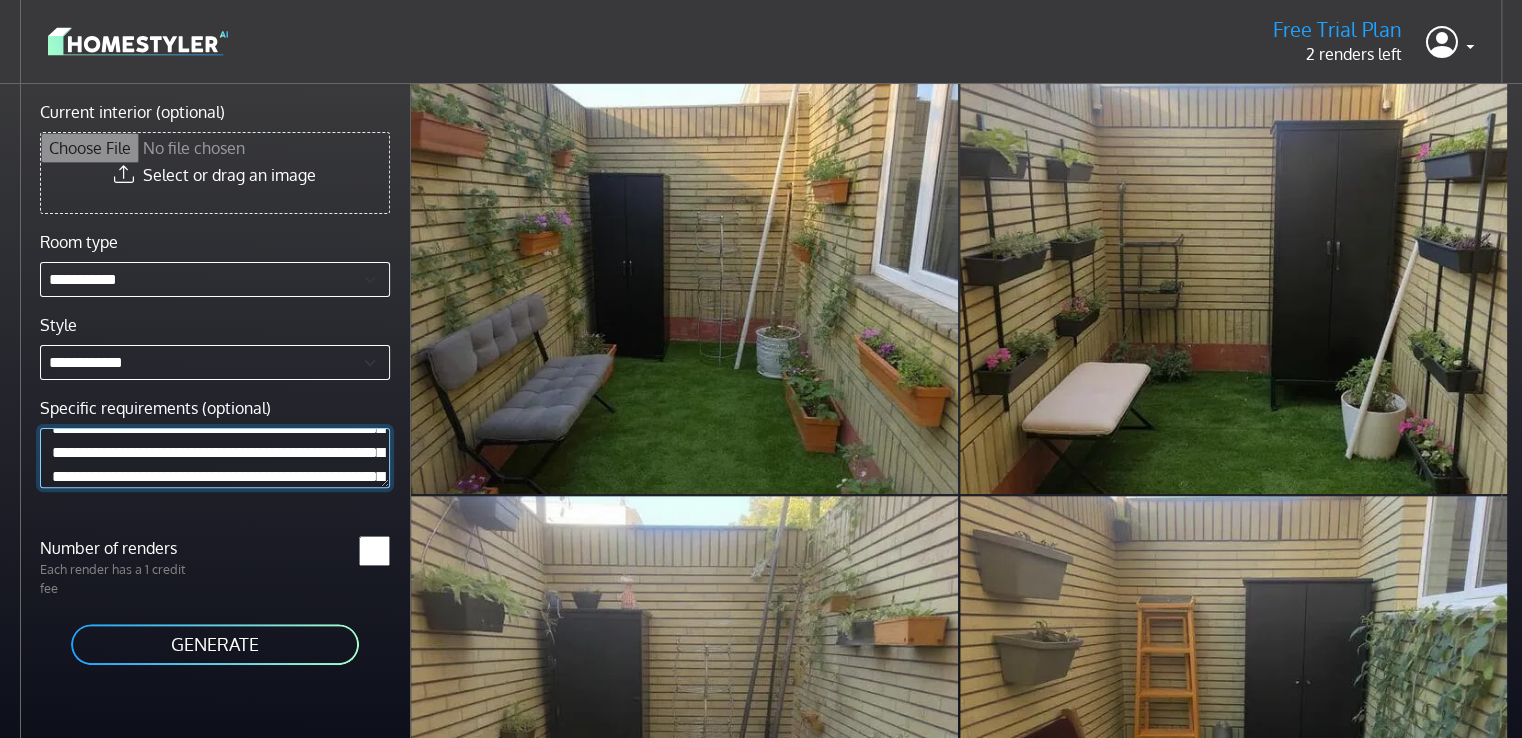 click on "**********" at bounding box center [215, 457] 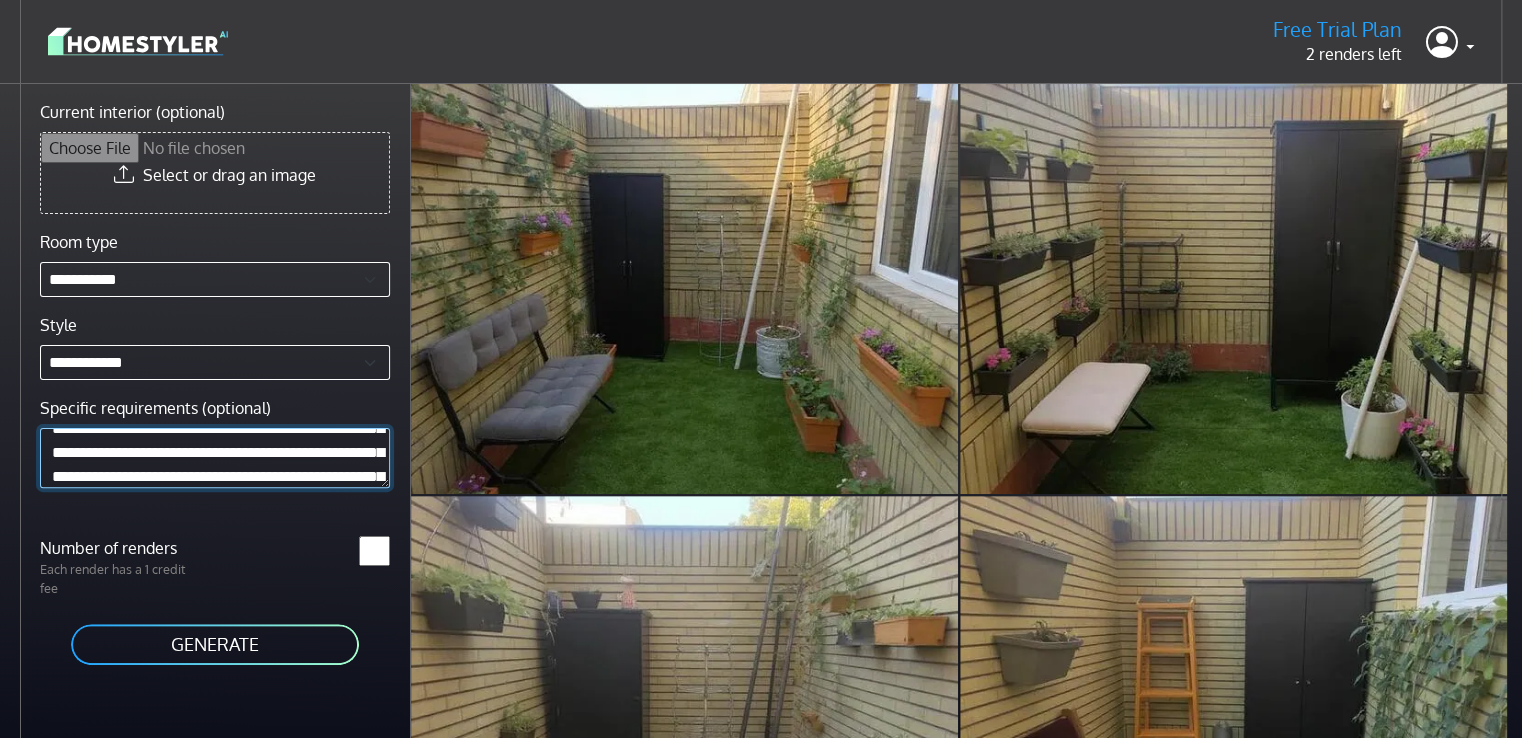 scroll, scrollTop: 185, scrollLeft: 0, axis: vertical 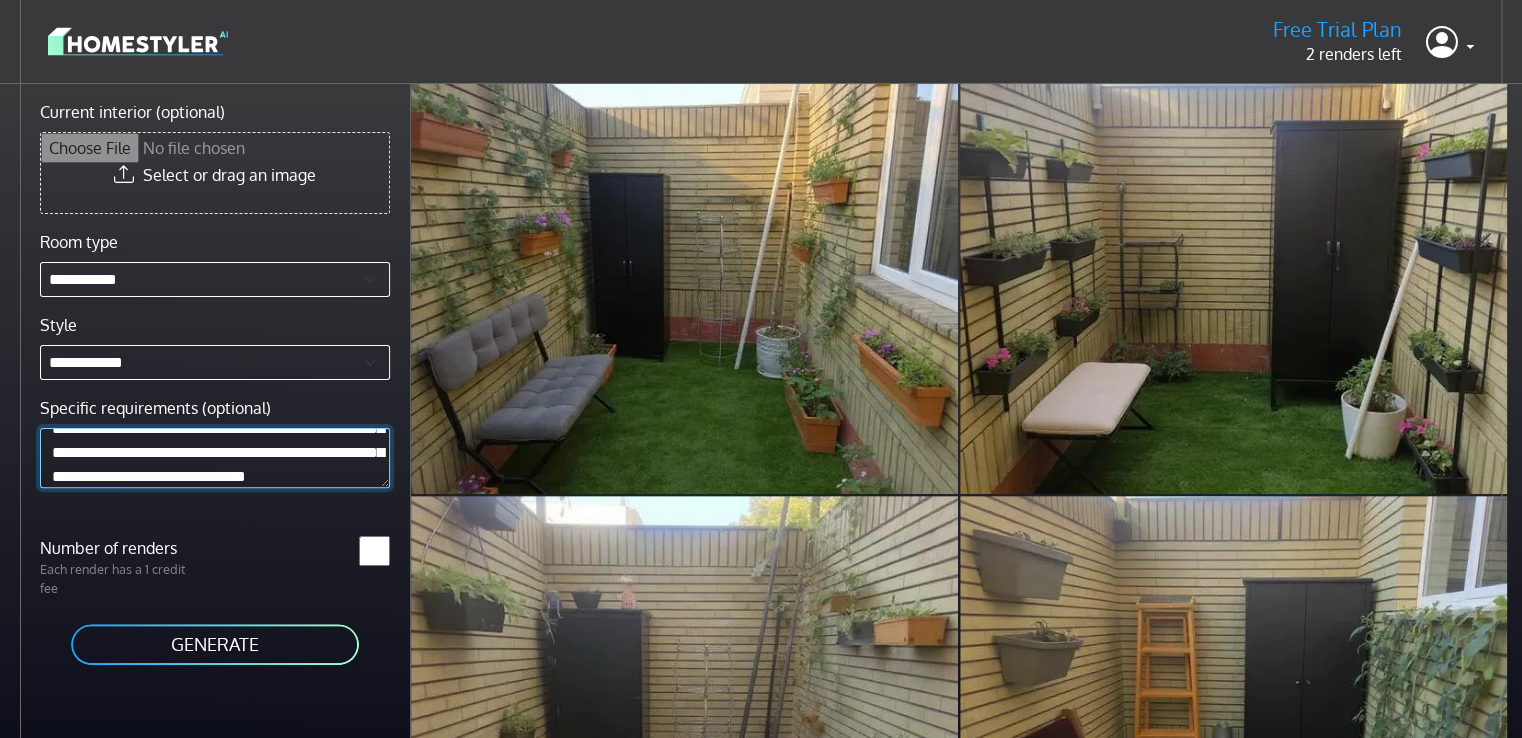 click on "**********" at bounding box center (215, 457) 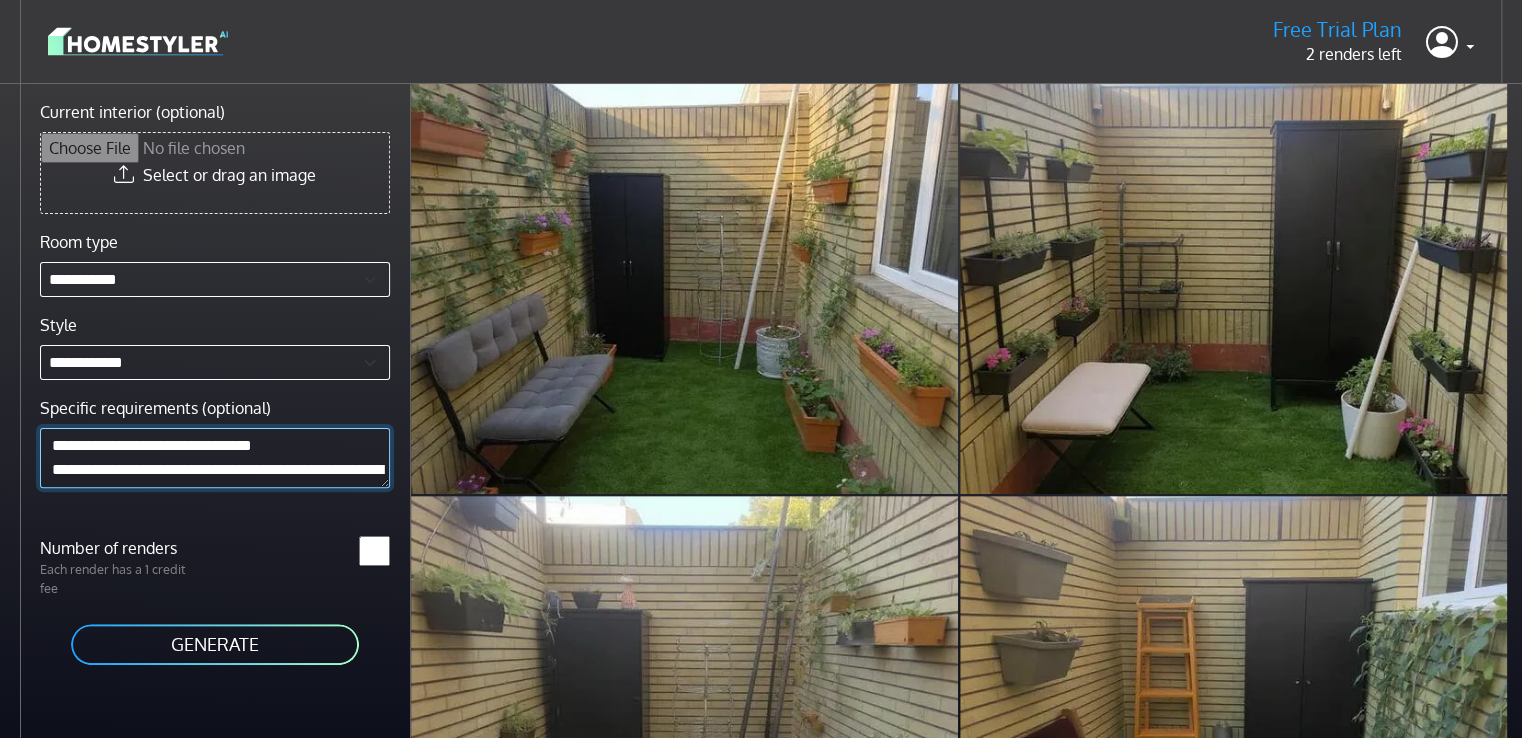 scroll, scrollTop: 209, scrollLeft: 0, axis: vertical 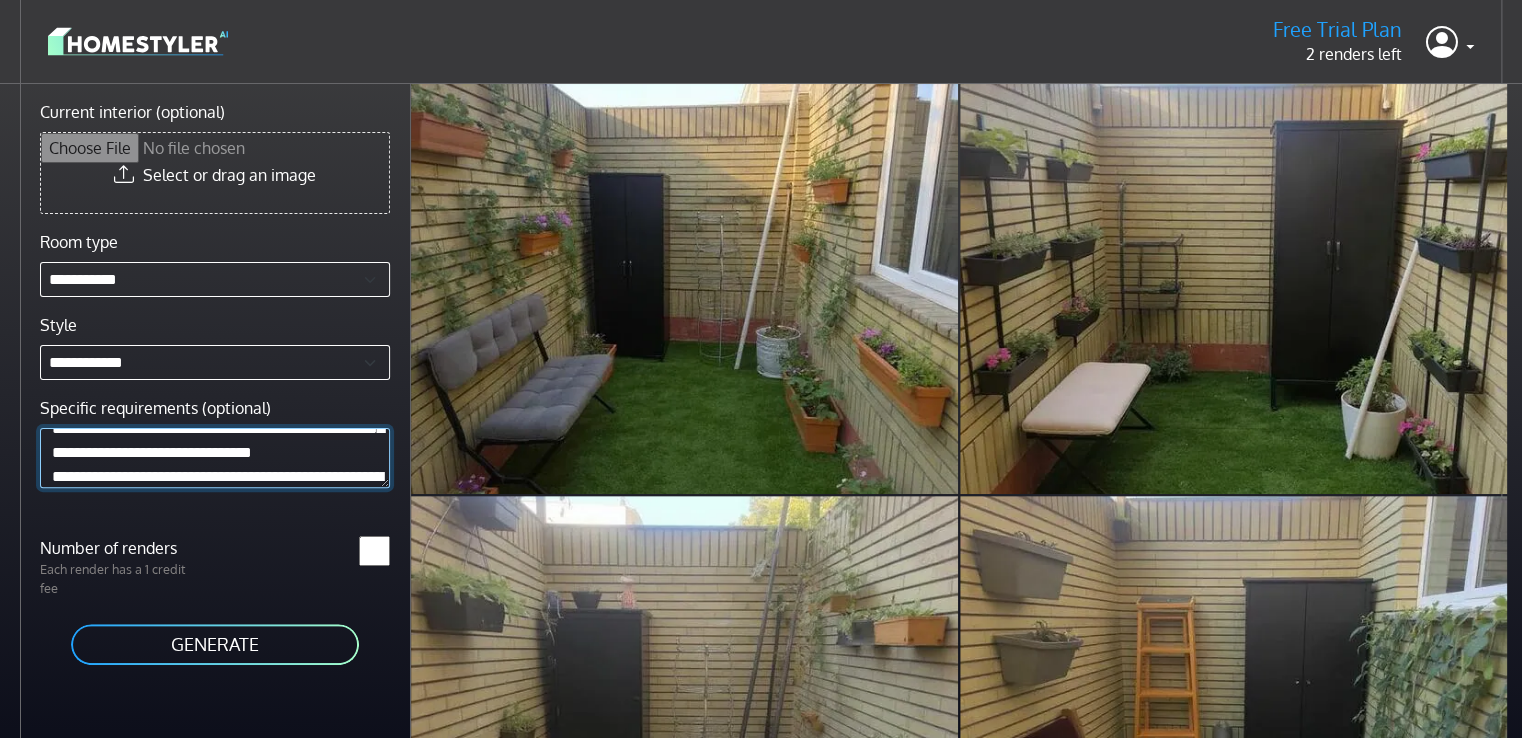 click on "**********" at bounding box center [215, 457] 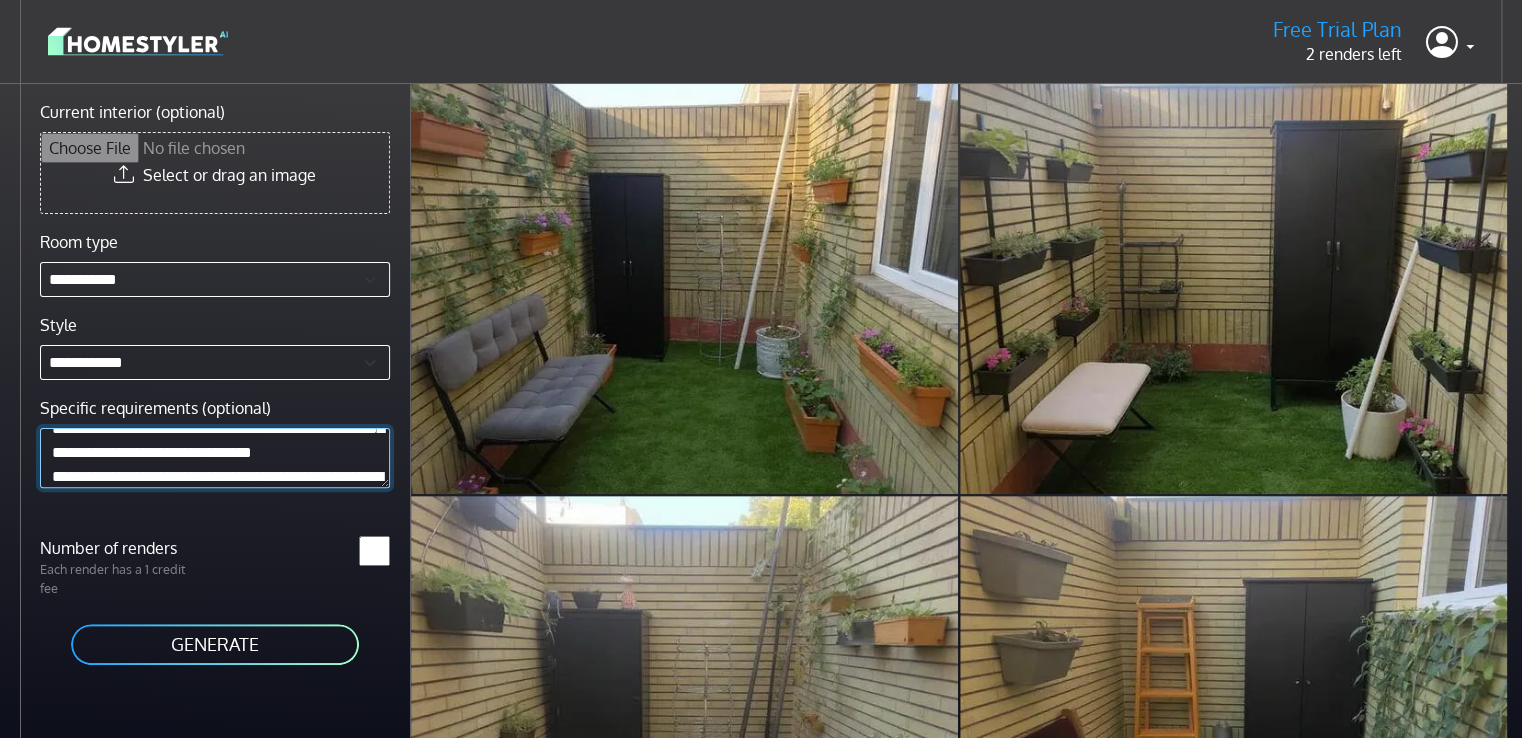 scroll, scrollTop: 233, scrollLeft: 0, axis: vertical 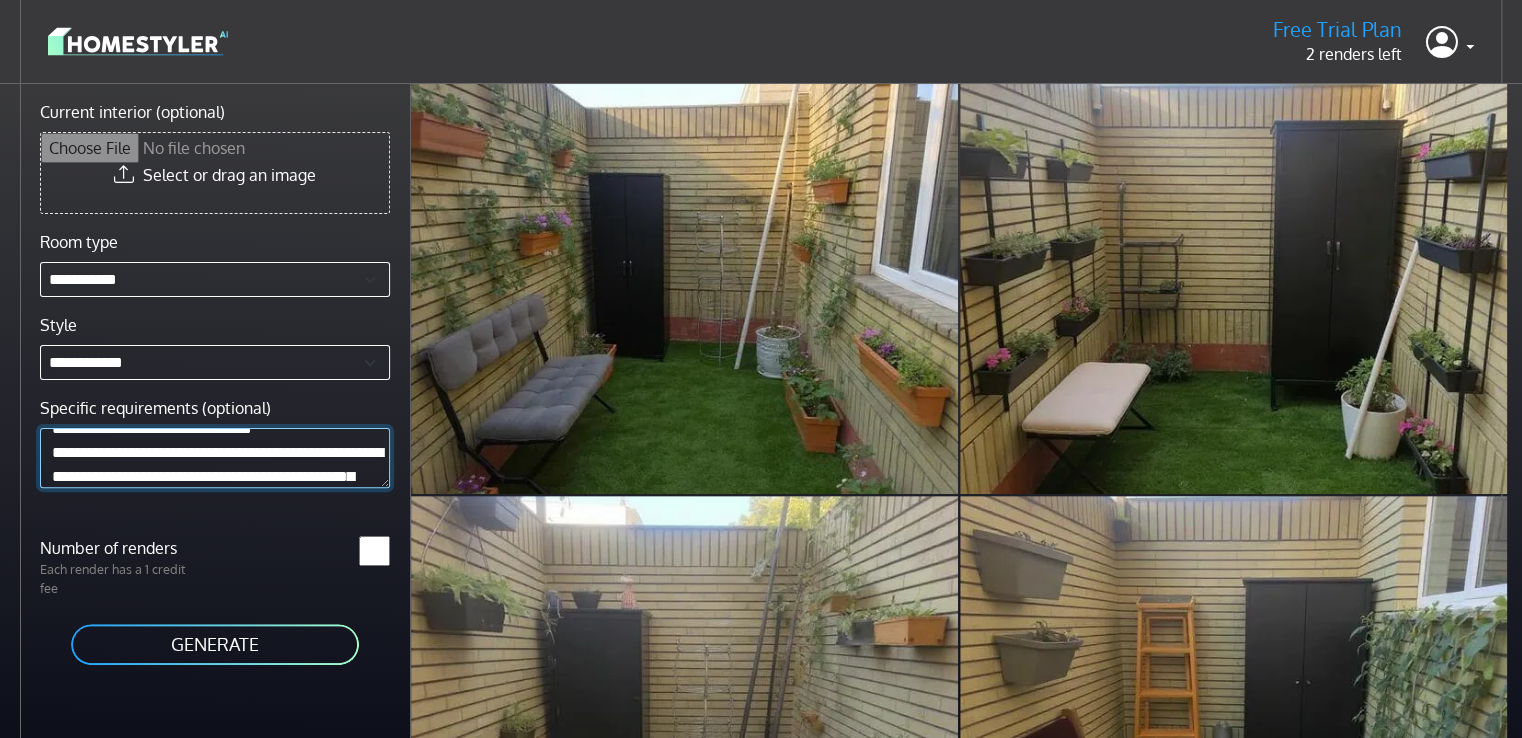 click on "**********" at bounding box center (215, 457) 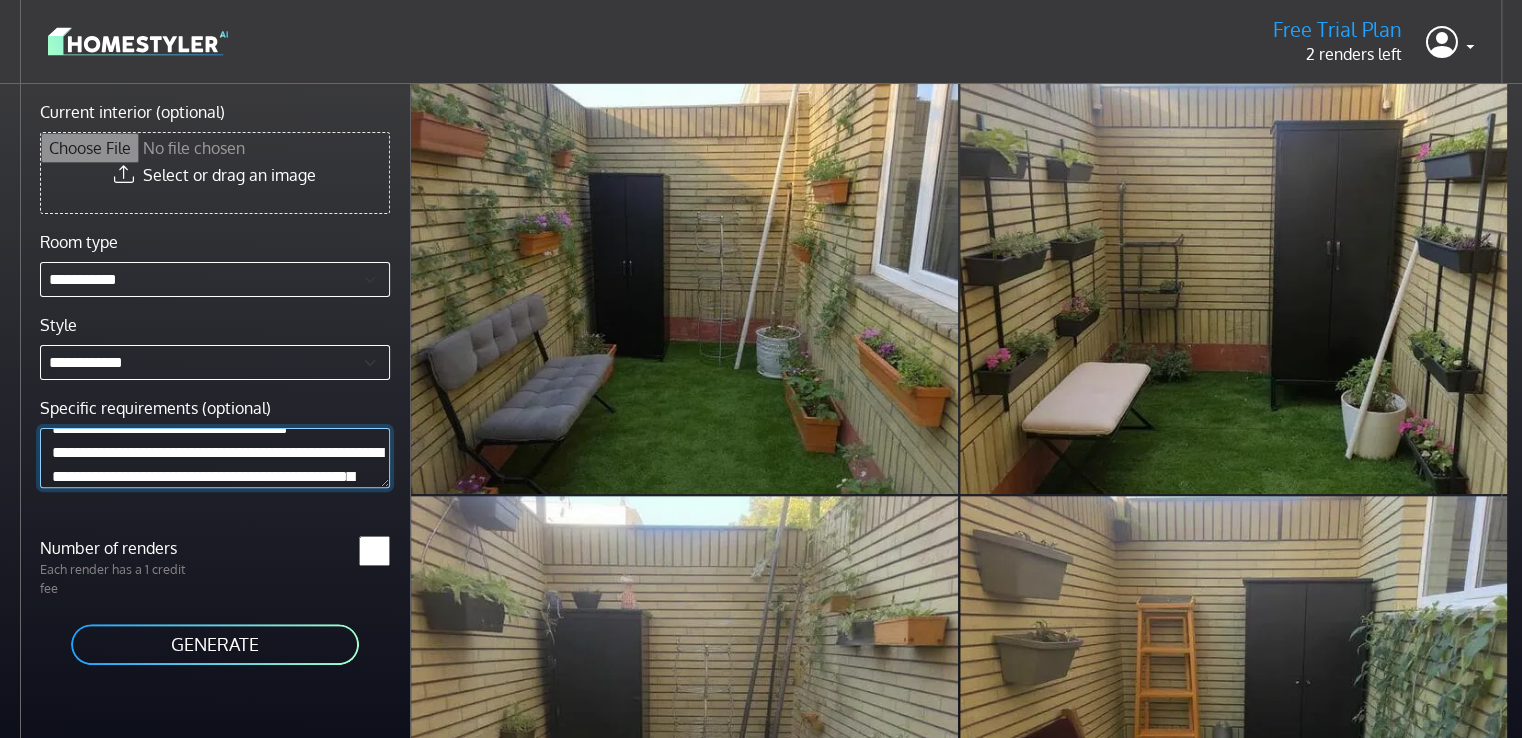 scroll, scrollTop: 269, scrollLeft: 0, axis: vertical 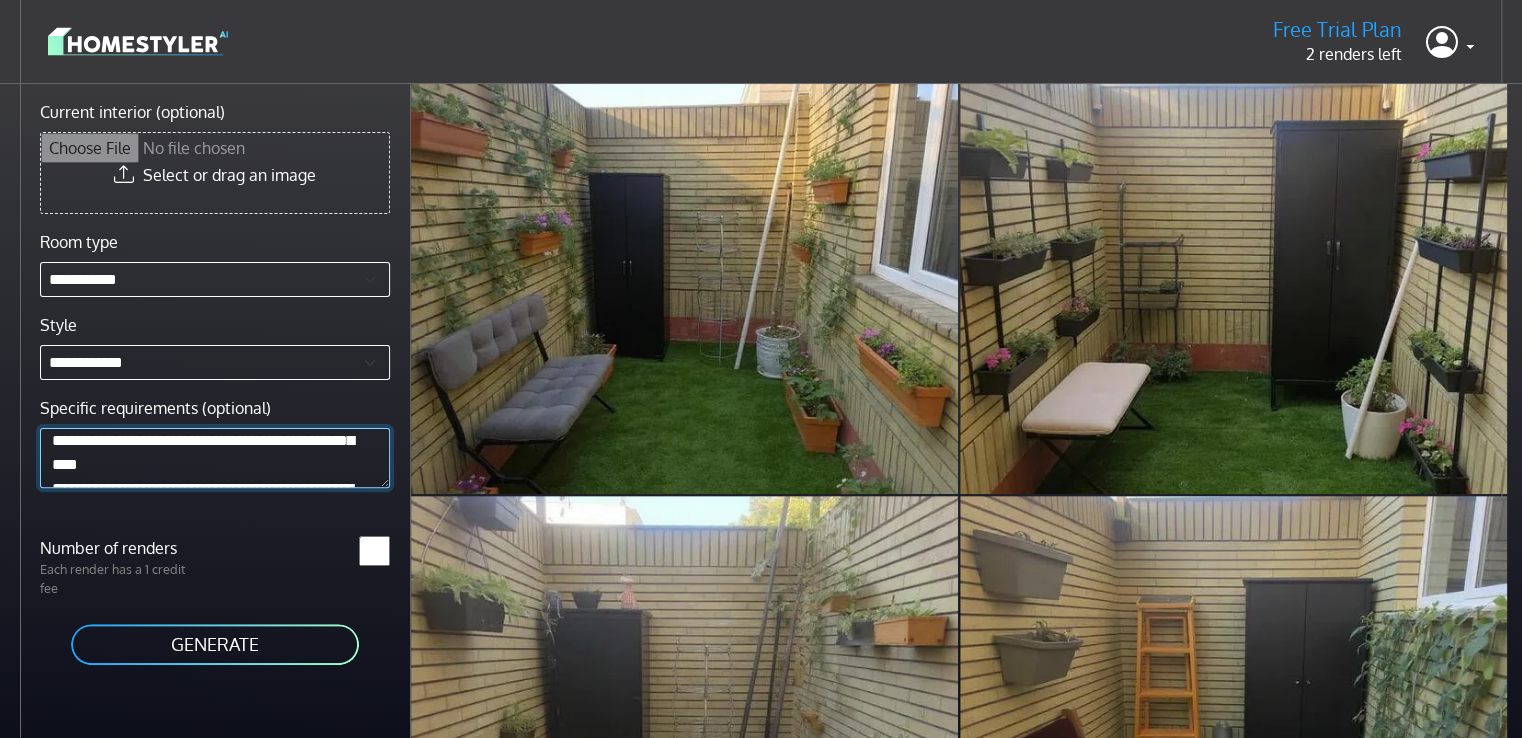 click on "**********" at bounding box center [215, 457] 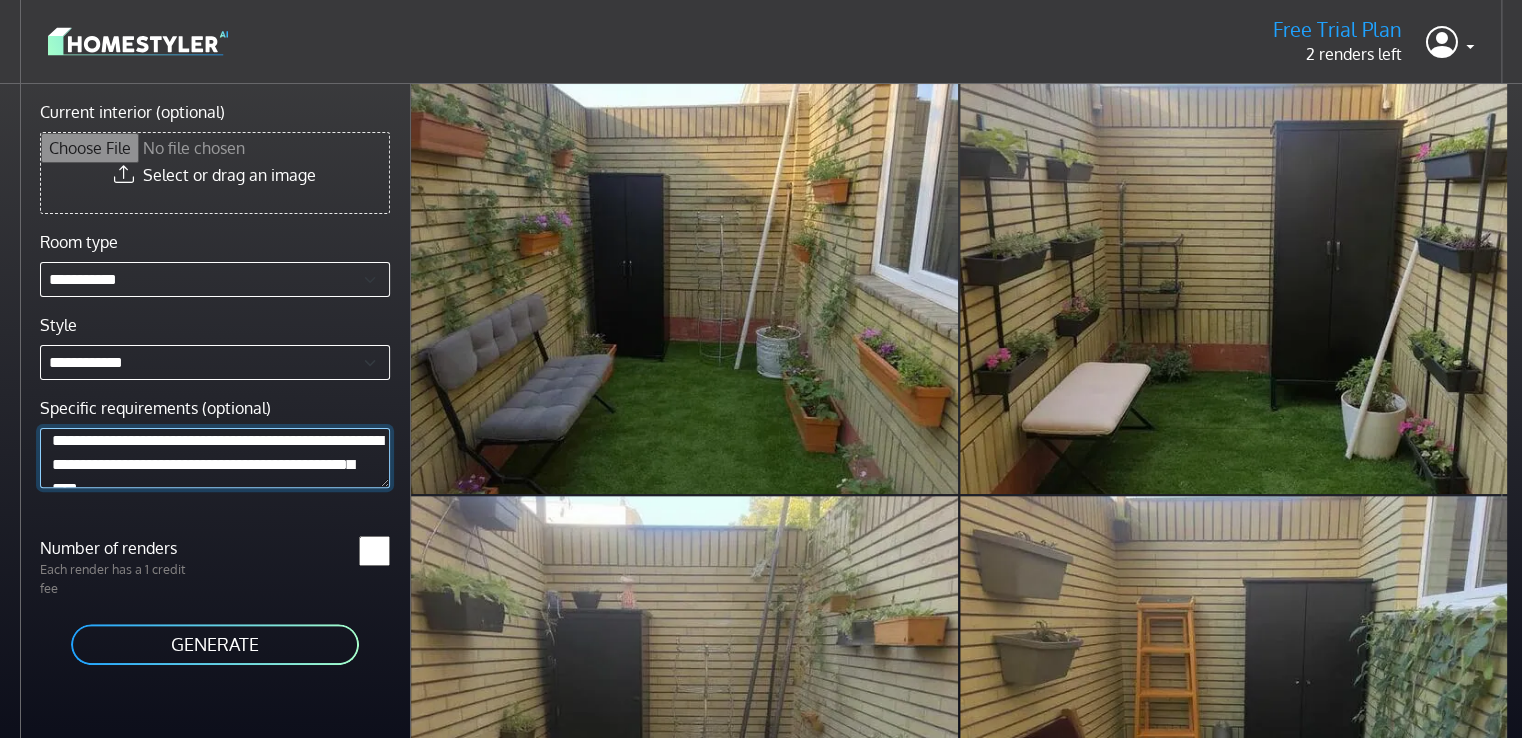 click on "**********" at bounding box center [215, 457] 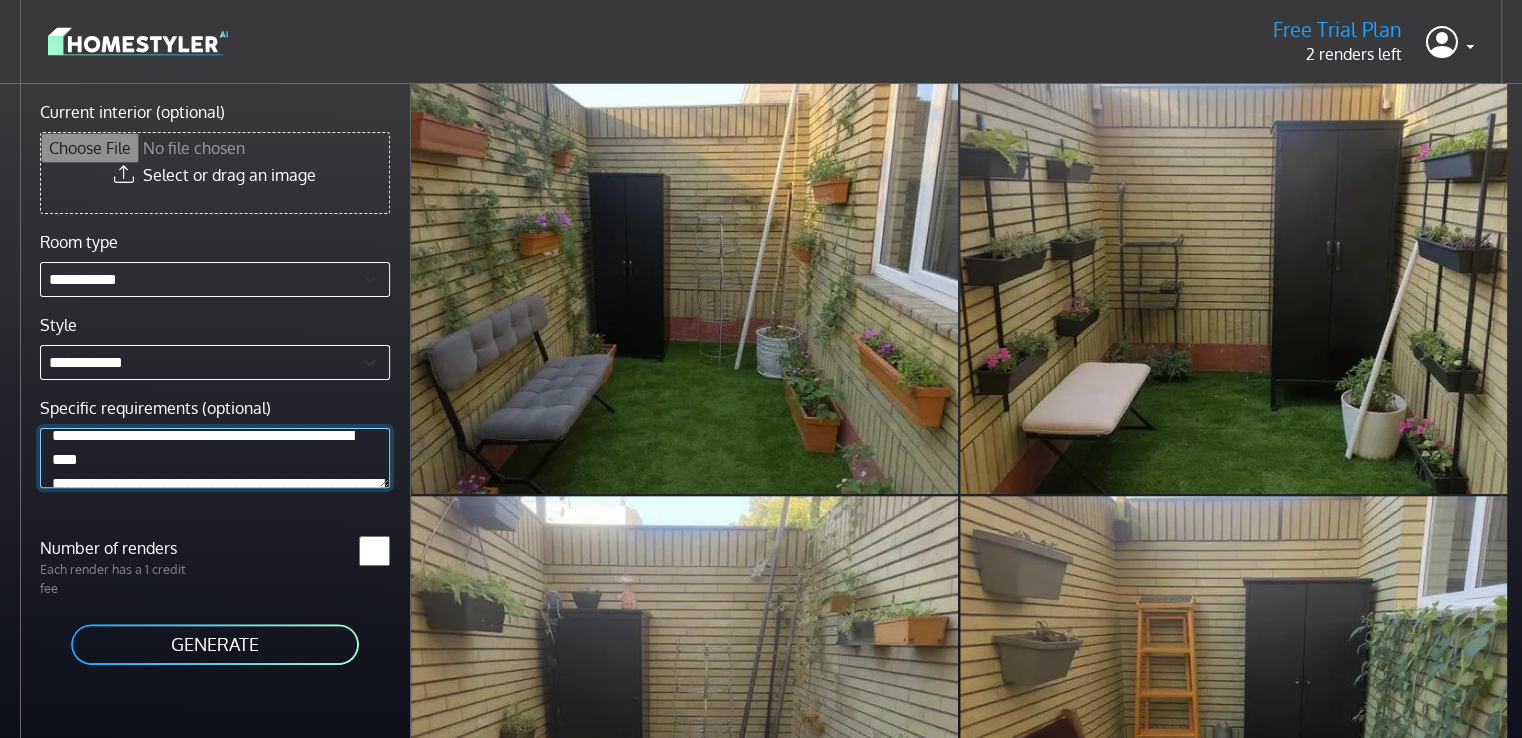 scroll, scrollTop: 235, scrollLeft: 0, axis: vertical 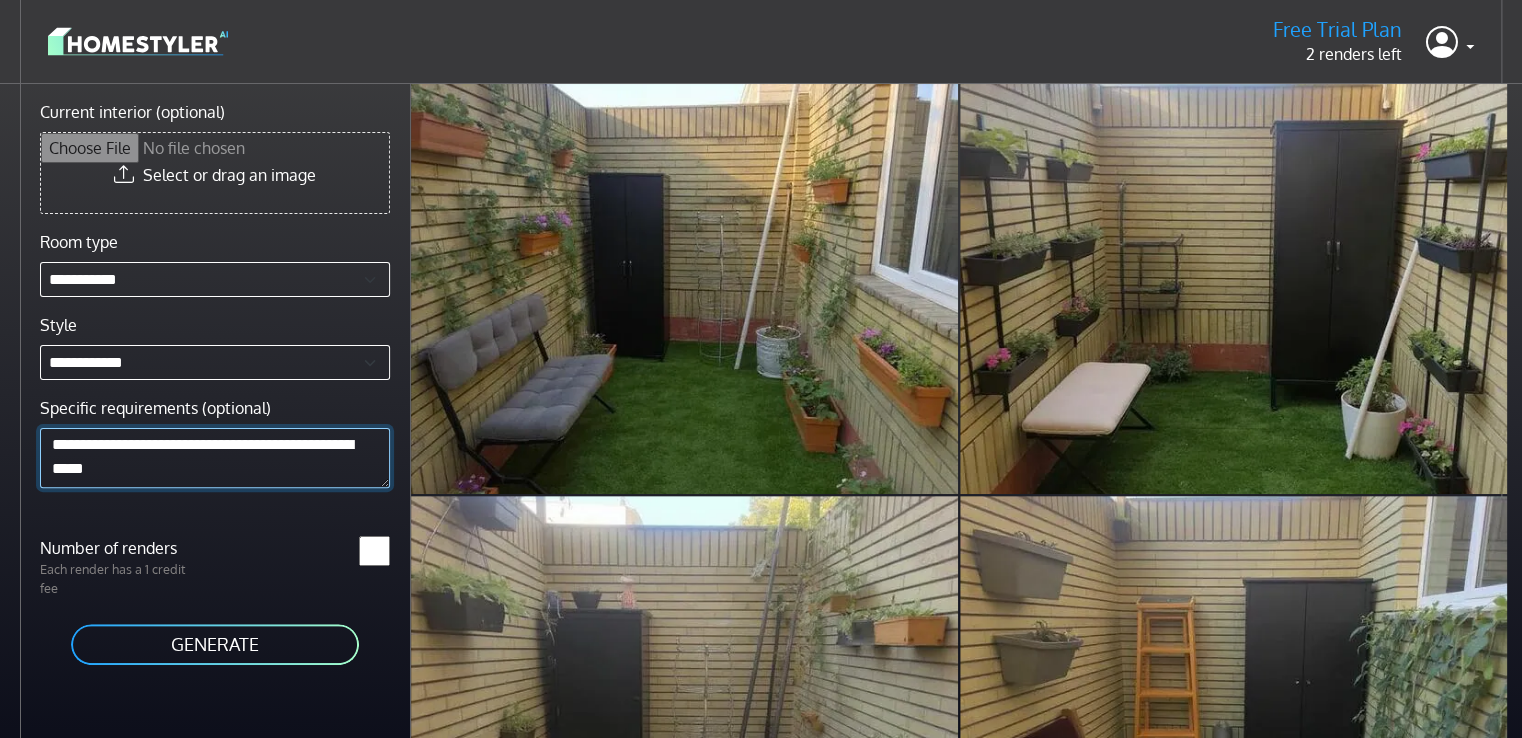 drag, startPoint x: 218, startPoint y: 475, endPoint x: 182, endPoint y: 446, distance: 46.227695 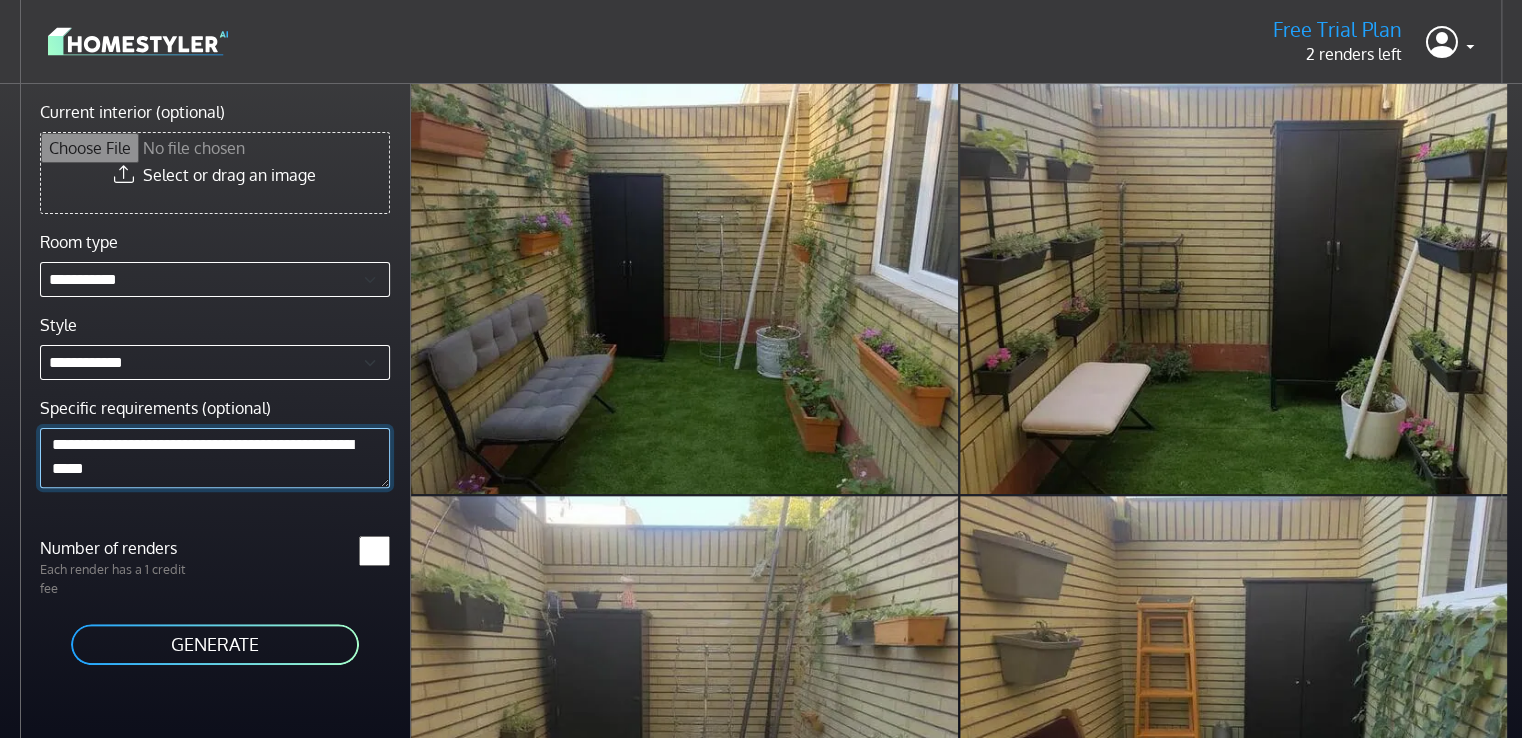 click on "**********" at bounding box center (215, 457) 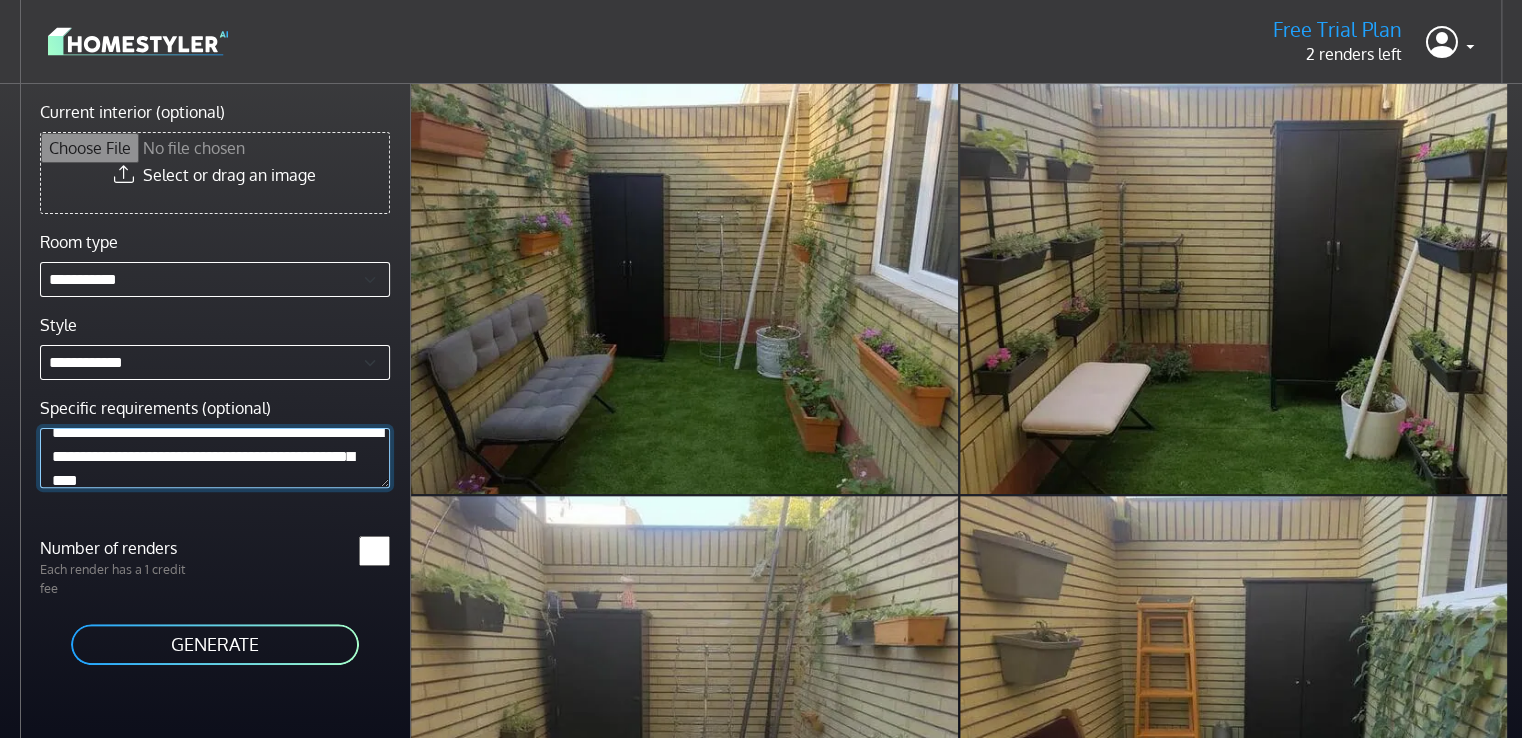 scroll, scrollTop: 284, scrollLeft: 0, axis: vertical 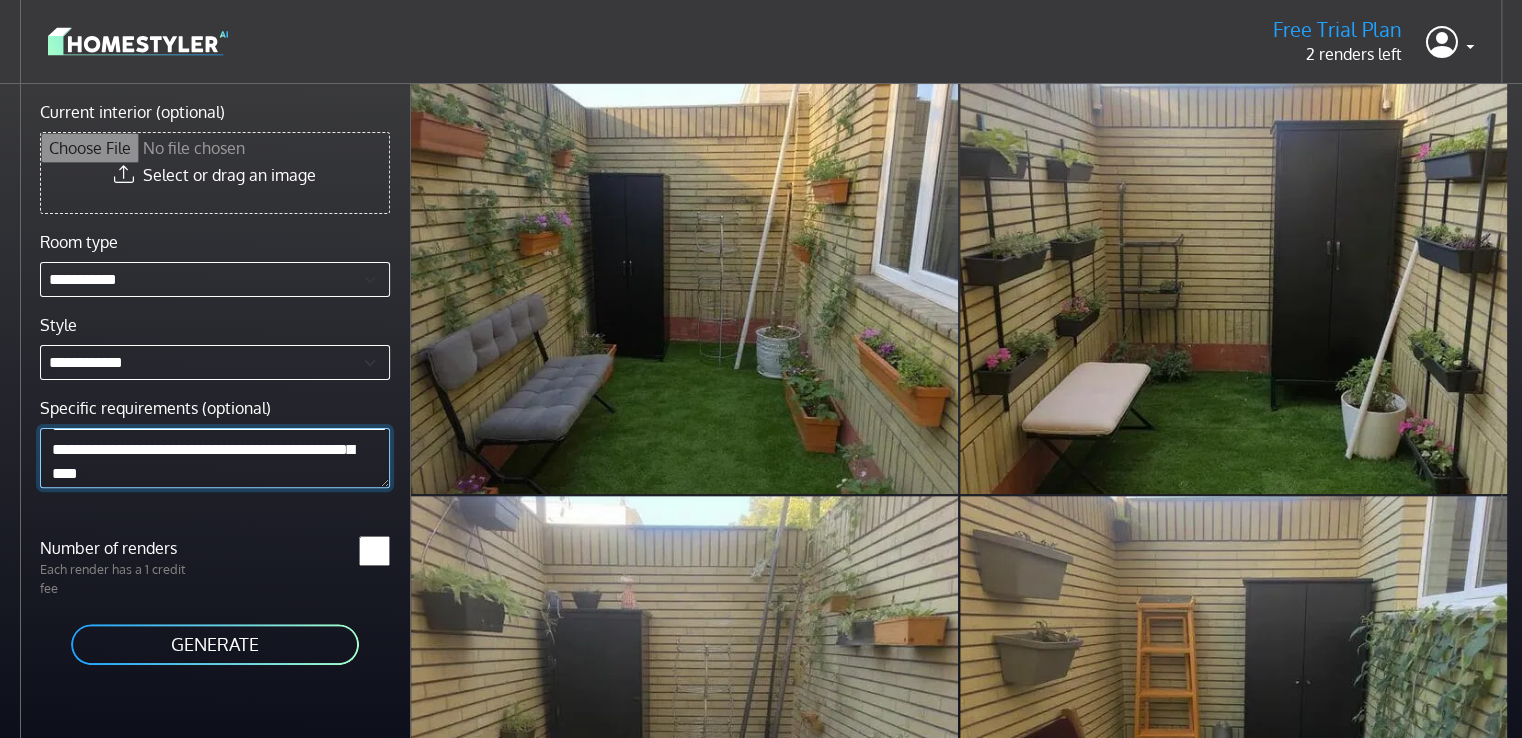 click on "**********" at bounding box center [215, 457] 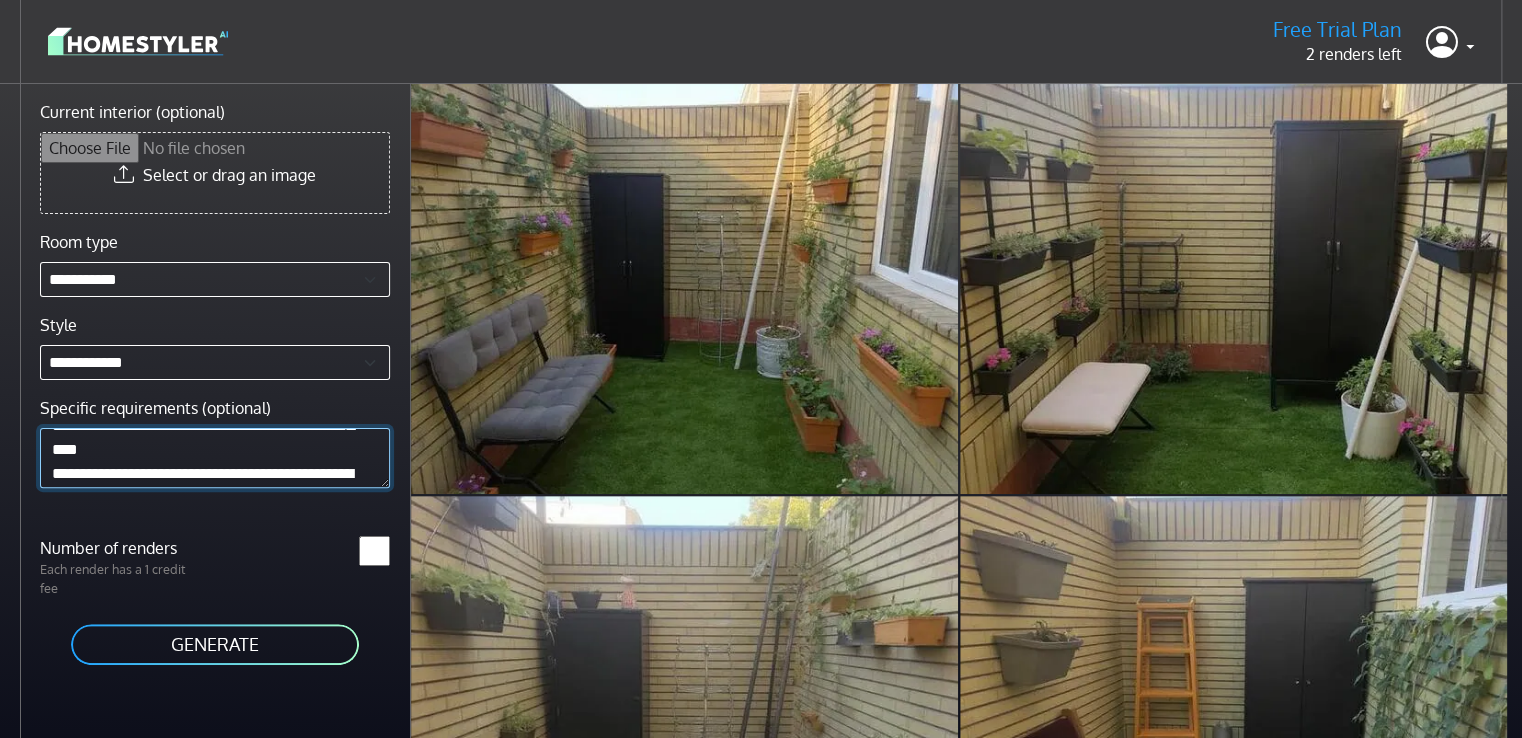 scroll, scrollTop: 269, scrollLeft: 0, axis: vertical 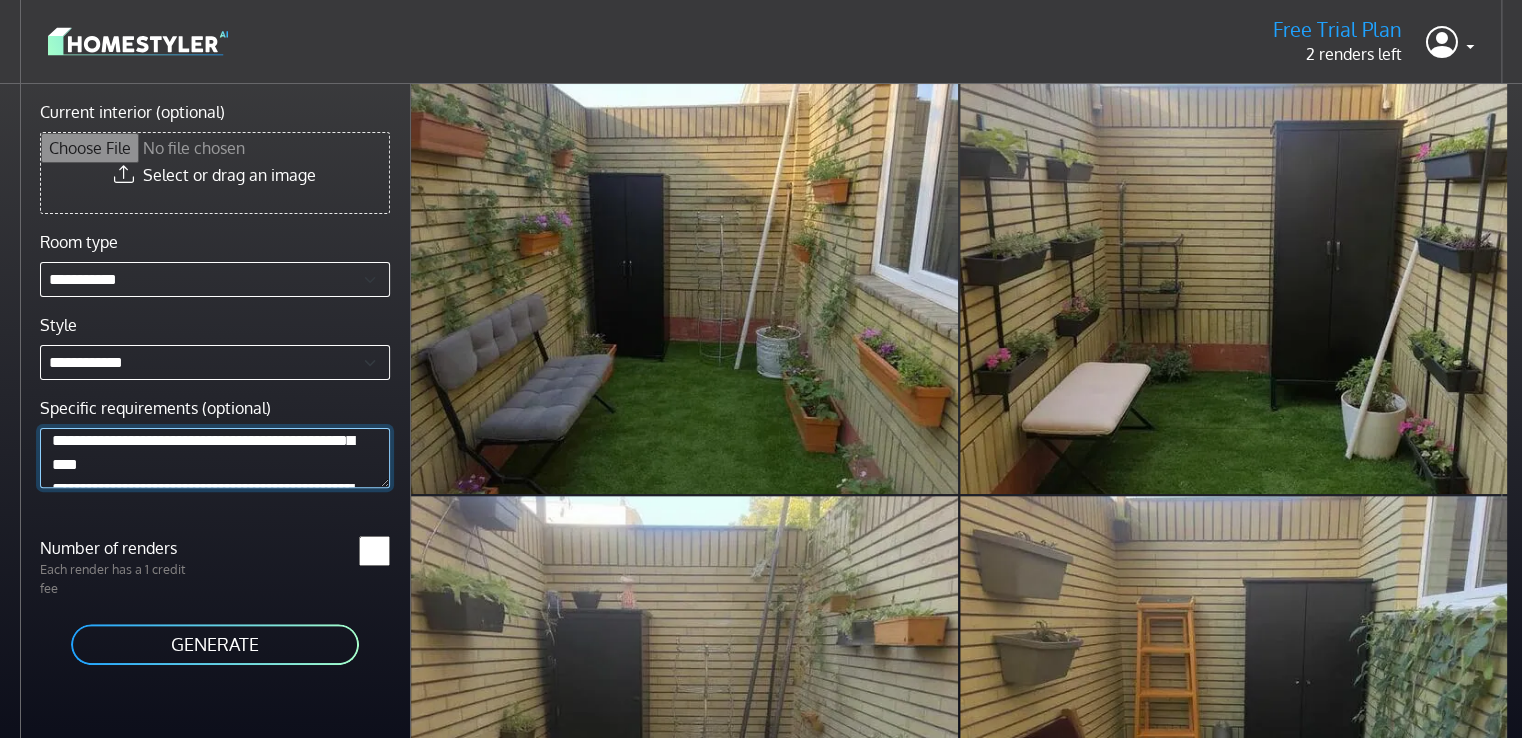 click on "**********" at bounding box center (215, 457) 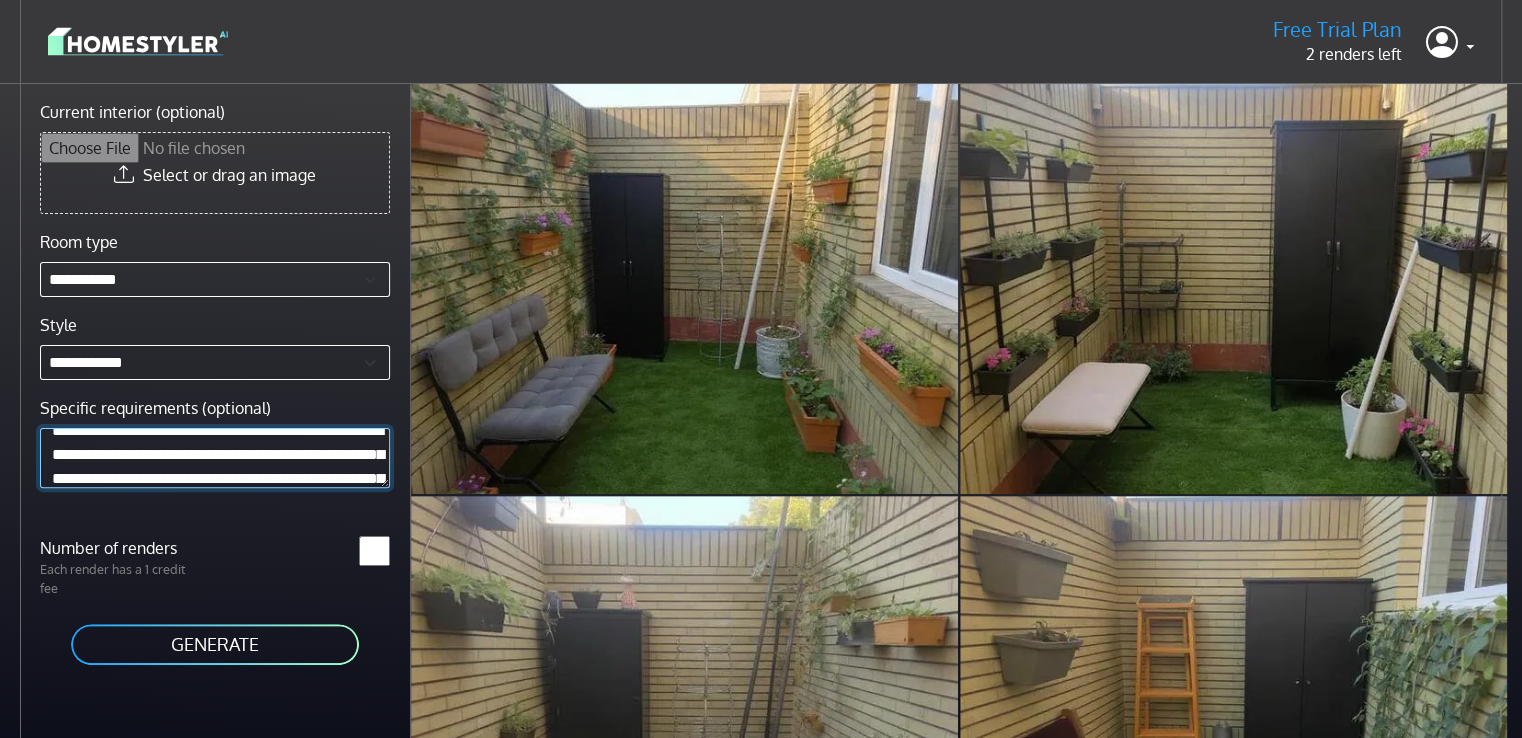 scroll, scrollTop: 64, scrollLeft: 0, axis: vertical 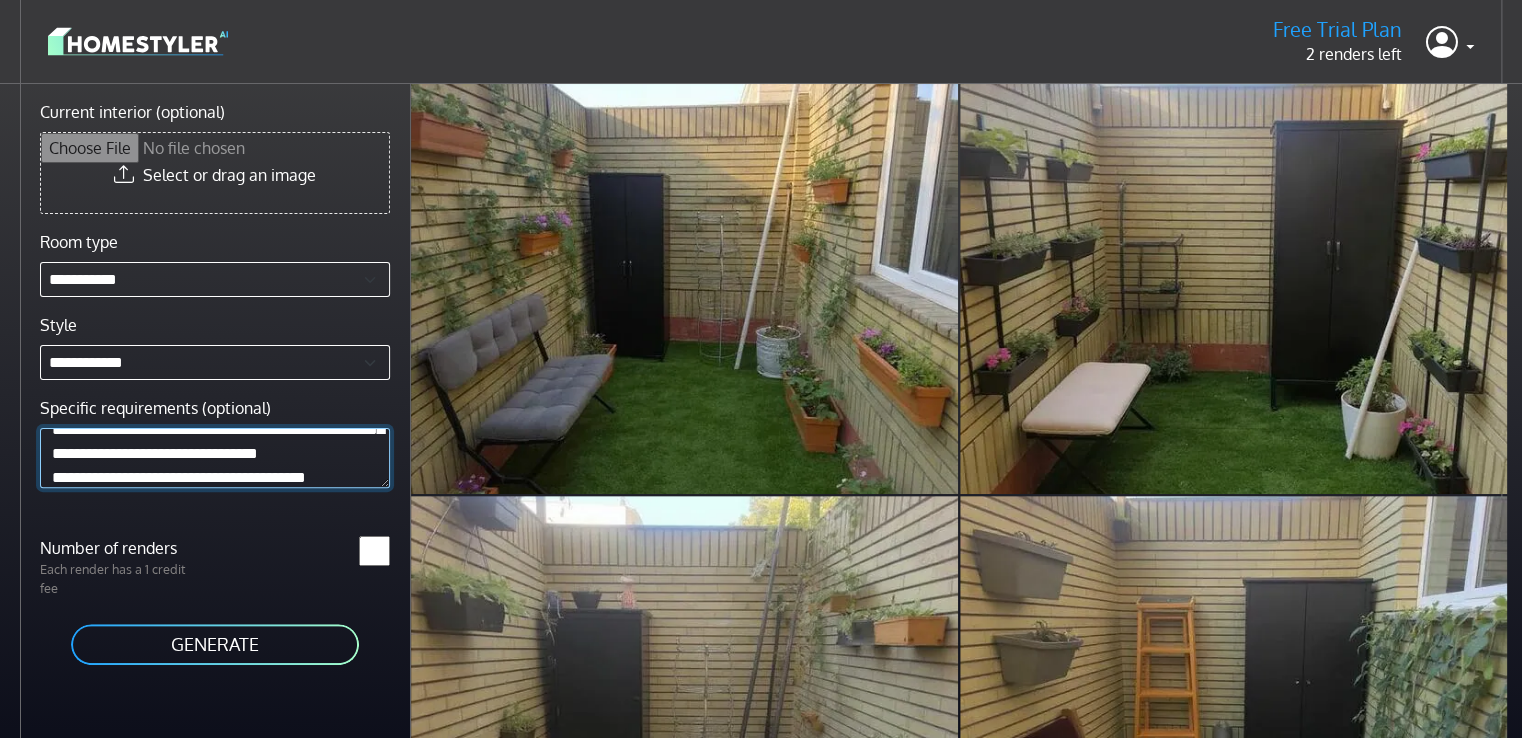 click on "**********" at bounding box center [215, 457] 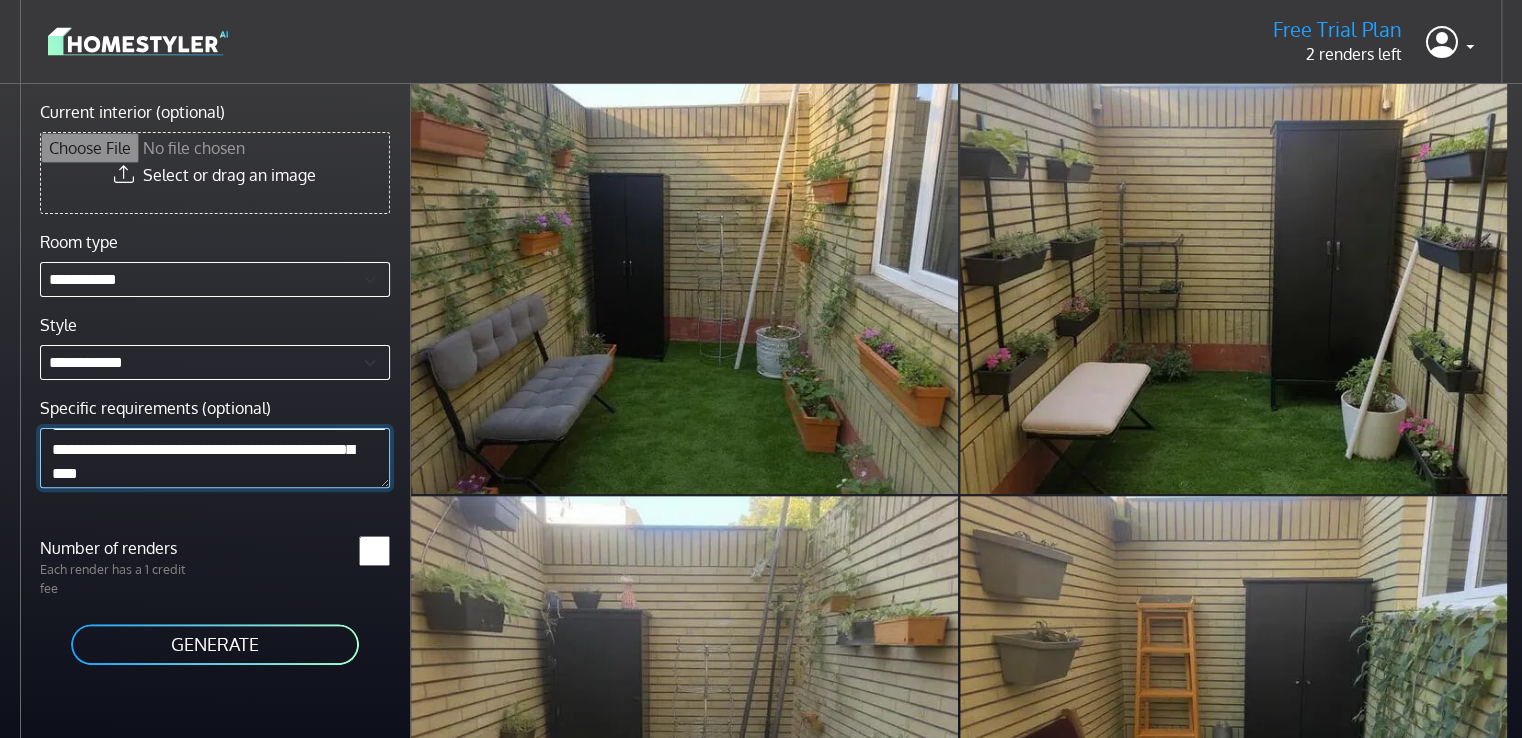 scroll, scrollTop: 264, scrollLeft: 0, axis: vertical 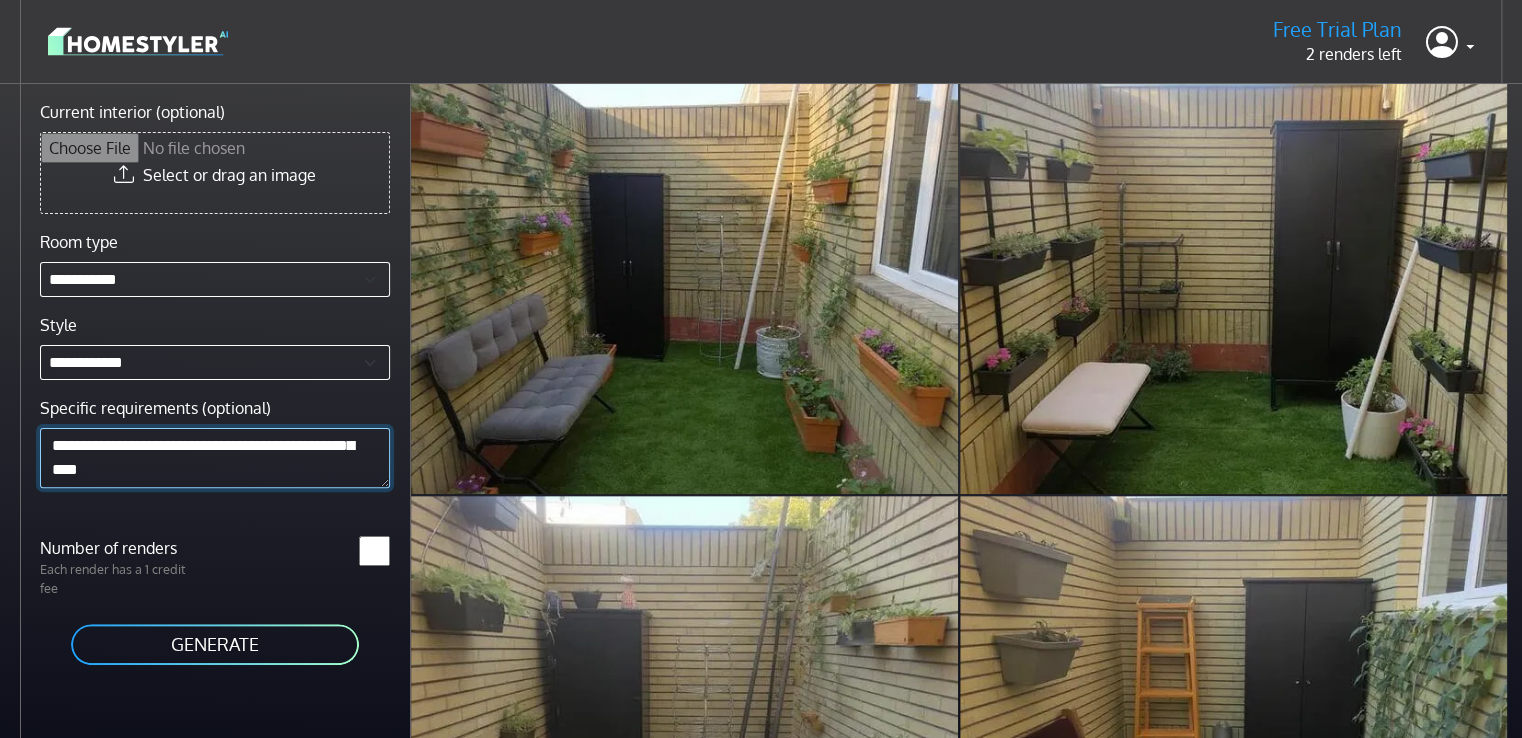 click on "**********" at bounding box center [215, 457] 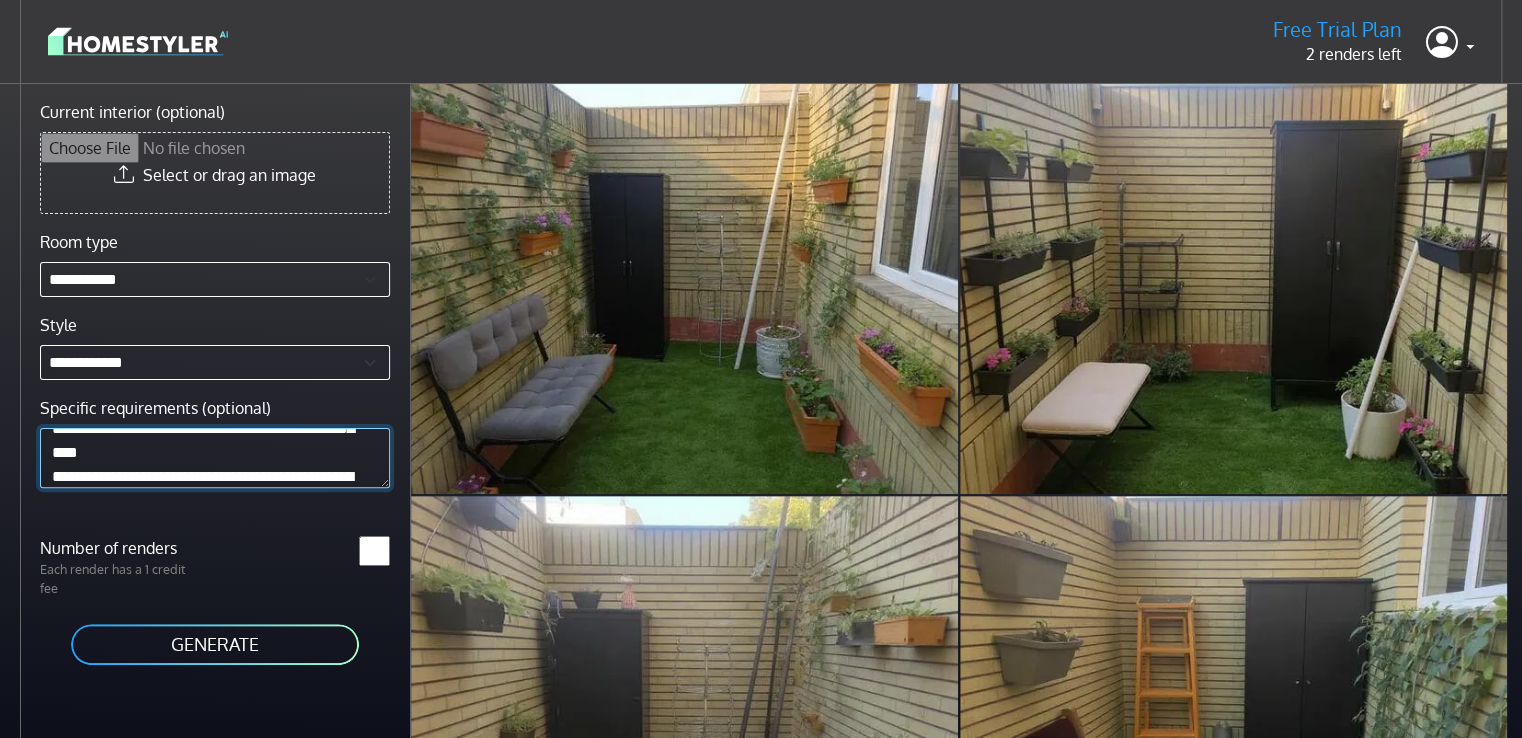 scroll, scrollTop: 305, scrollLeft: 0, axis: vertical 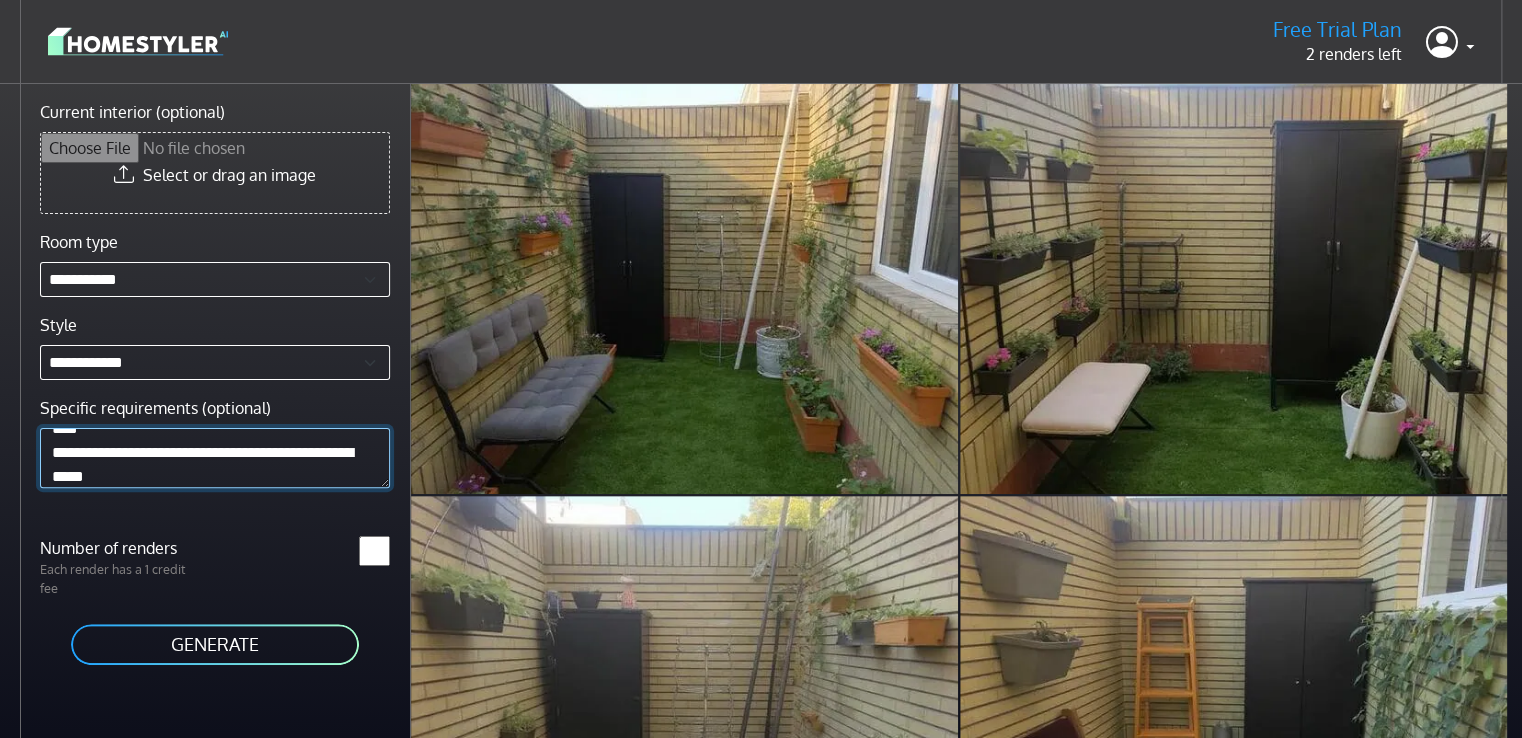 click on "**********" at bounding box center [215, 457] 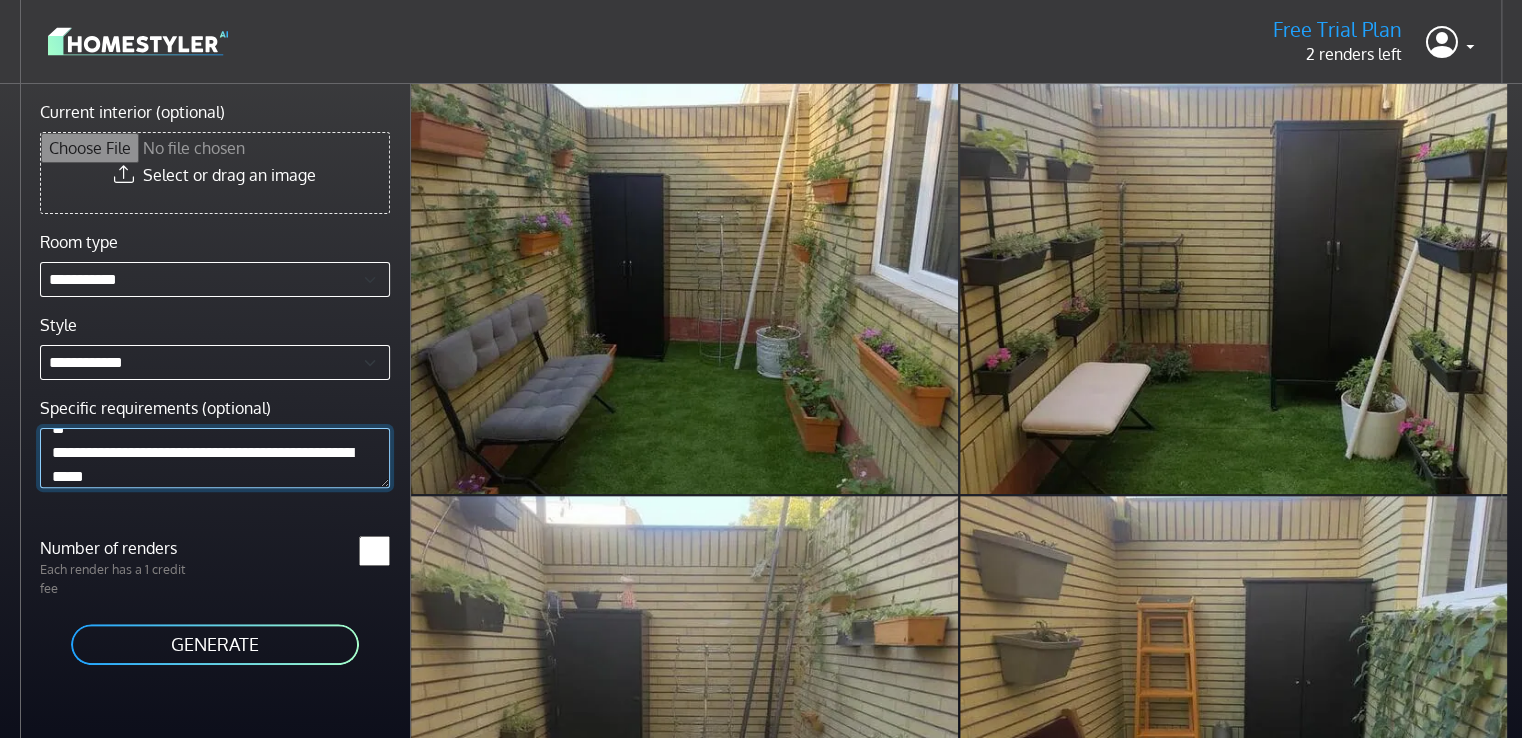scroll, scrollTop: 329, scrollLeft: 0, axis: vertical 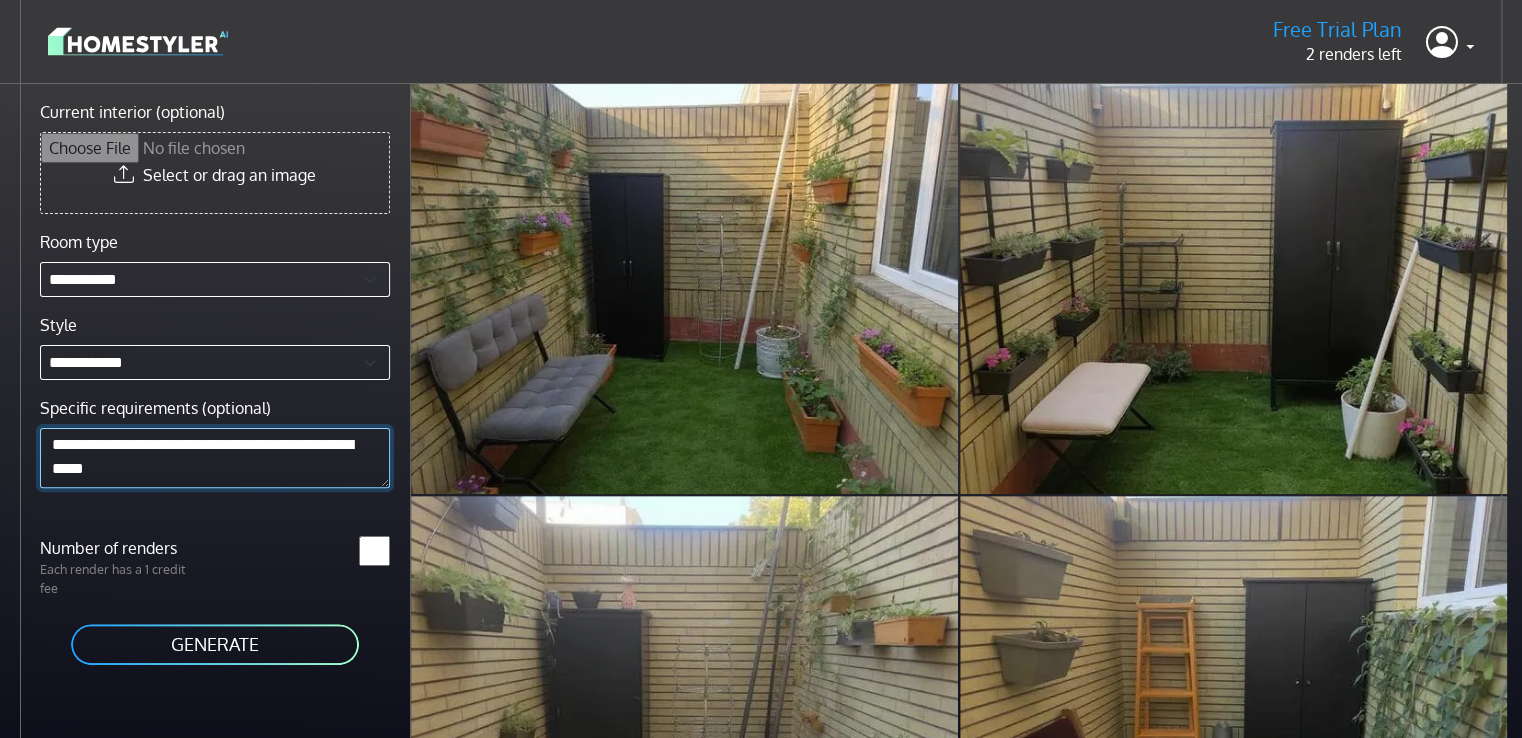 click on "**********" at bounding box center [215, 457] 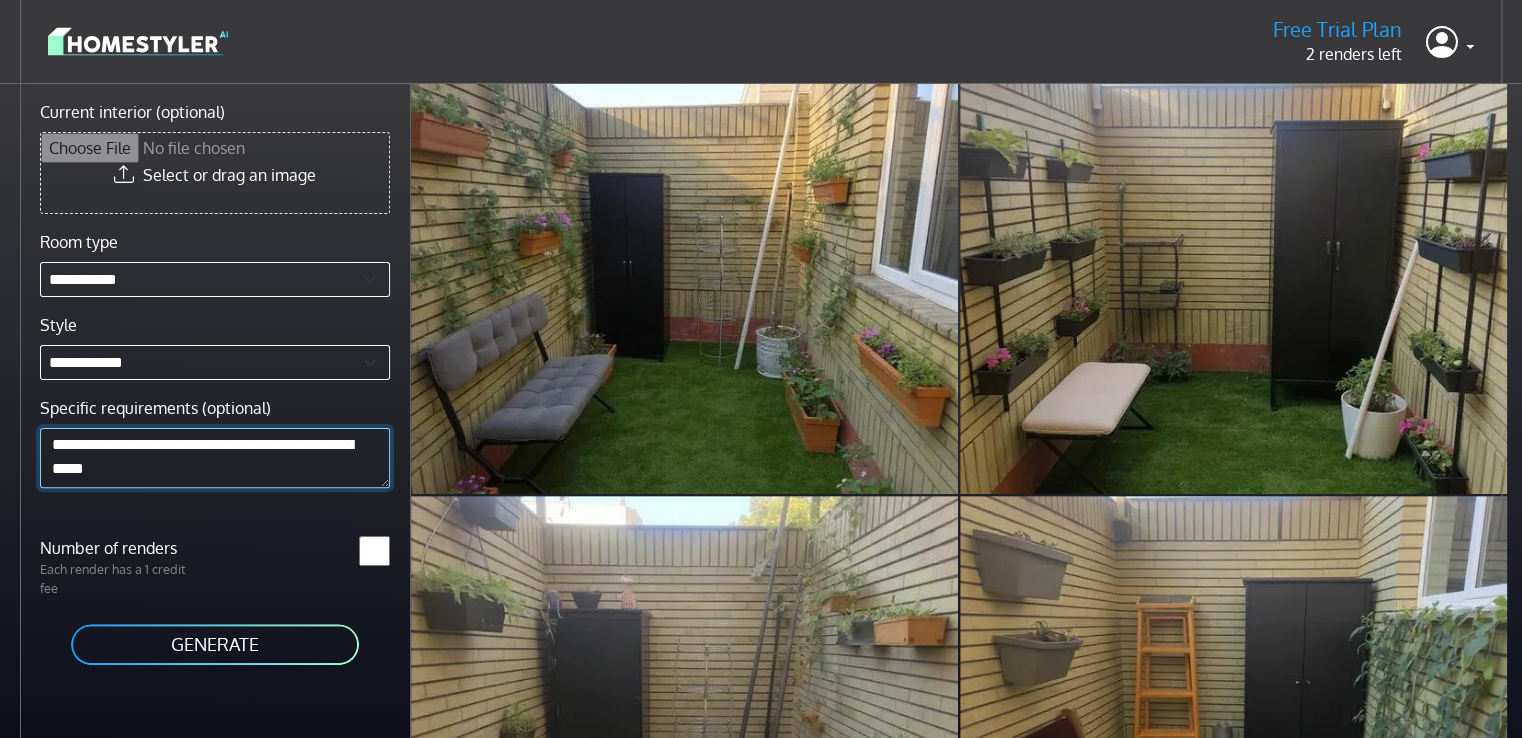 scroll, scrollTop: 341, scrollLeft: 0, axis: vertical 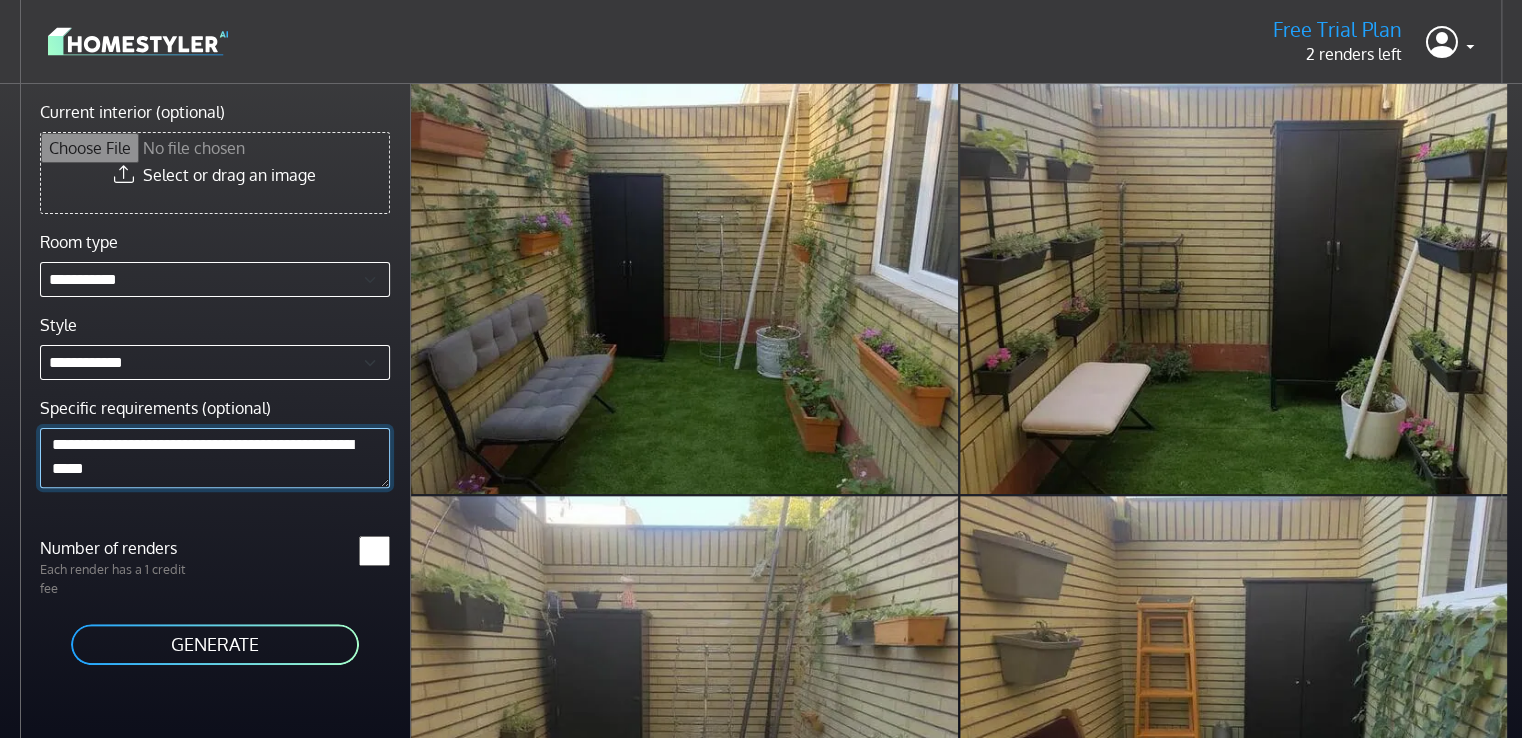click on "**********" at bounding box center [215, 457] 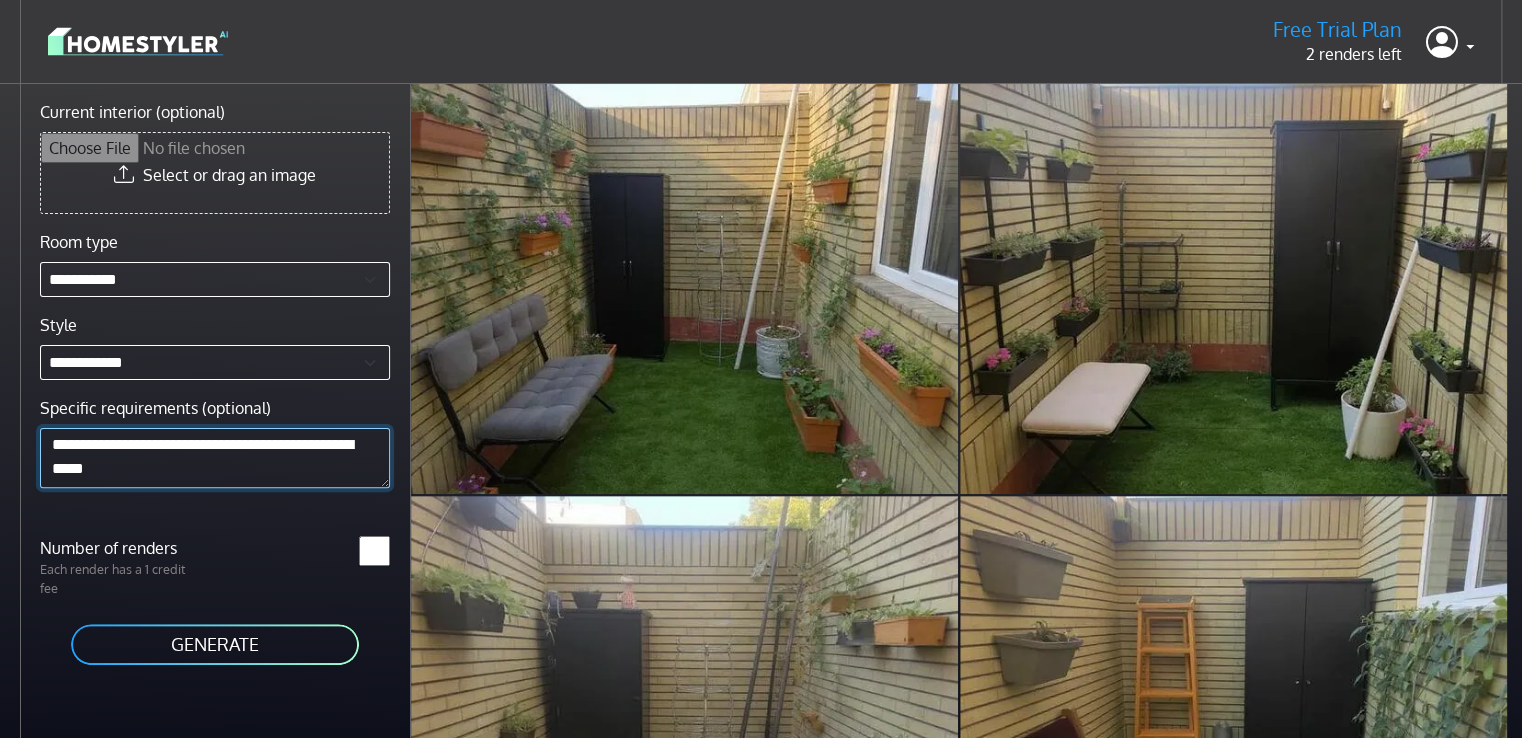 scroll, scrollTop: 353, scrollLeft: 0, axis: vertical 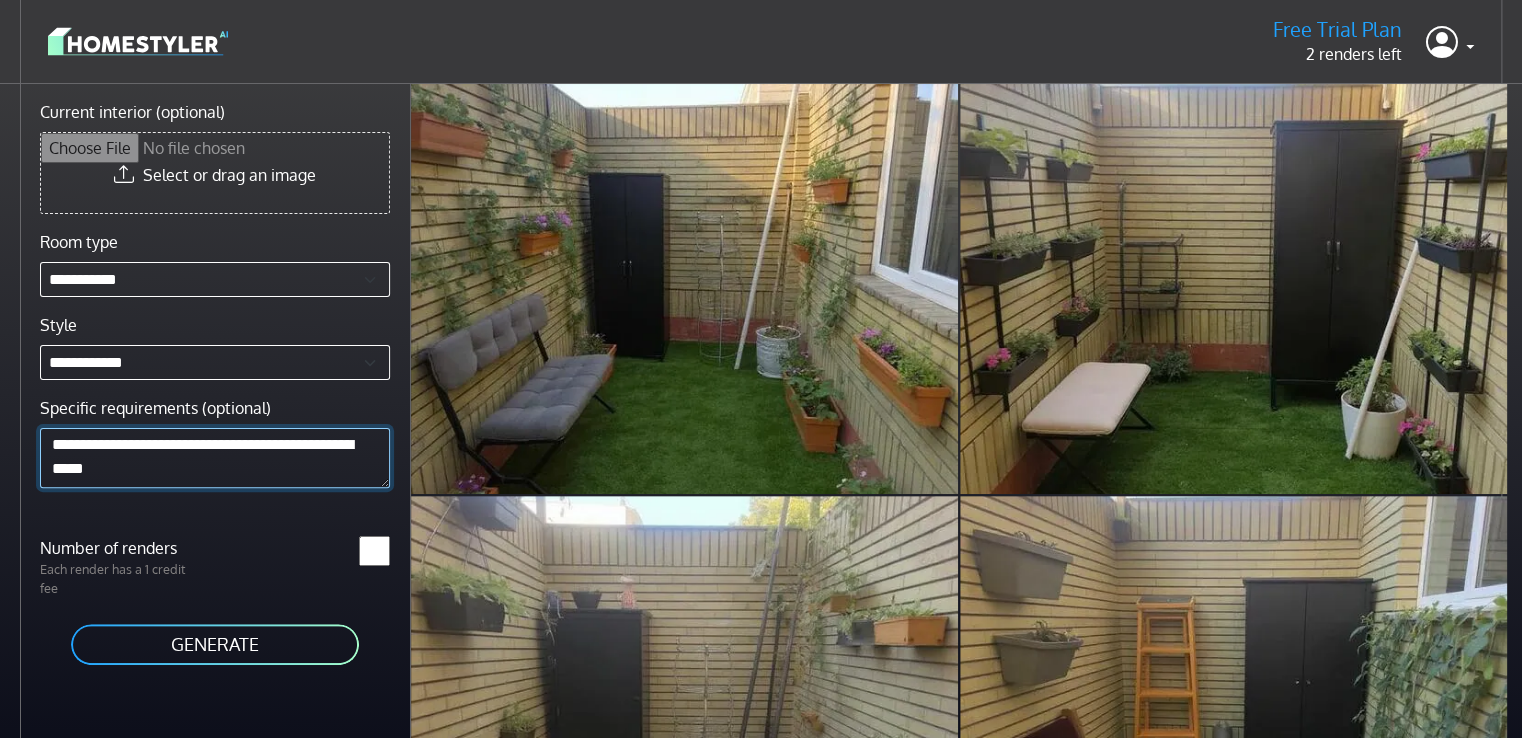 click on "**********" at bounding box center (215, 457) 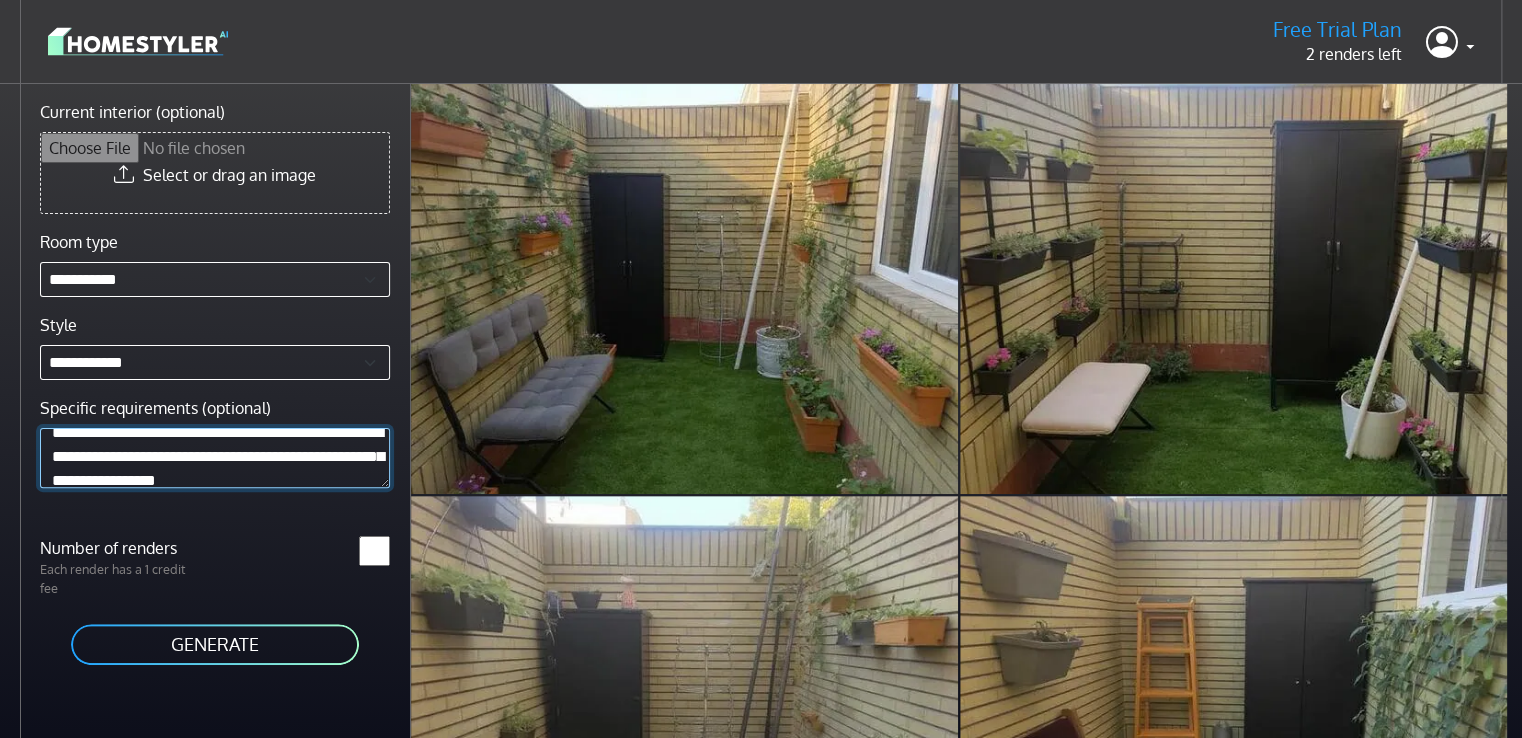 scroll, scrollTop: 377, scrollLeft: 0, axis: vertical 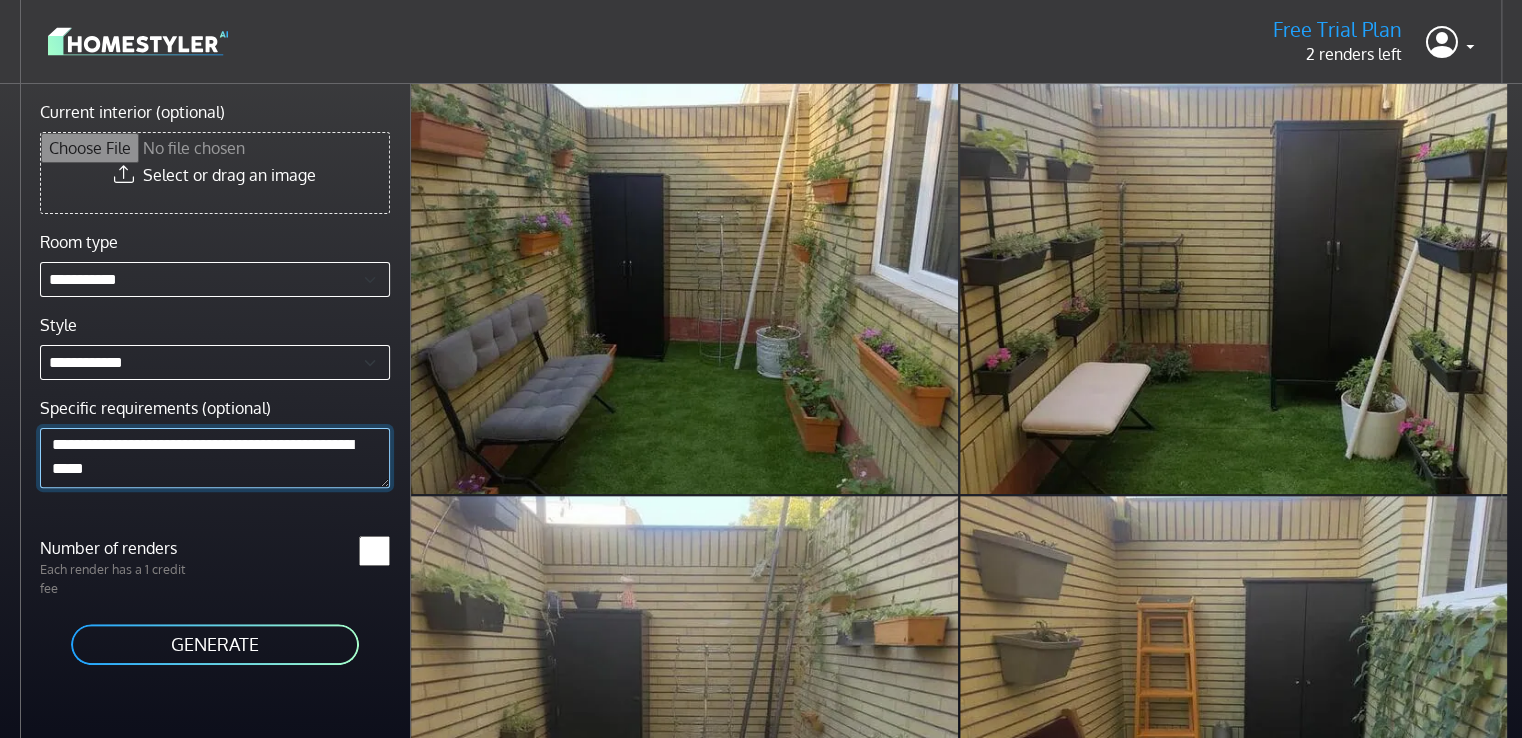 click on "**********" at bounding box center (215, 457) 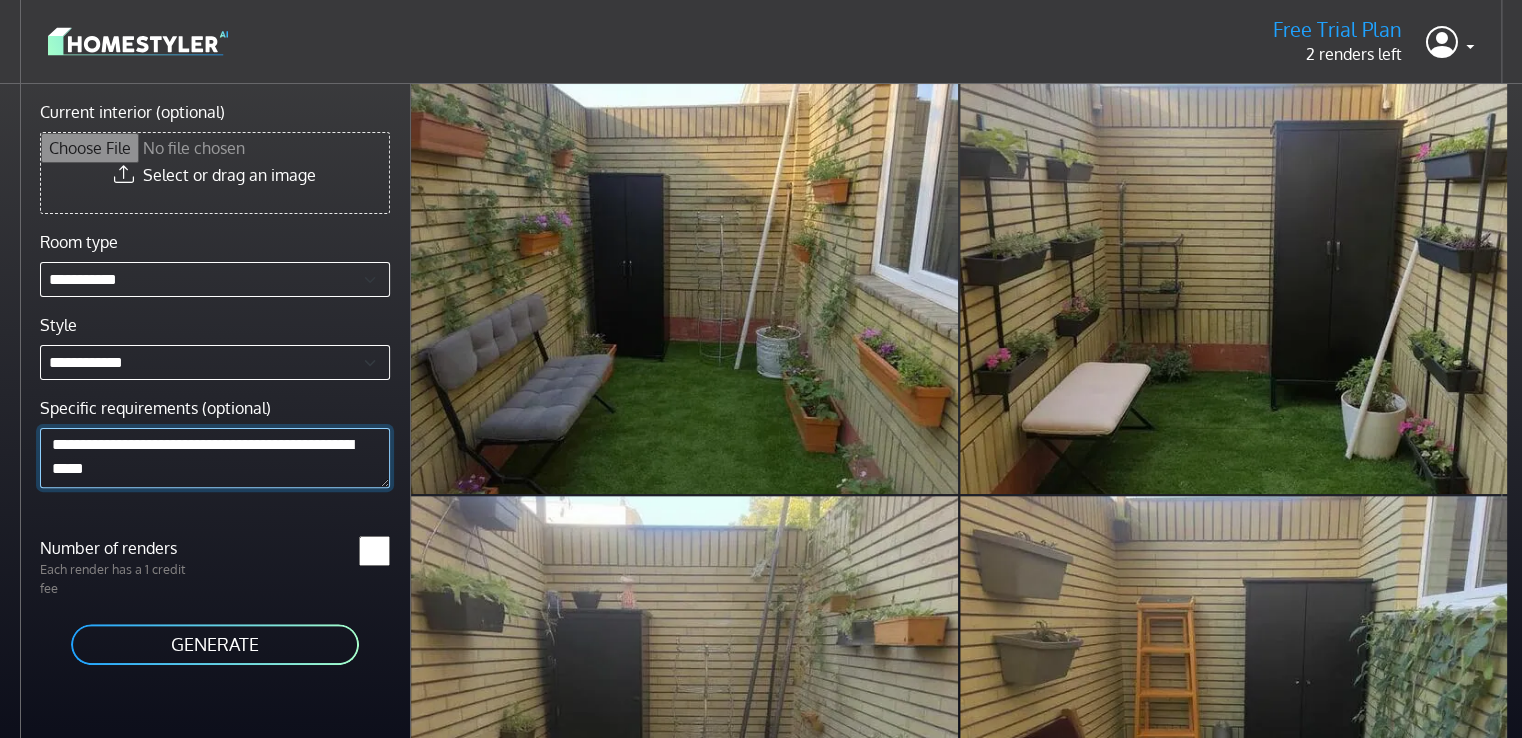 scroll, scrollTop: 353, scrollLeft: 0, axis: vertical 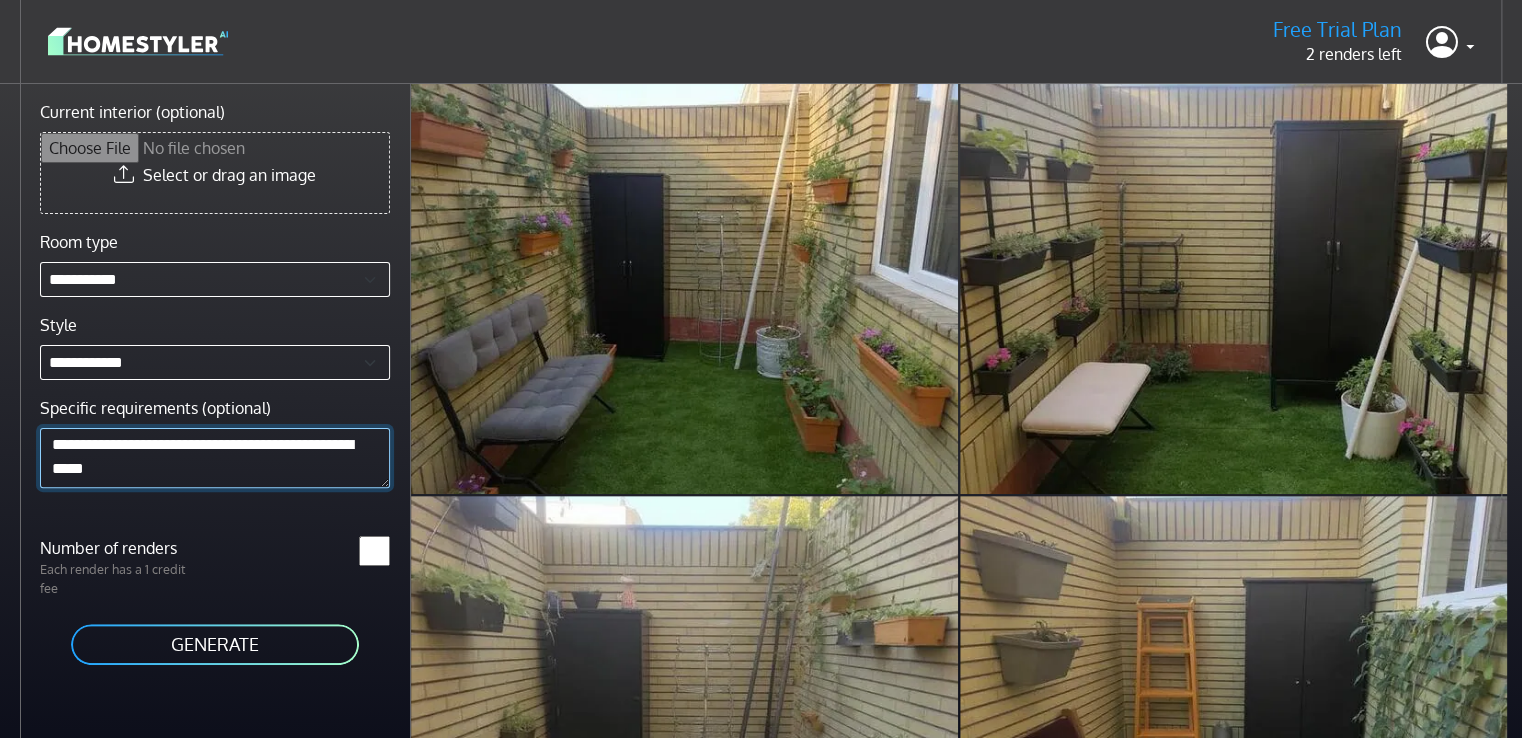 click on "**********" at bounding box center (215, 457) 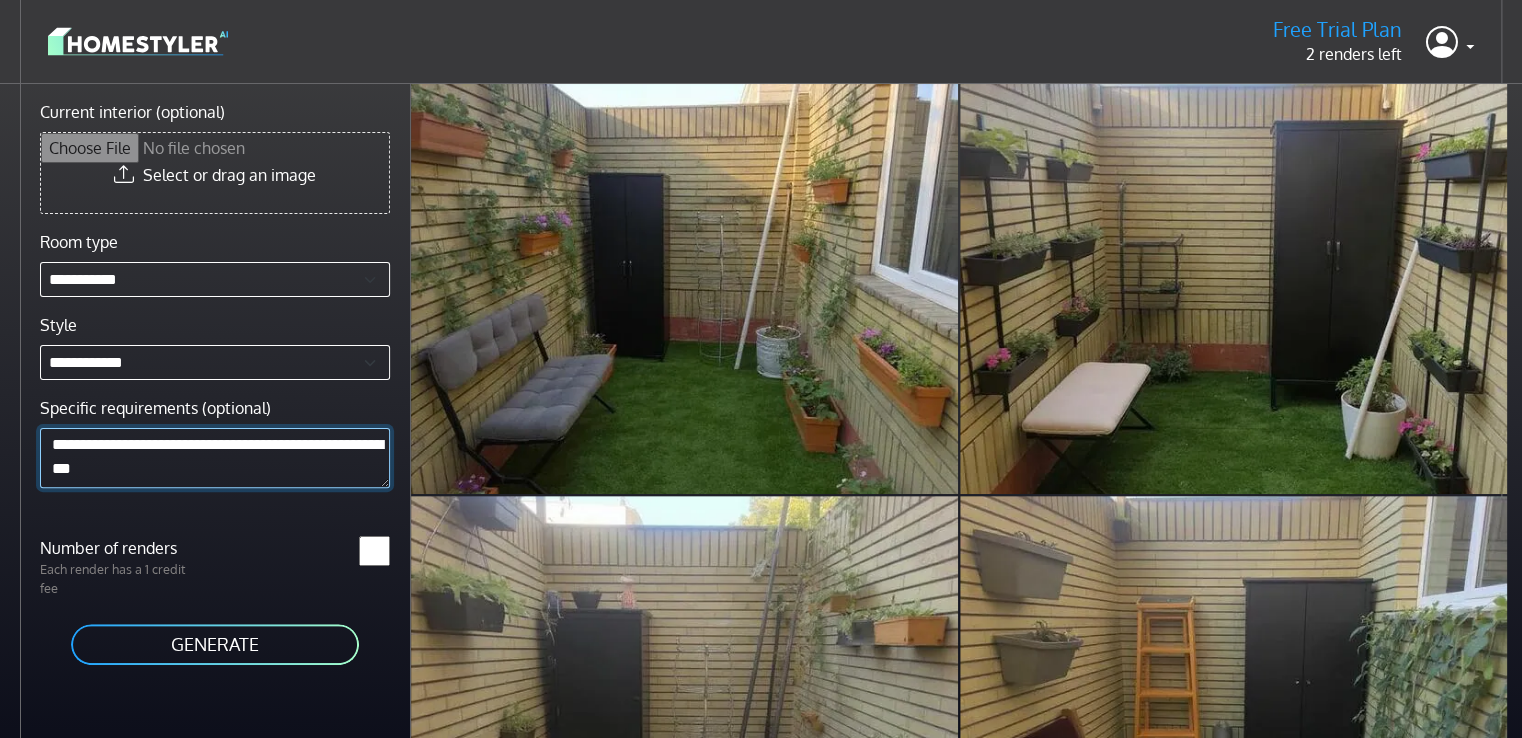 scroll, scrollTop: 377, scrollLeft: 0, axis: vertical 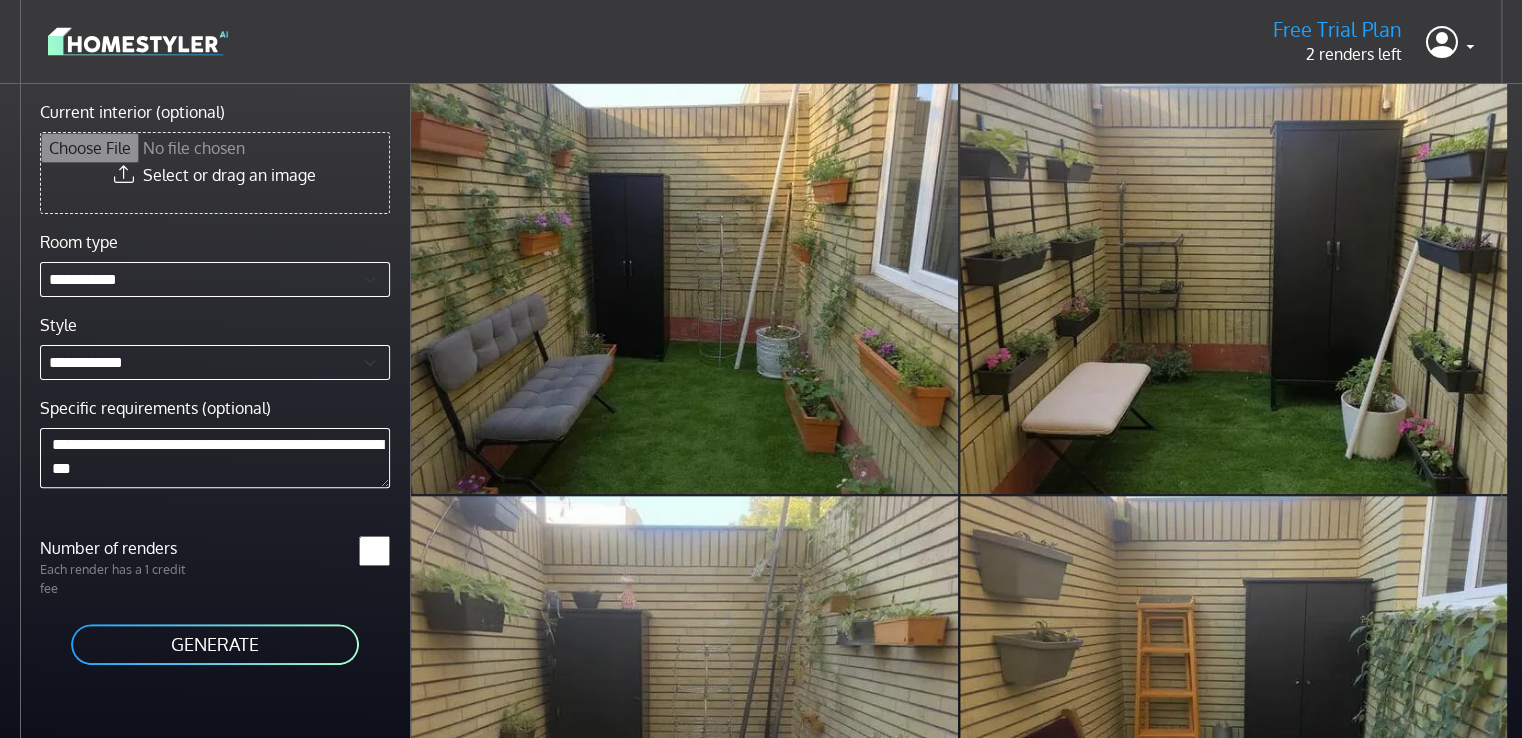 click on "GENERATE" at bounding box center (215, 644) 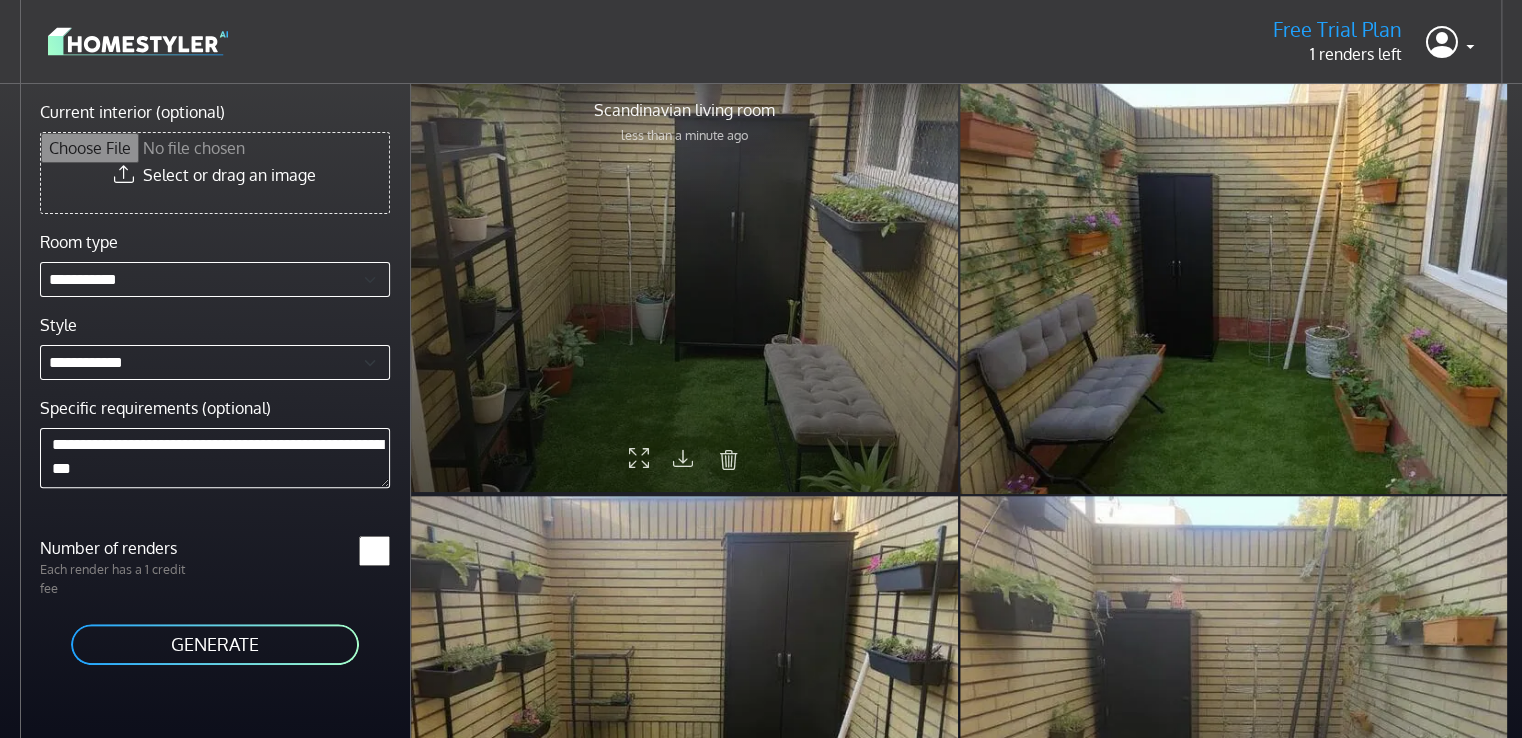 click at bounding box center [683, 457] 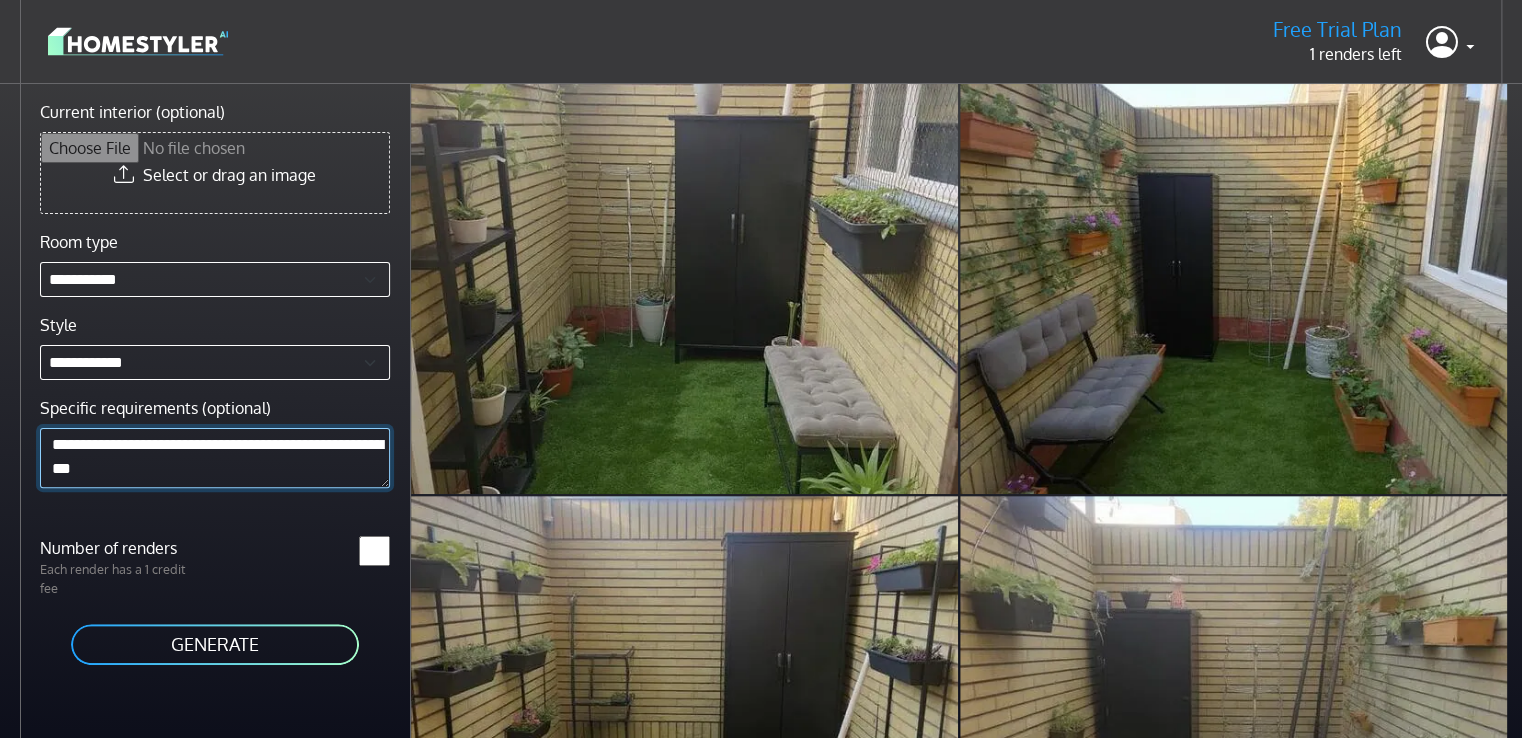 click on "**********" at bounding box center [215, 457] 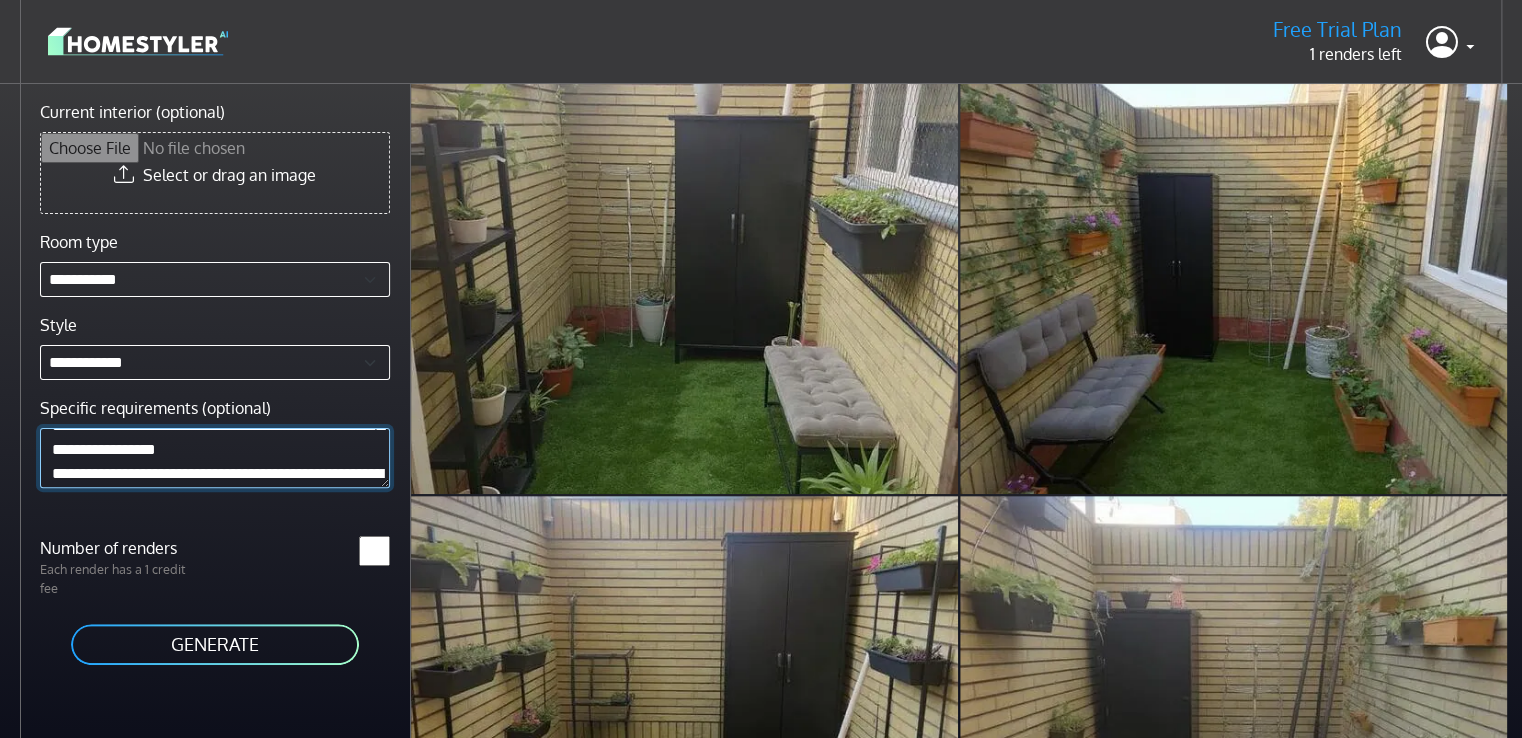 scroll, scrollTop: 277, scrollLeft: 0, axis: vertical 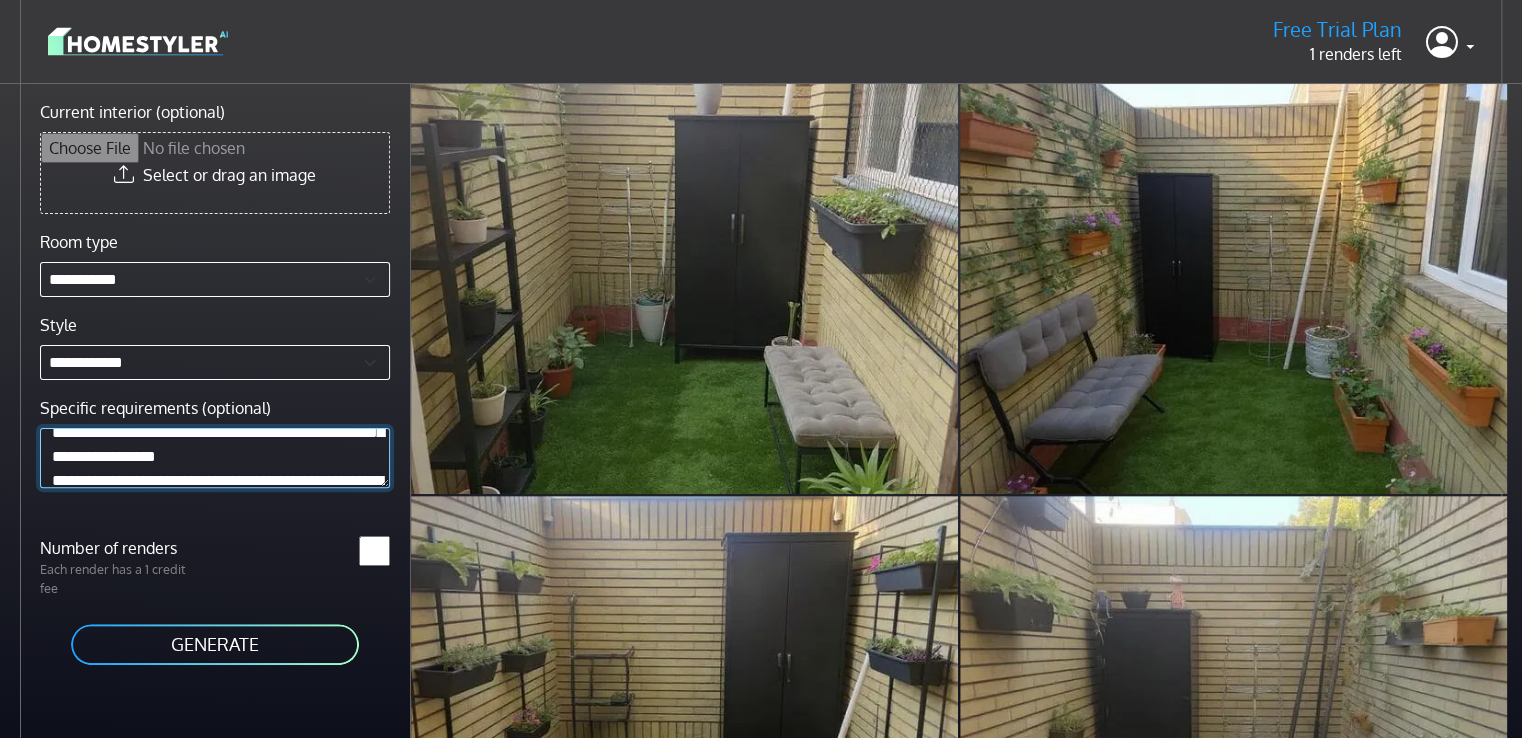click on "**********" at bounding box center (215, 457) 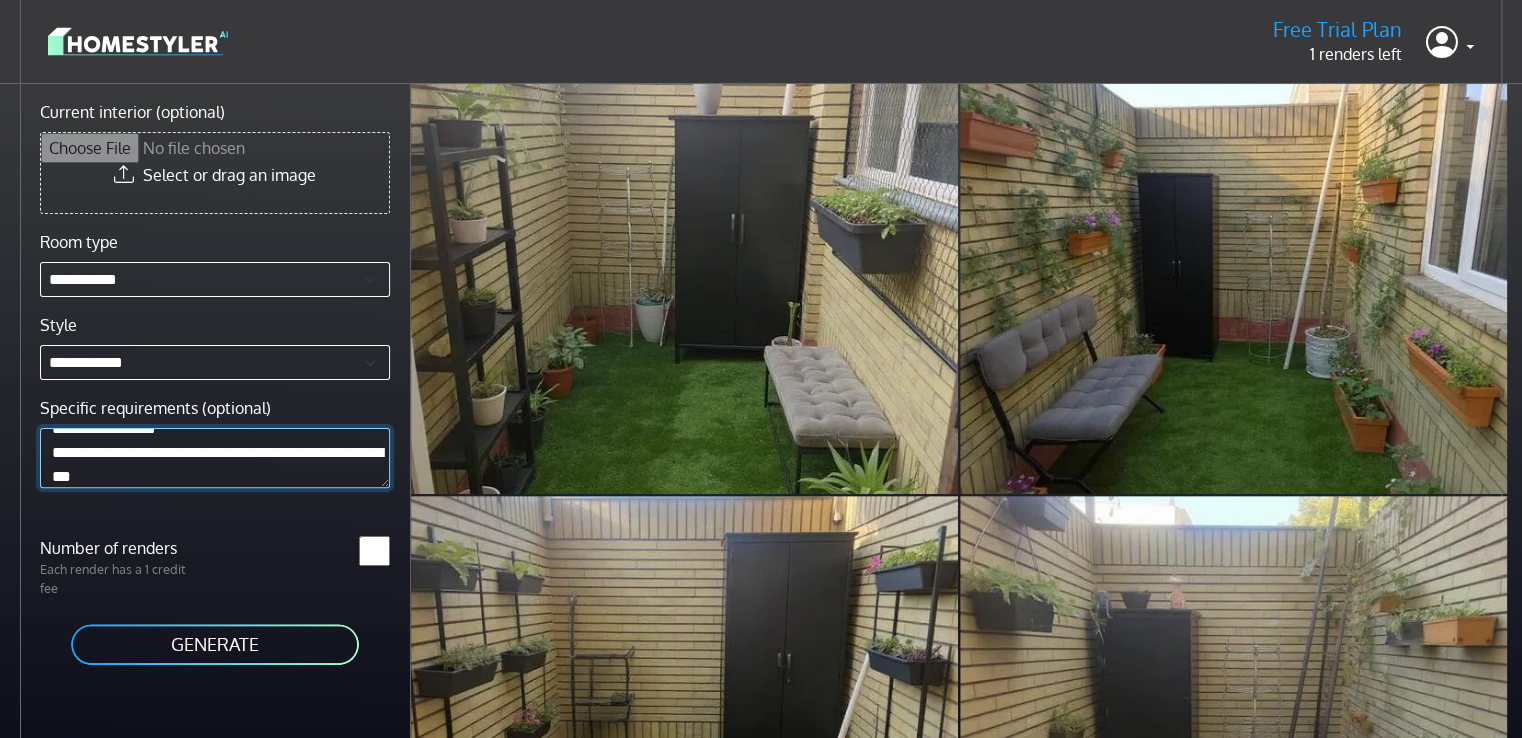 scroll, scrollTop: 329, scrollLeft: 0, axis: vertical 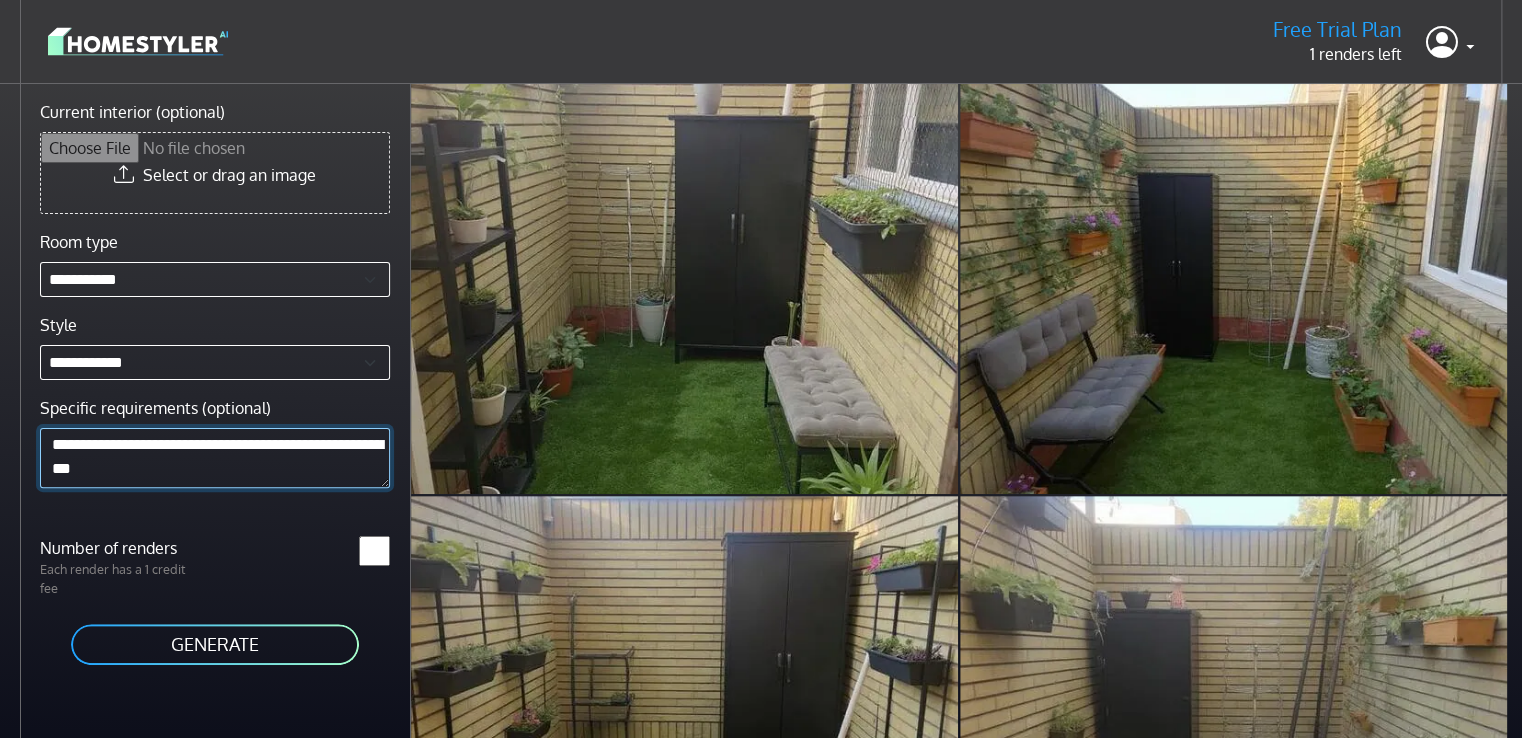 click on "**********" at bounding box center (215, 457) 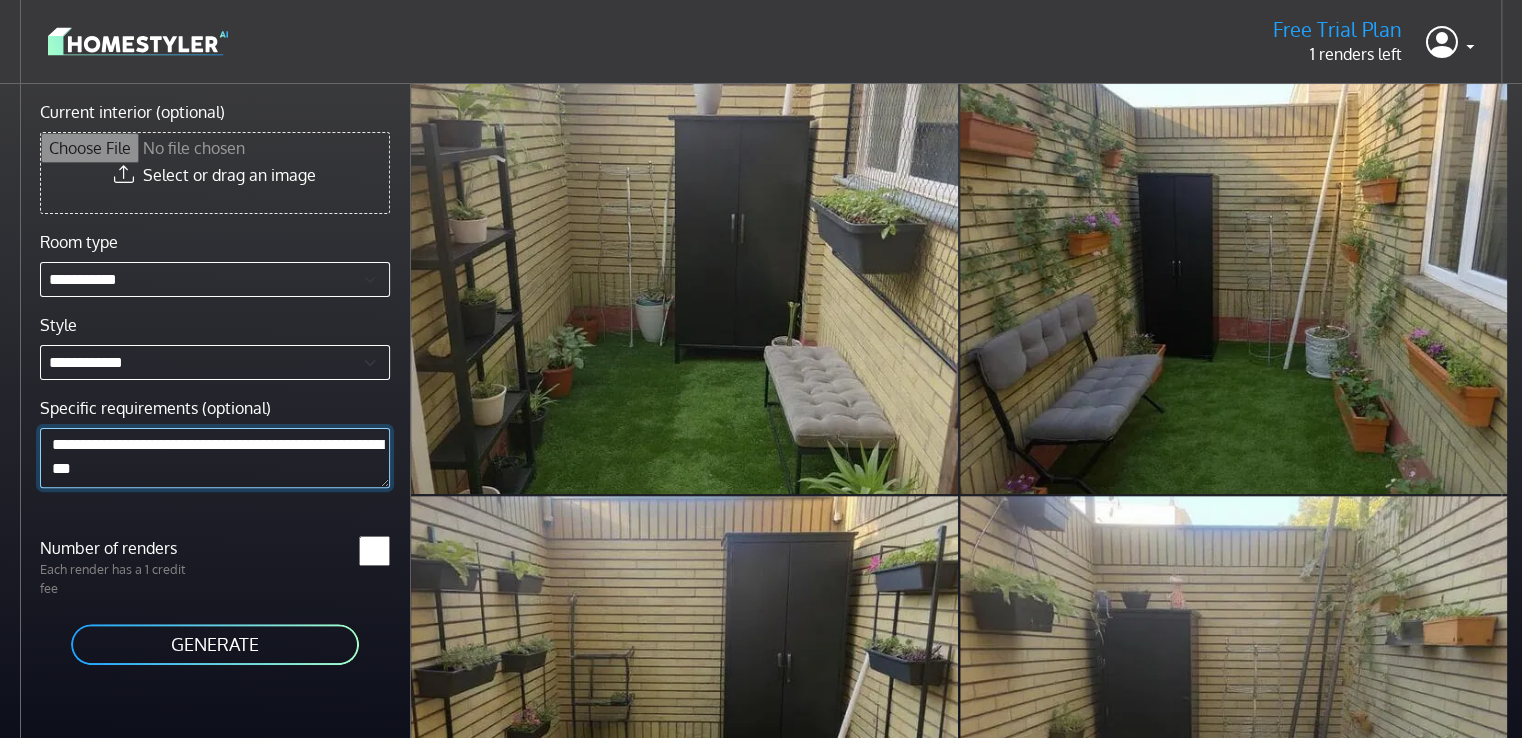 scroll, scrollTop: 317, scrollLeft: 0, axis: vertical 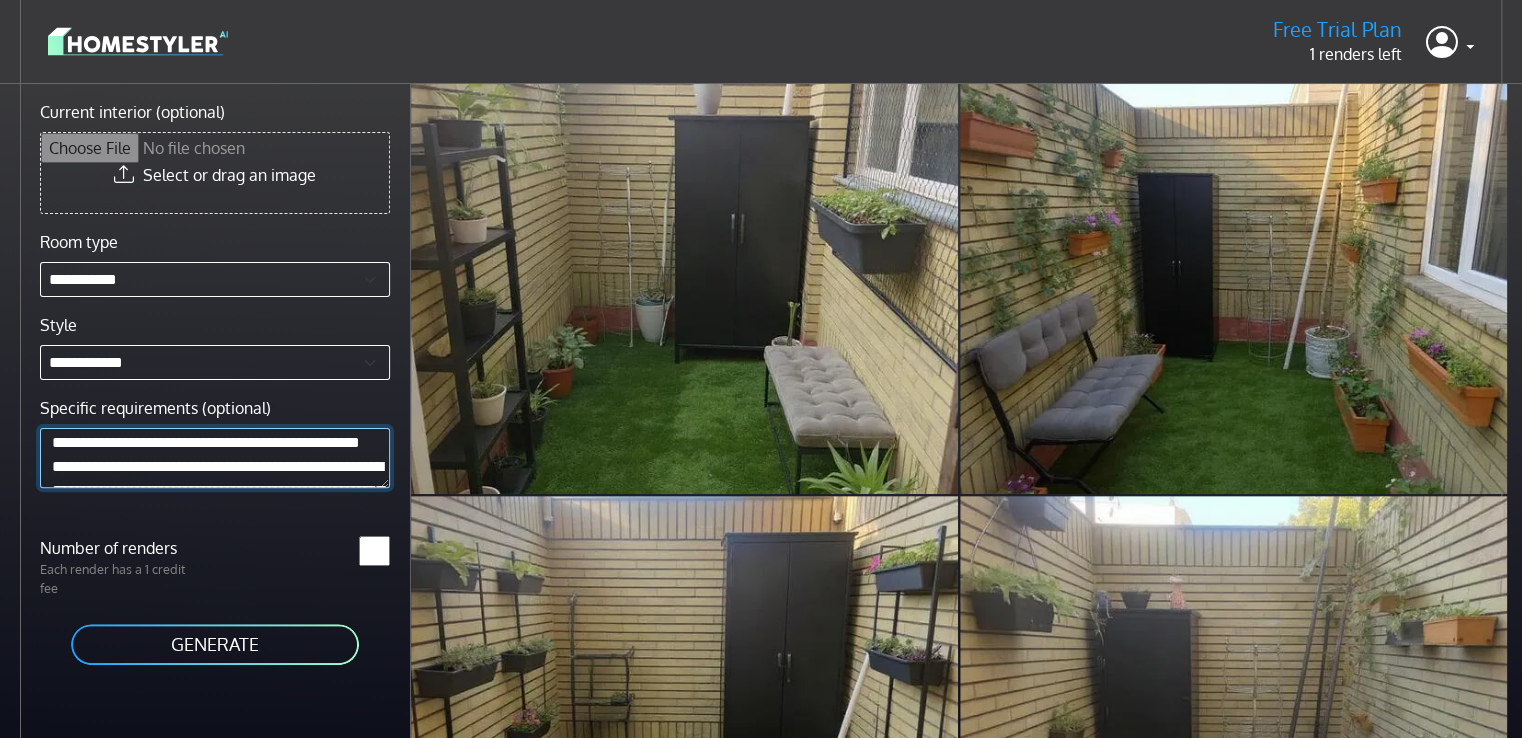 drag, startPoint x: 181, startPoint y: 442, endPoint x: 164, endPoint y: 474, distance: 36.23534 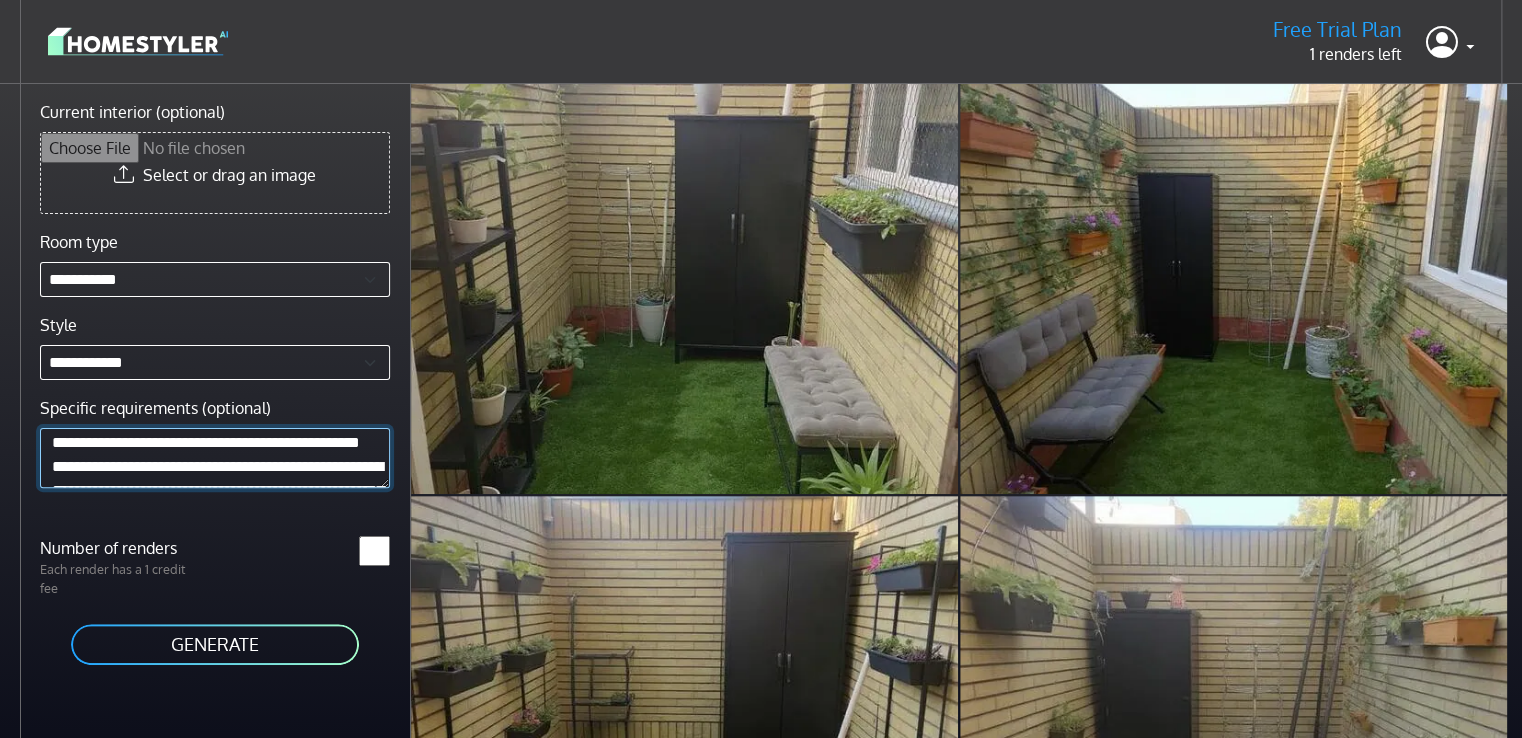 click on "**********" at bounding box center (215, 457) 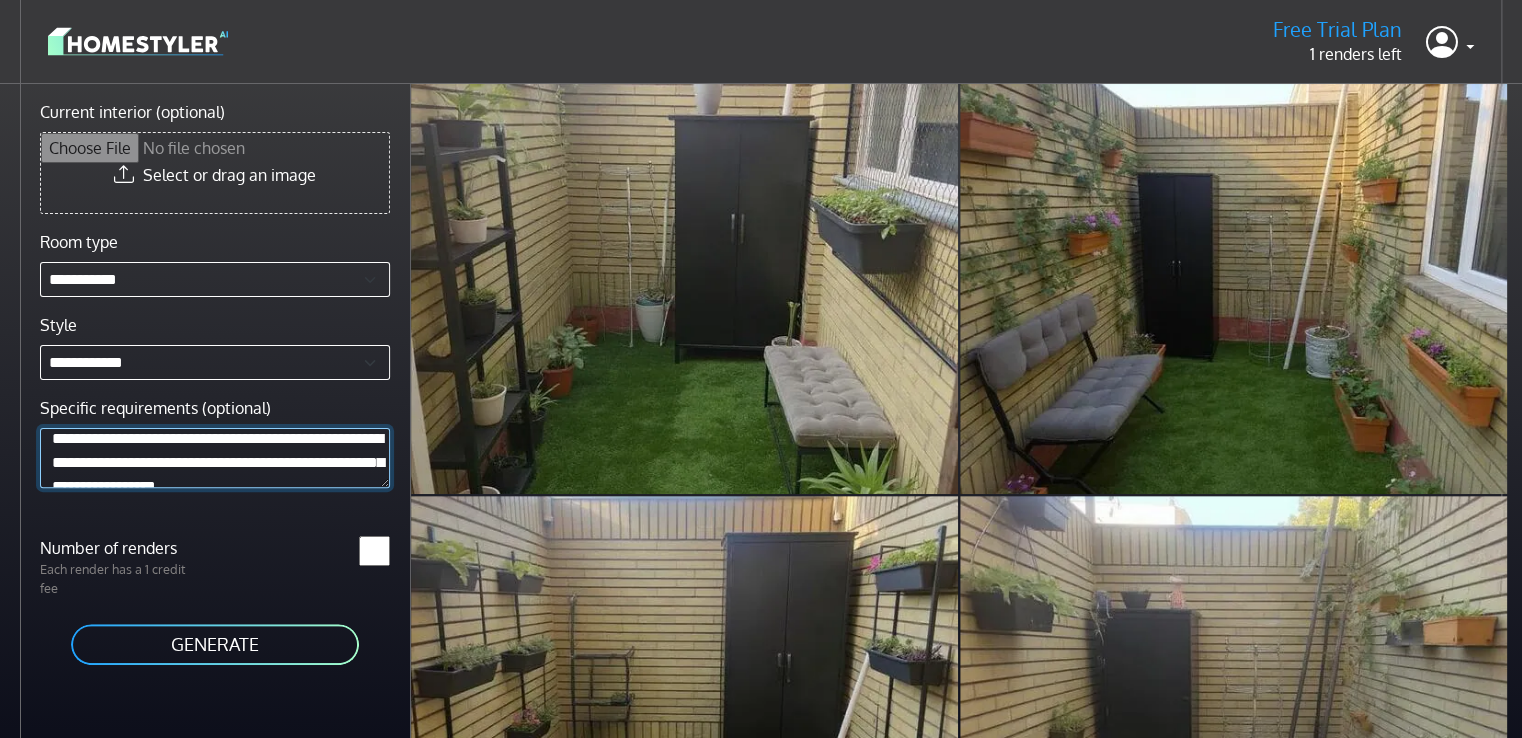 click on "**********" at bounding box center [215, 457] 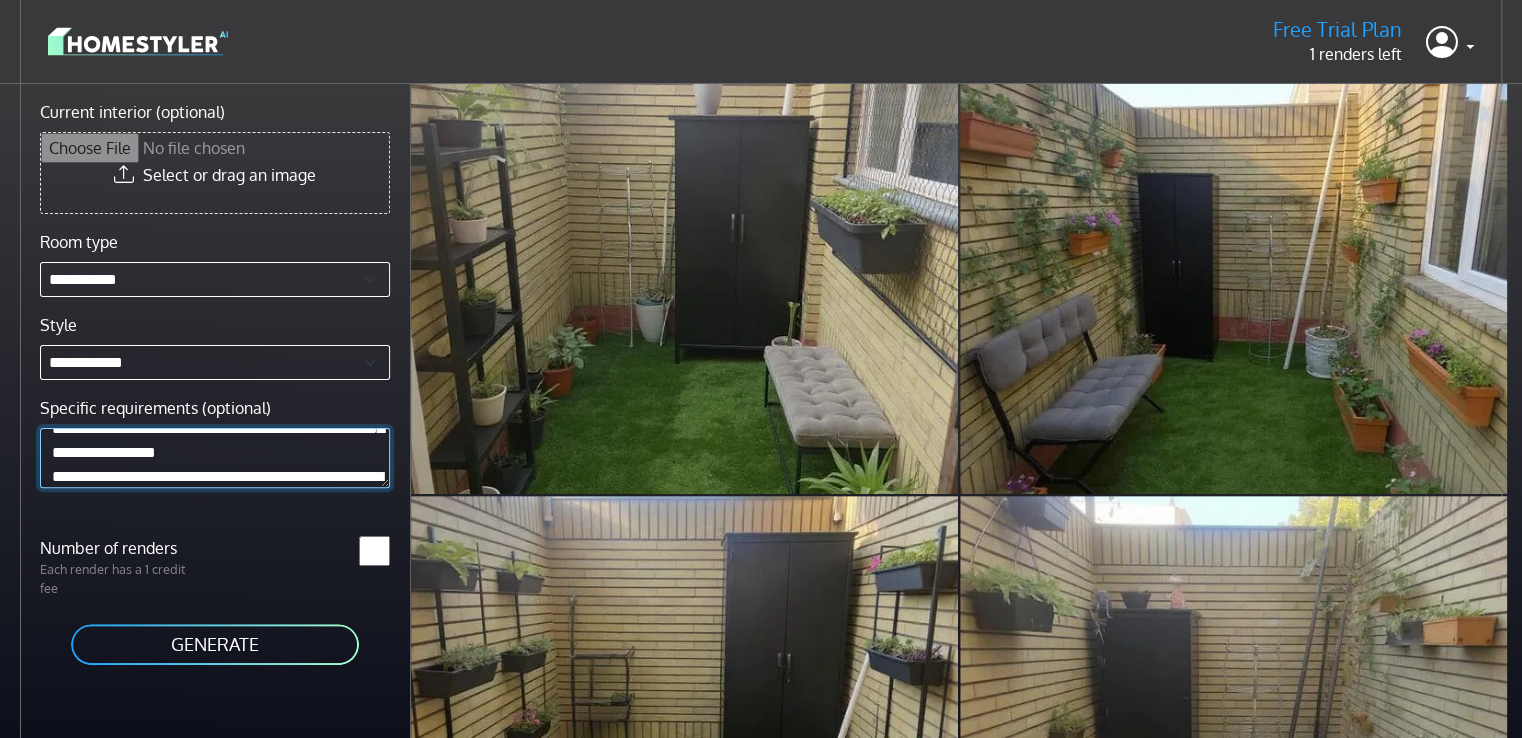 scroll, scrollTop: 305, scrollLeft: 0, axis: vertical 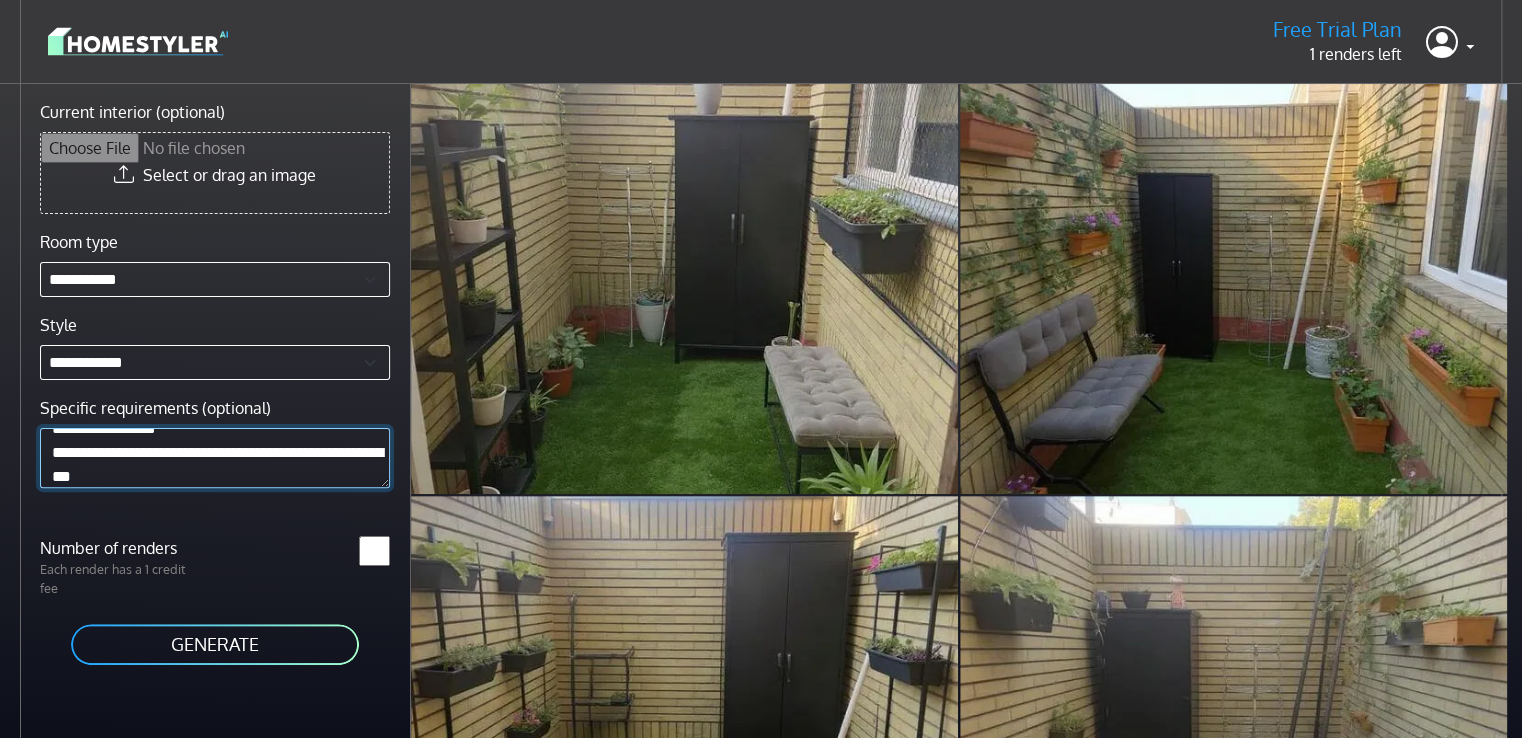 click on "**********" at bounding box center [215, 457] 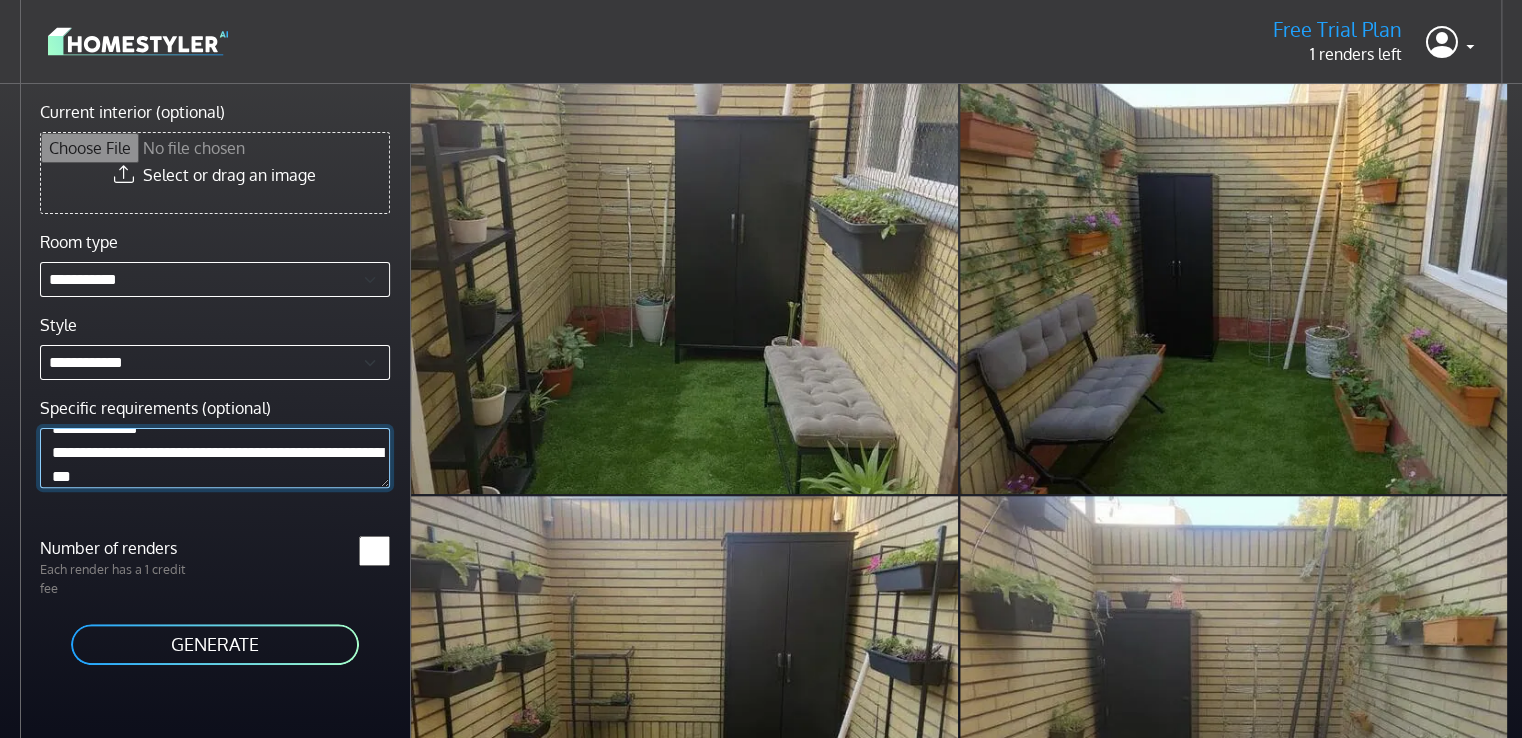 drag, startPoint x: 343, startPoint y: 454, endPoint x: 356, endPoint y: 454, distance: 13 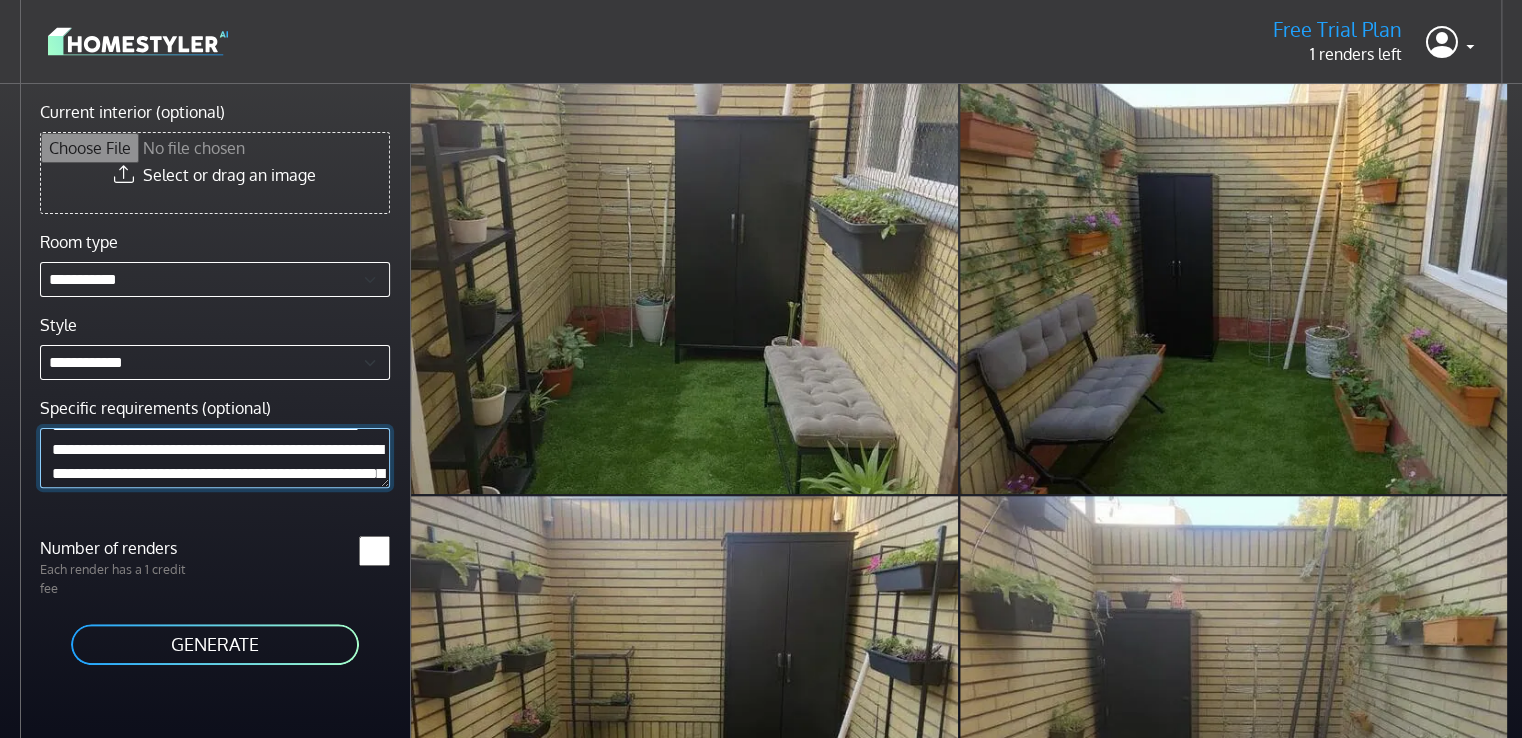 scroll, scrollTop: 229, scrollLeft: 0, axis: vertical 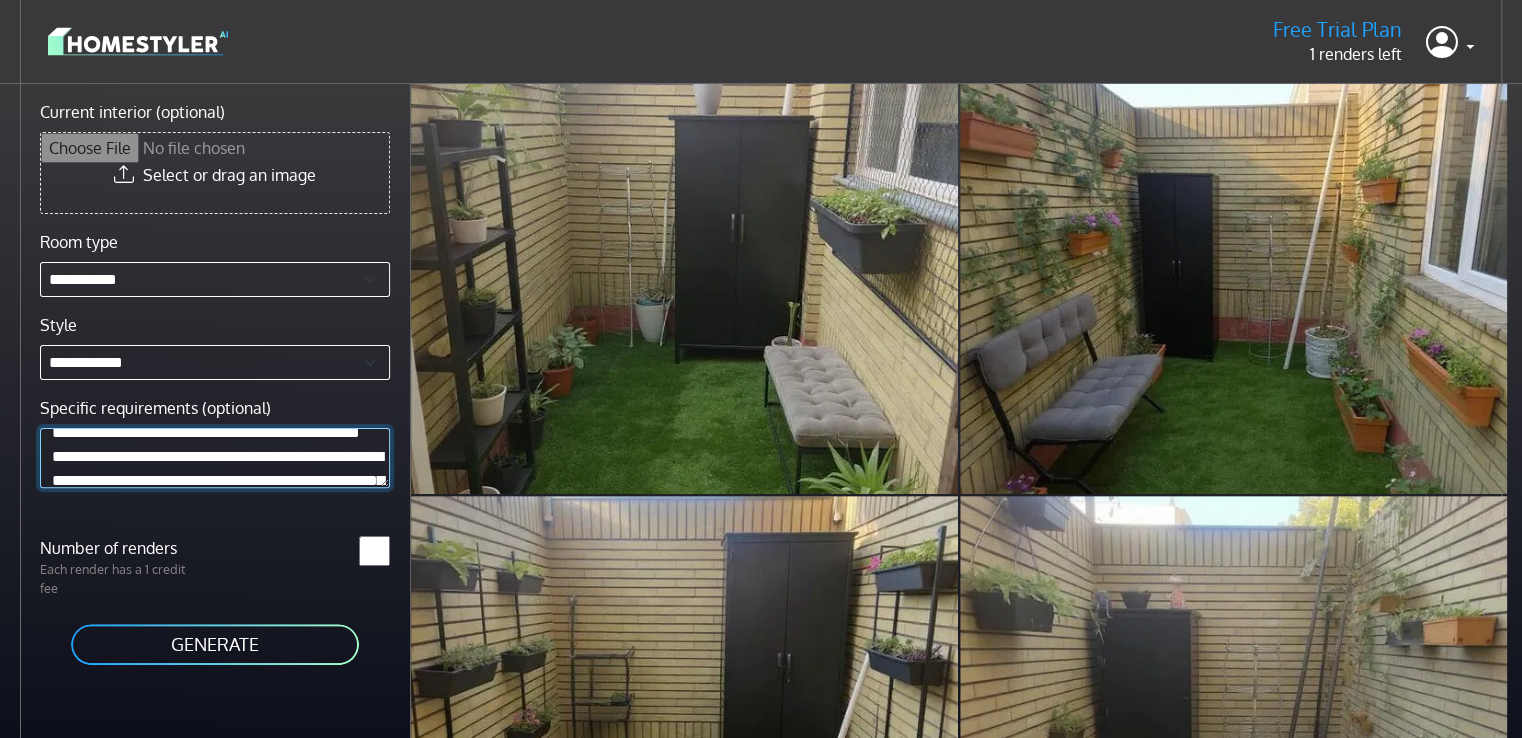click on "**********" at bounding box center (215, 457) 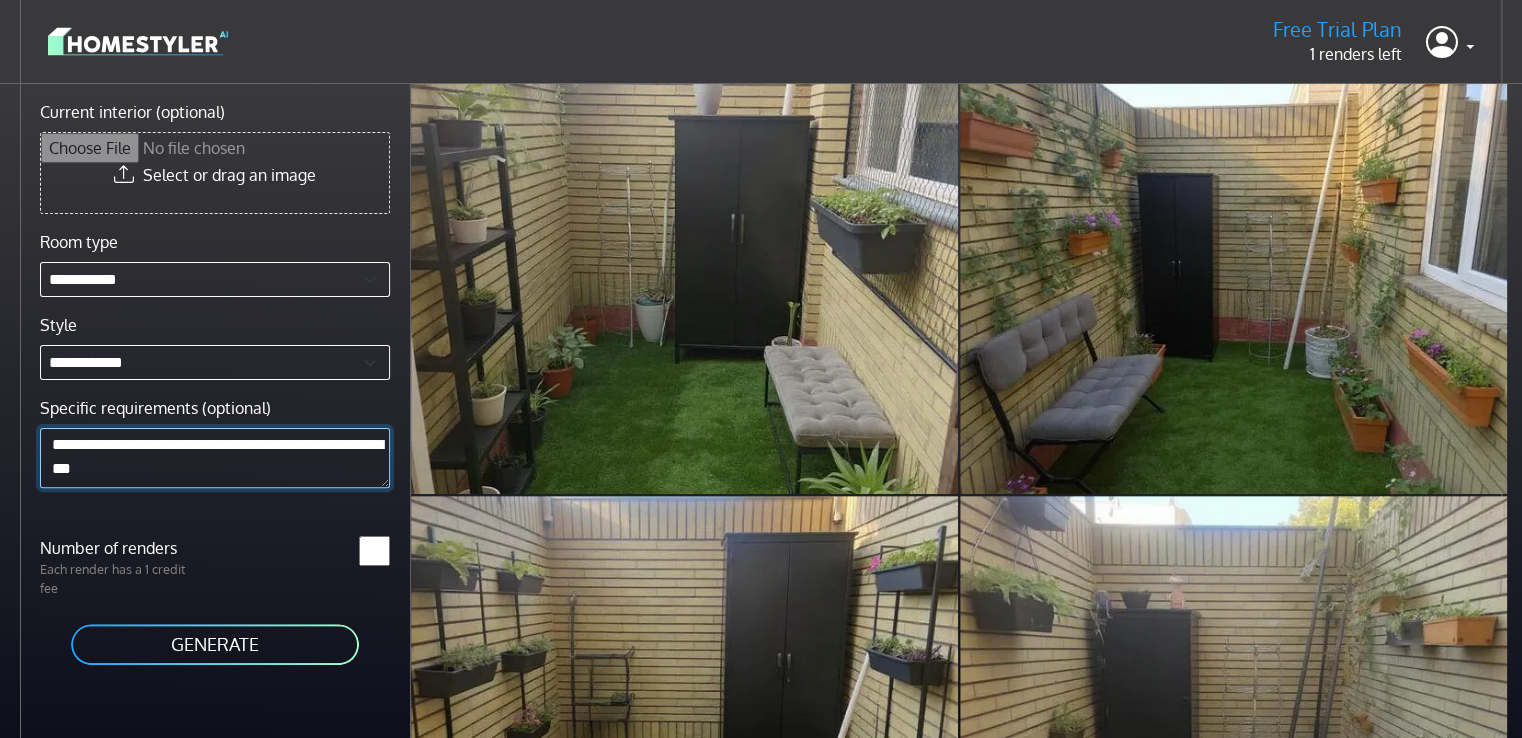 scroll, scrollTop: 401, scrollLeft: 0, axis: vertical 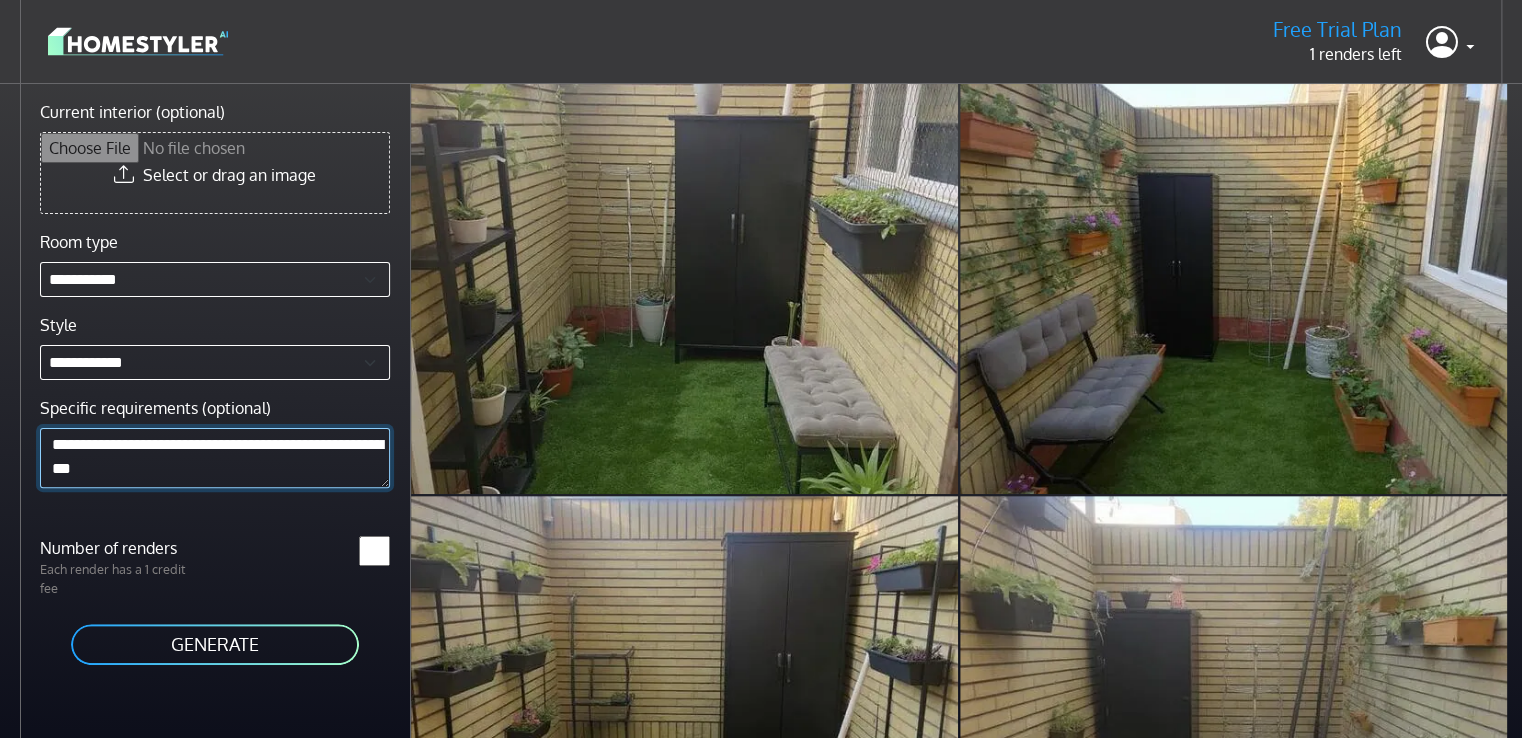 type on "**********" 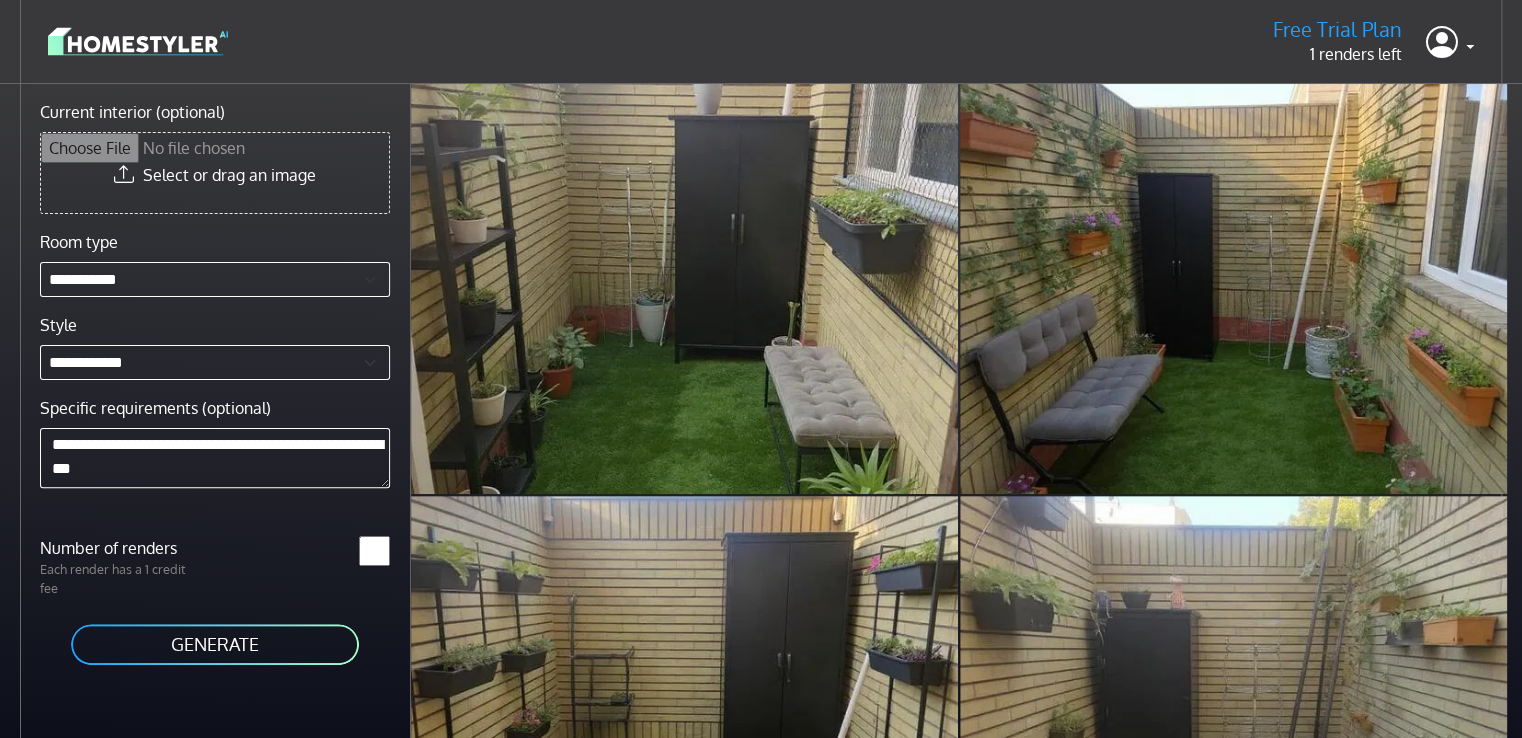 click on "GENERATE" at bounding box center (215, 644) 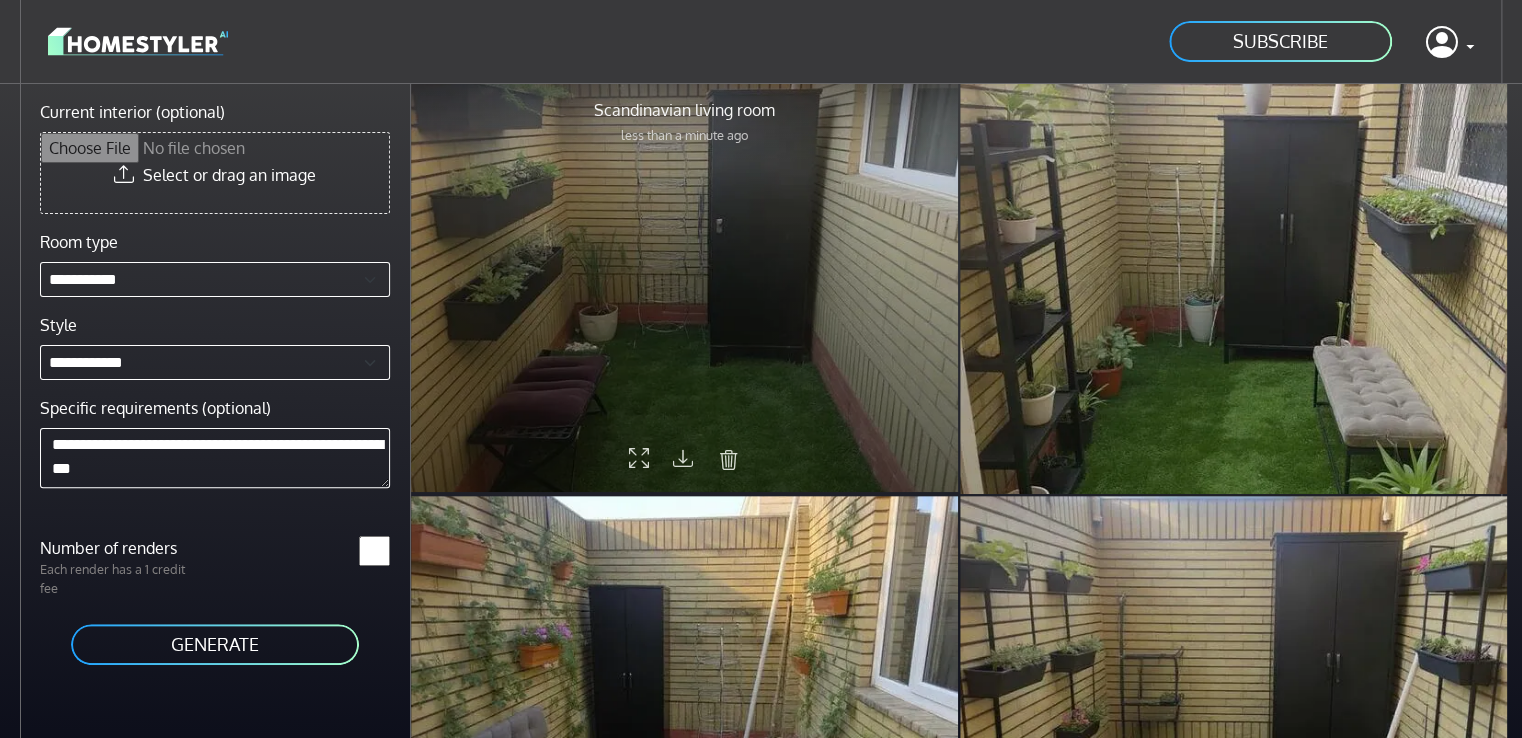 click at bounding box center (684, 287) 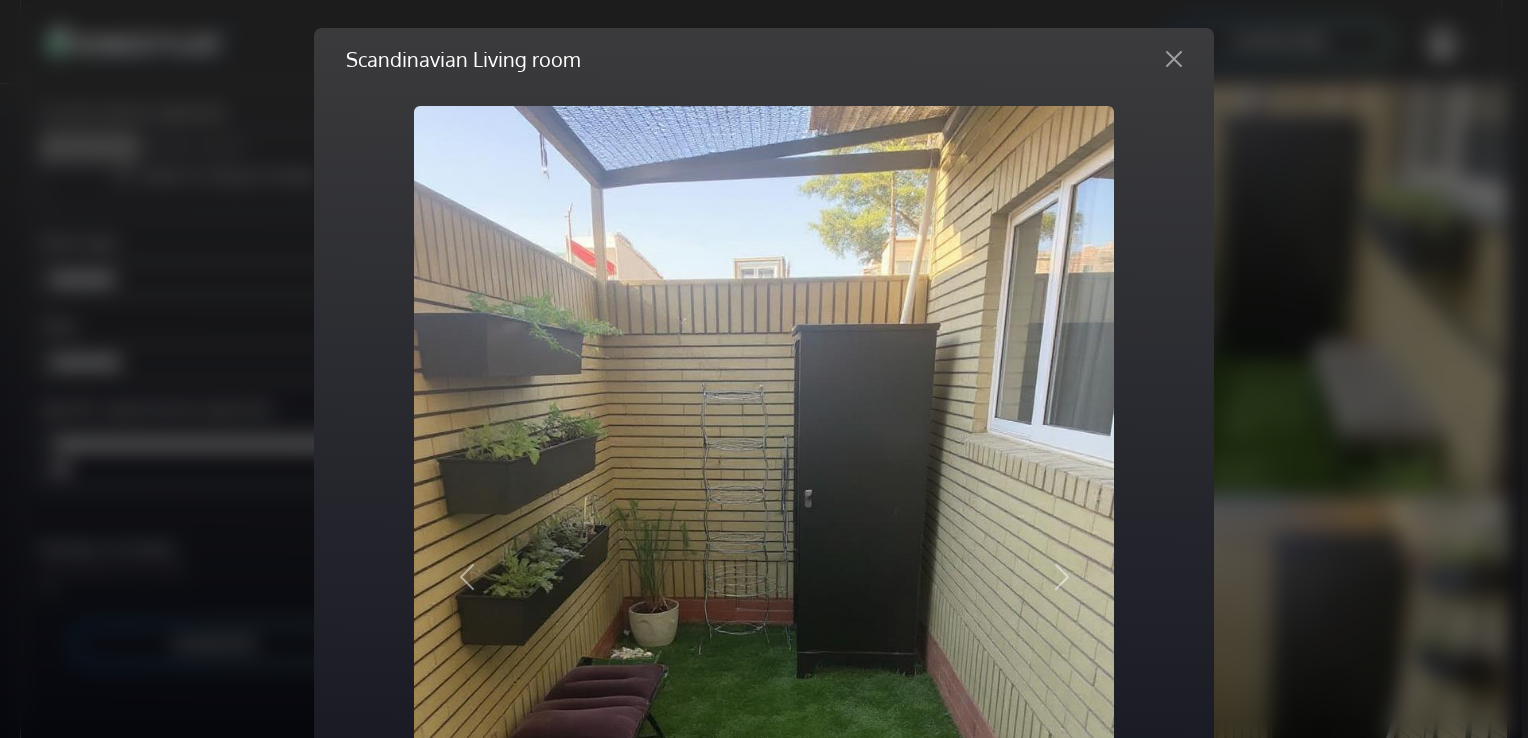 click at bounding box center (764, 577) 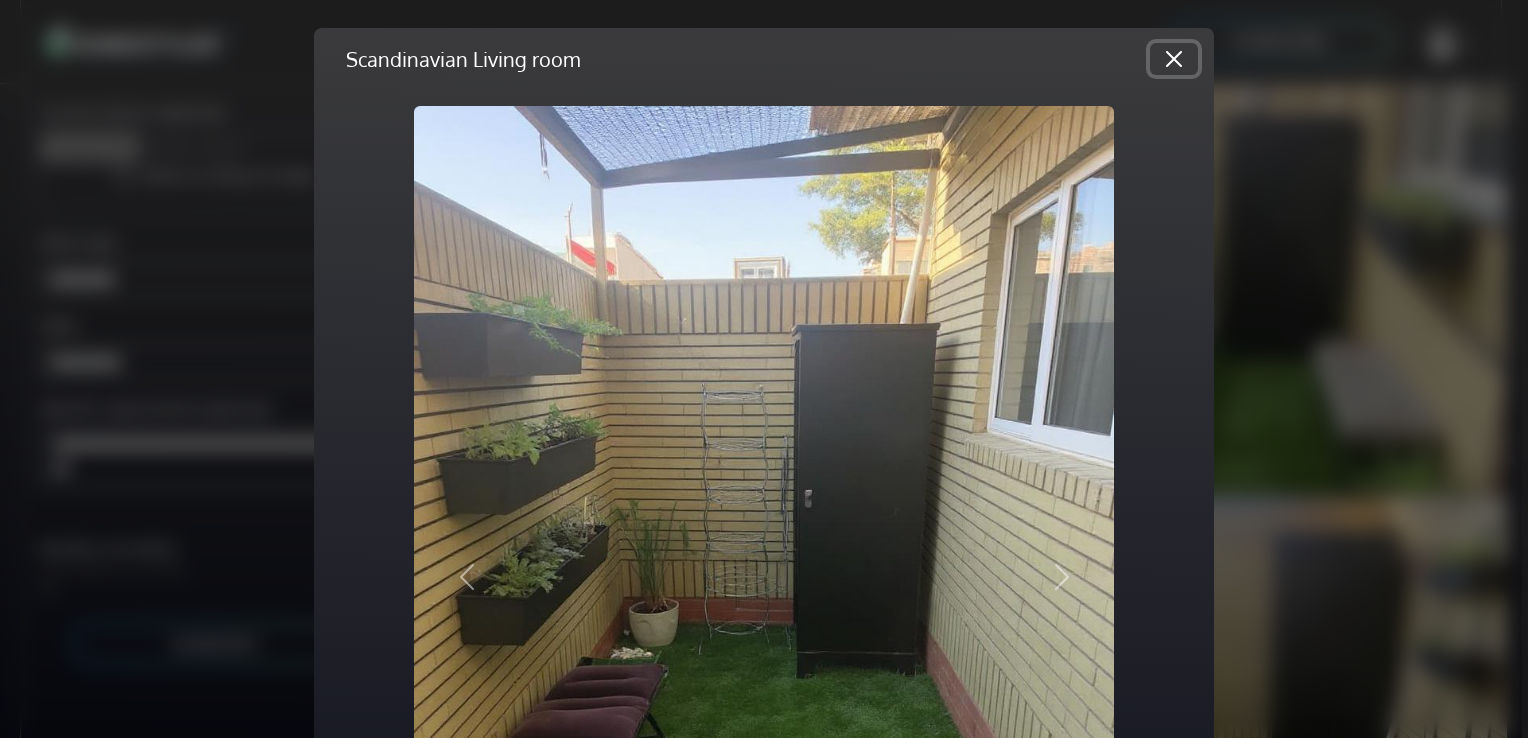 click at bounding box center (1174, 59) 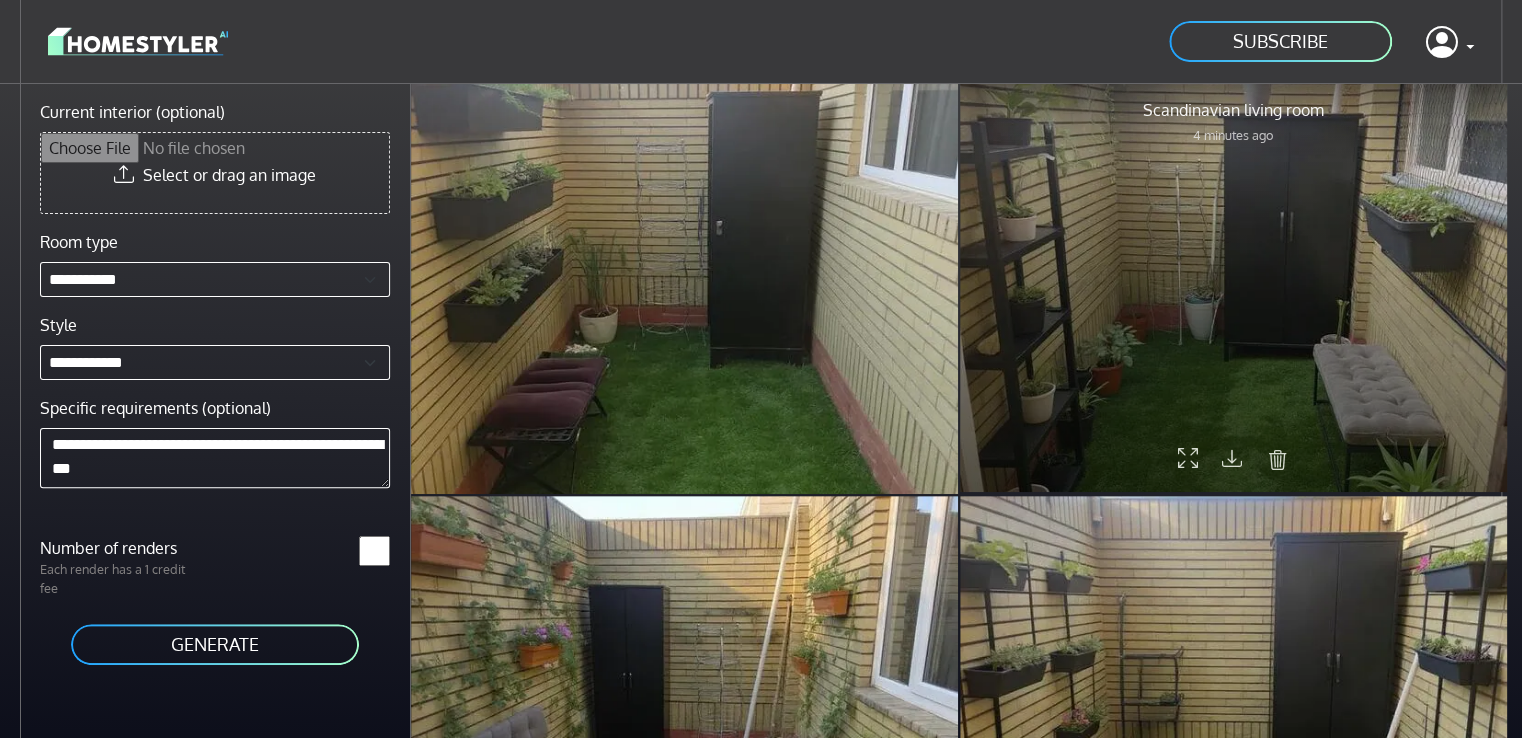 click at bounding box center [1233, 287] 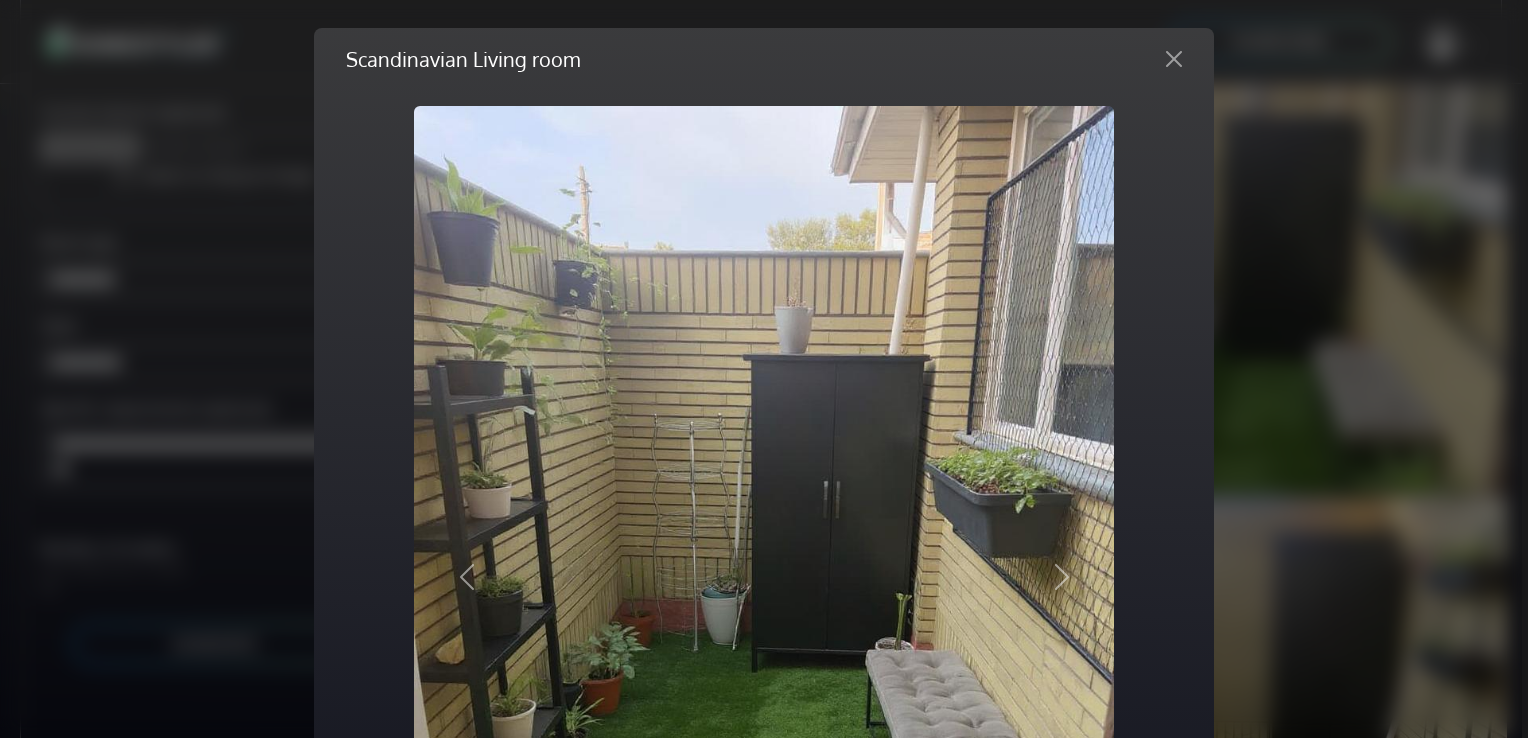 click on "Scandinavian Living room
Rendered image
Original image
Previous
Next
Share
Download
Delete" at bounding box center (764, 369) 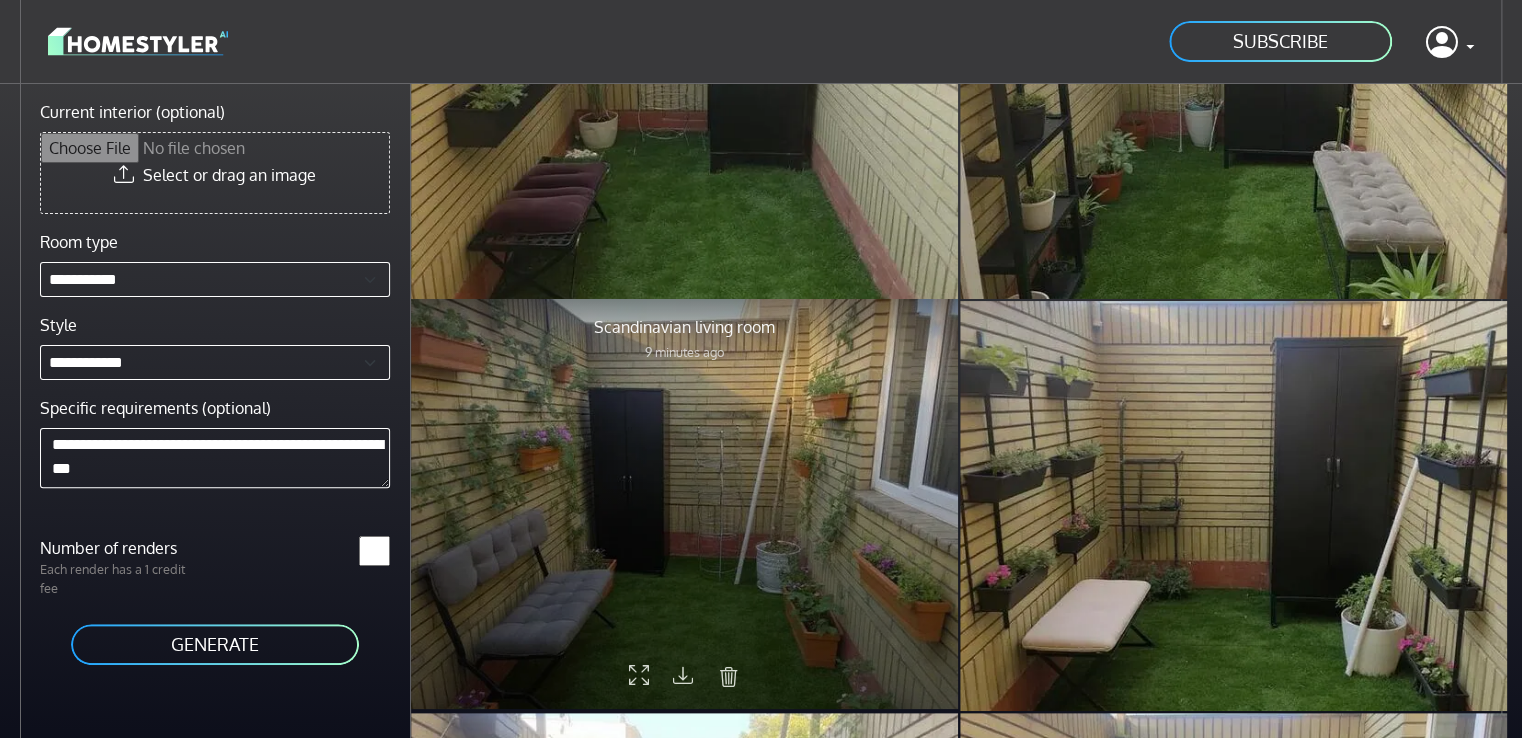 scroll, scrollTop: 200, scrollLeft: 0, axis: vertical 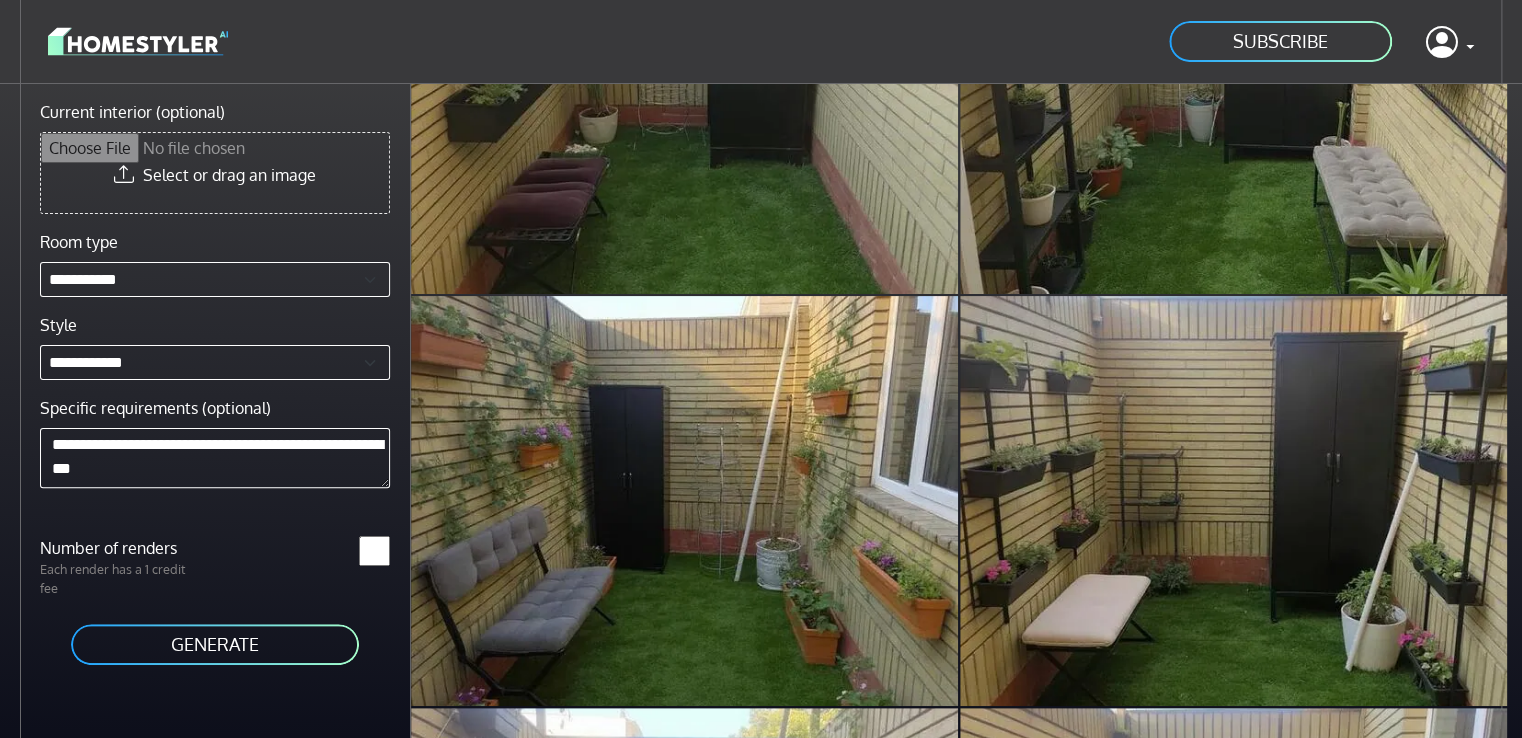 click on "SUBSCRIBE
Profile
Sign out" at bounding box center (761, 41) 